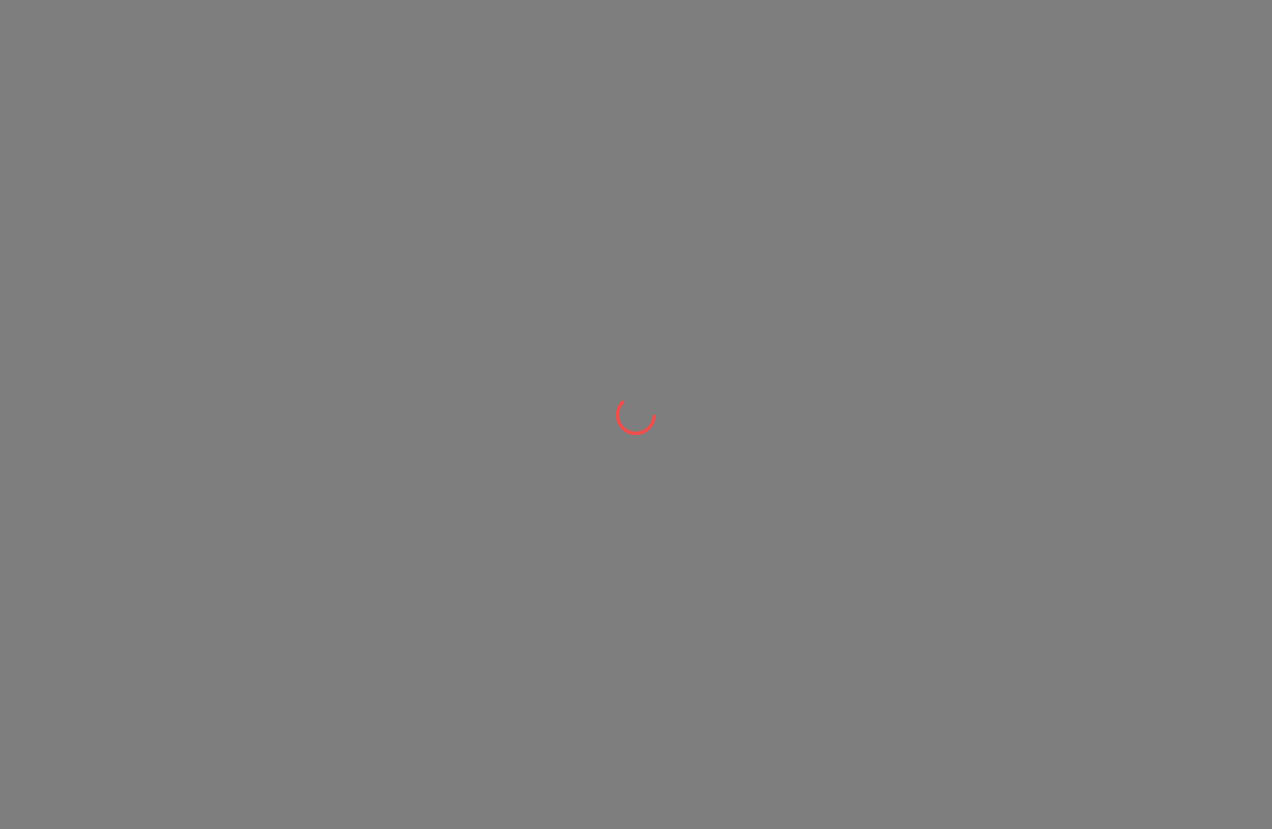 scroll, scrollTop: 0, scrollLeft: 0, axis: both 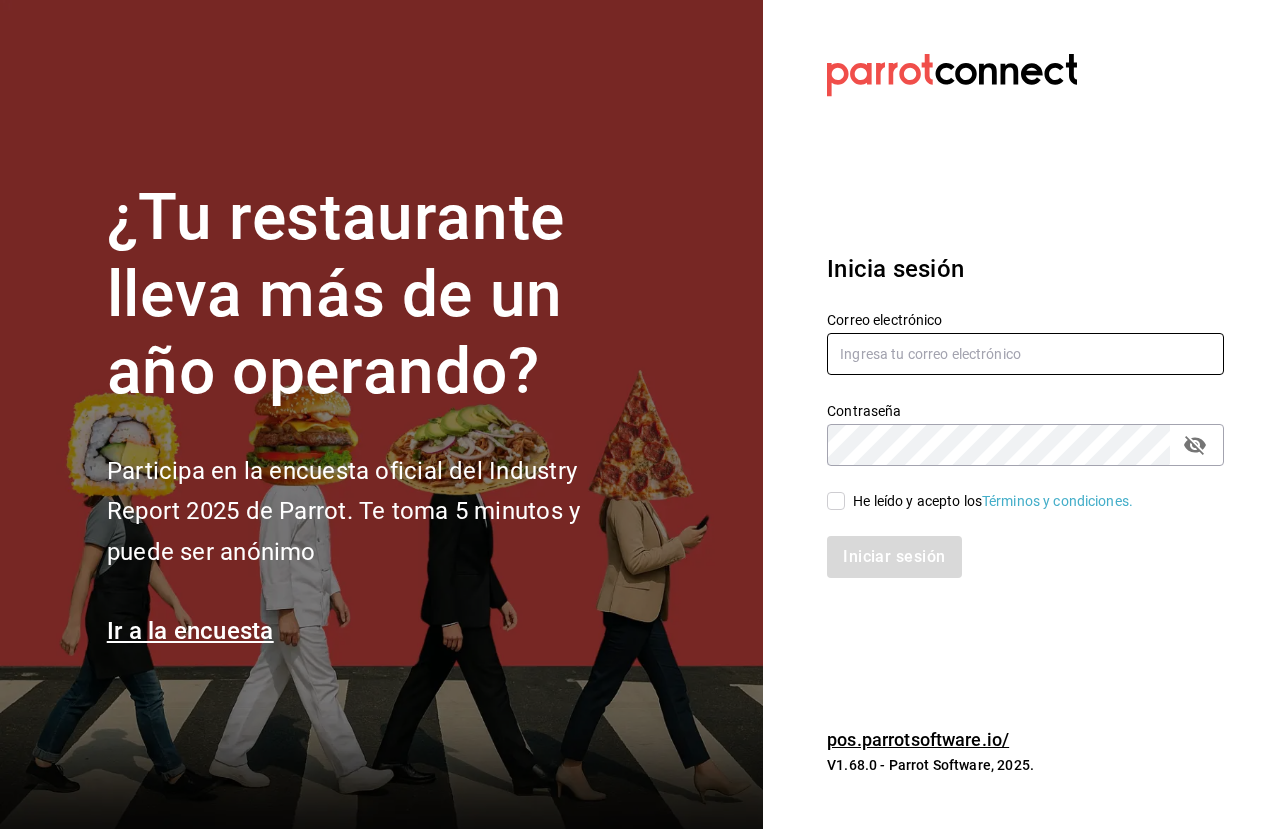 type on "rh@puromaiz.mx" 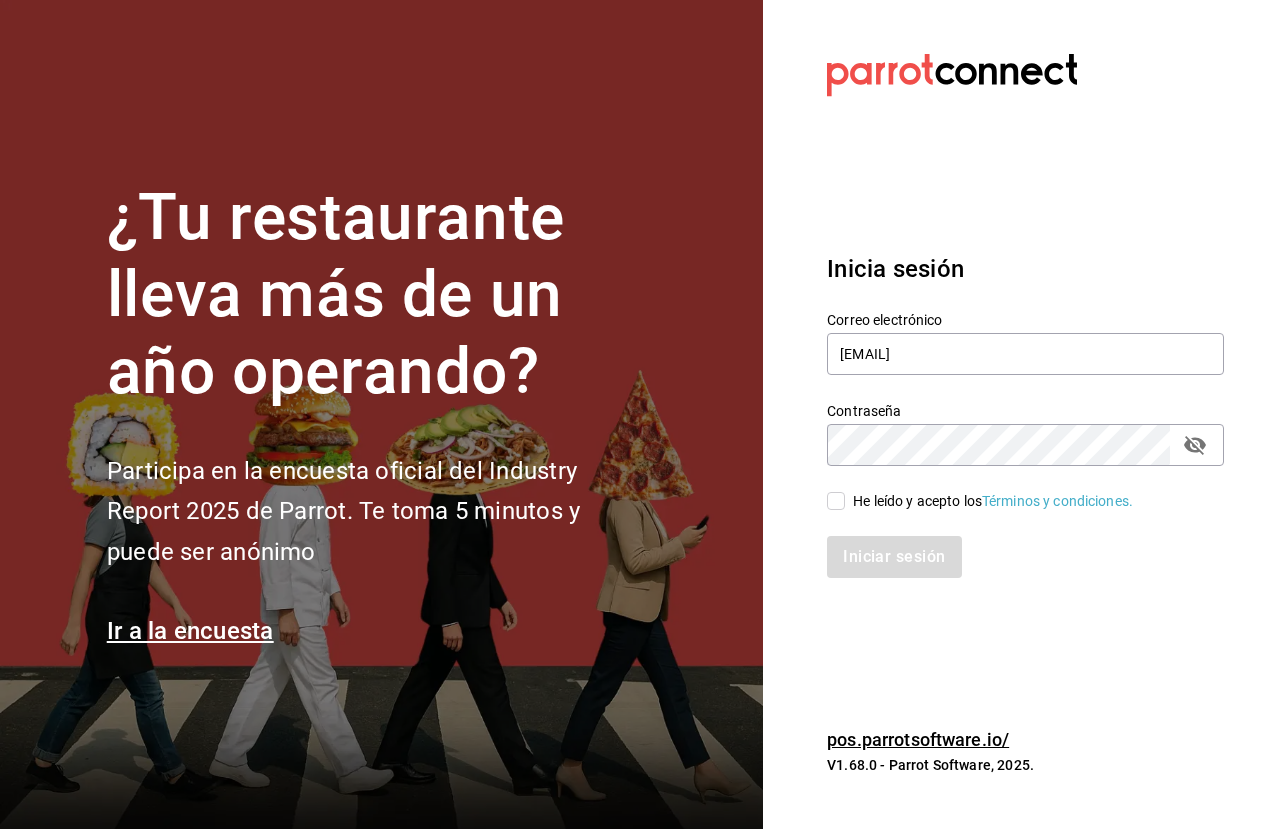 click on "He leído y acepto los  Términos y condiciones." at bounding box center (836, 501) 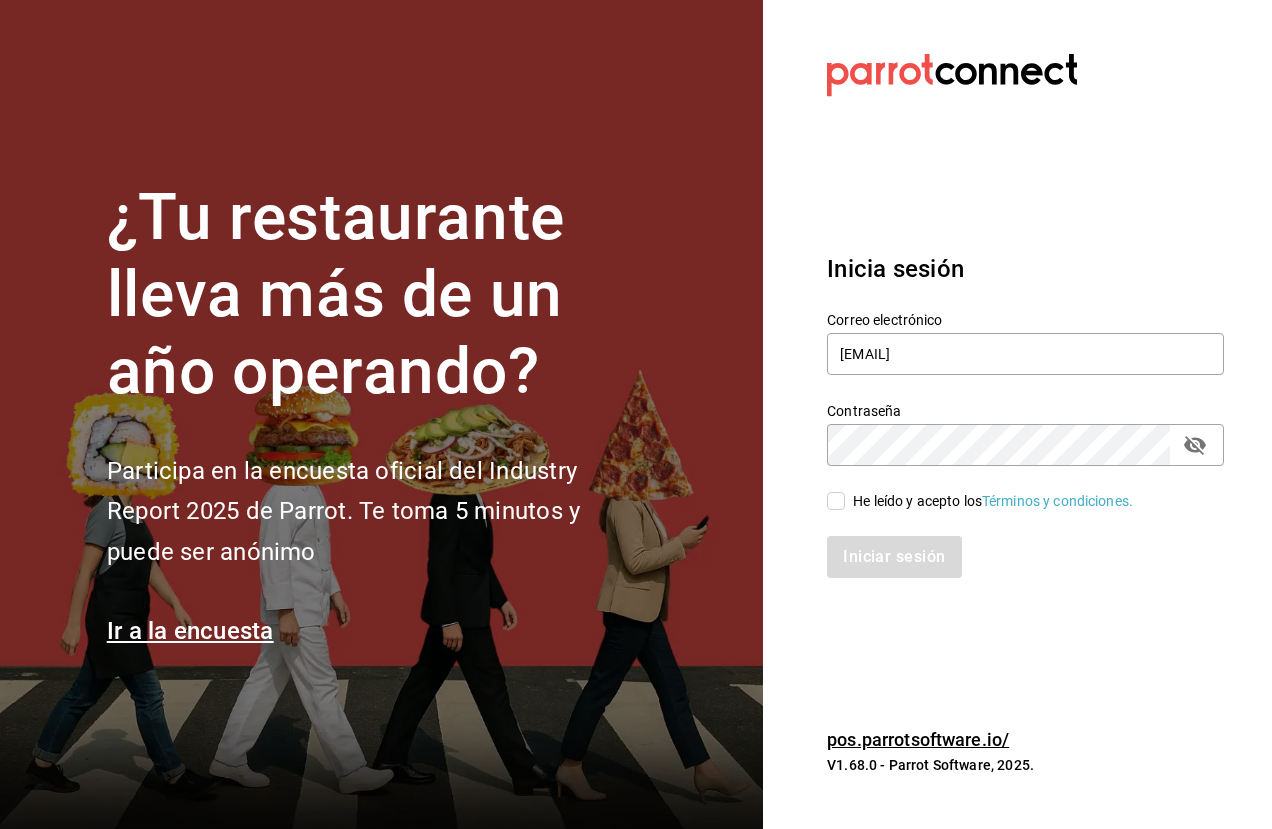 checkbox on "true" 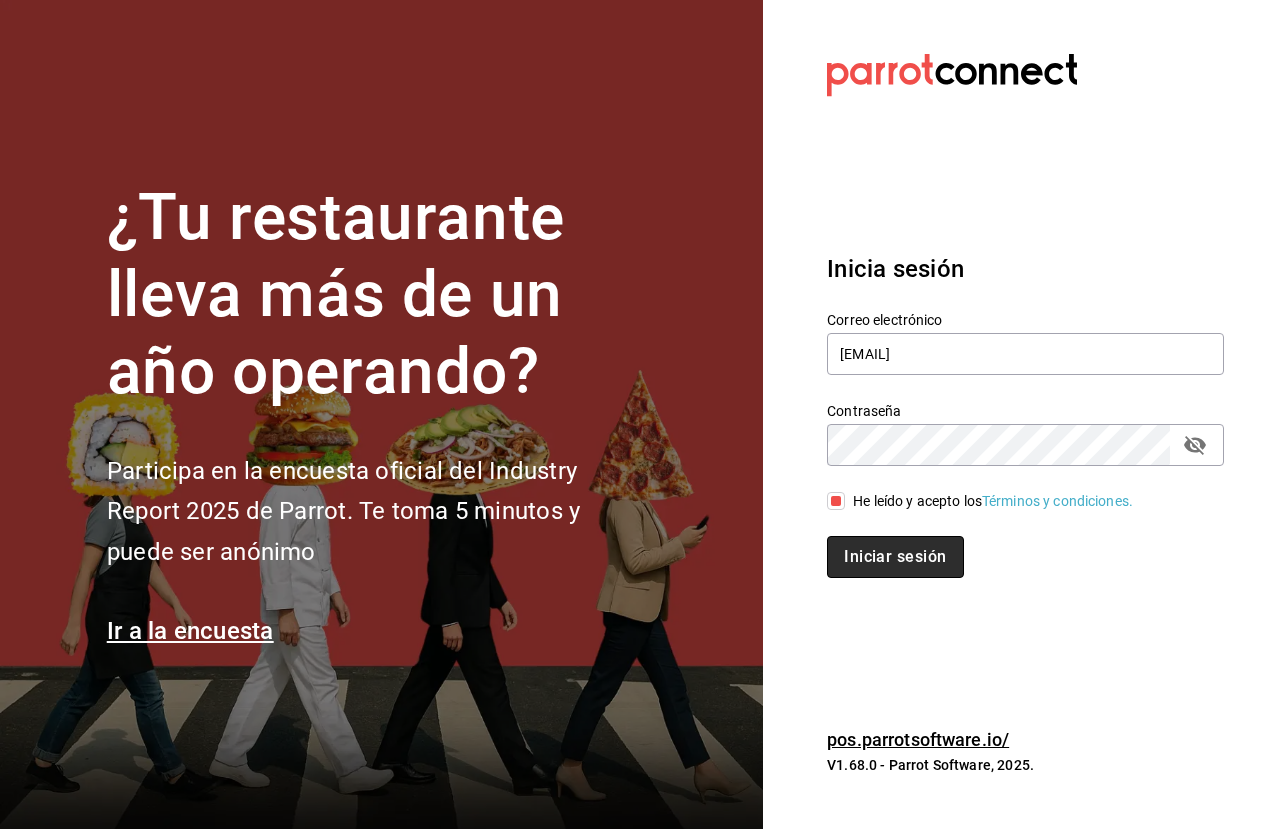 click on "Iniciar sesión" at bounding box center [895, 557] 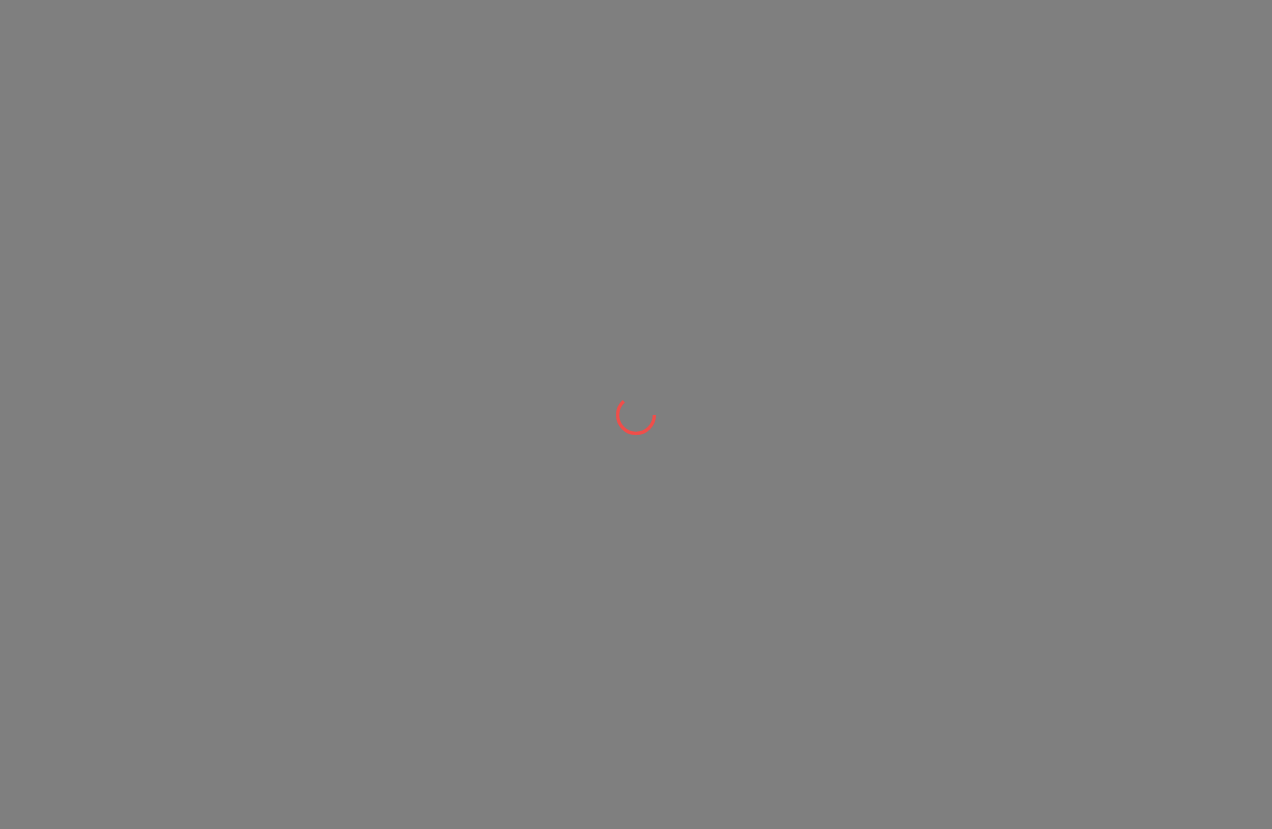 scroll, scrollTop: 0, scrollLeft: 0, axis: both 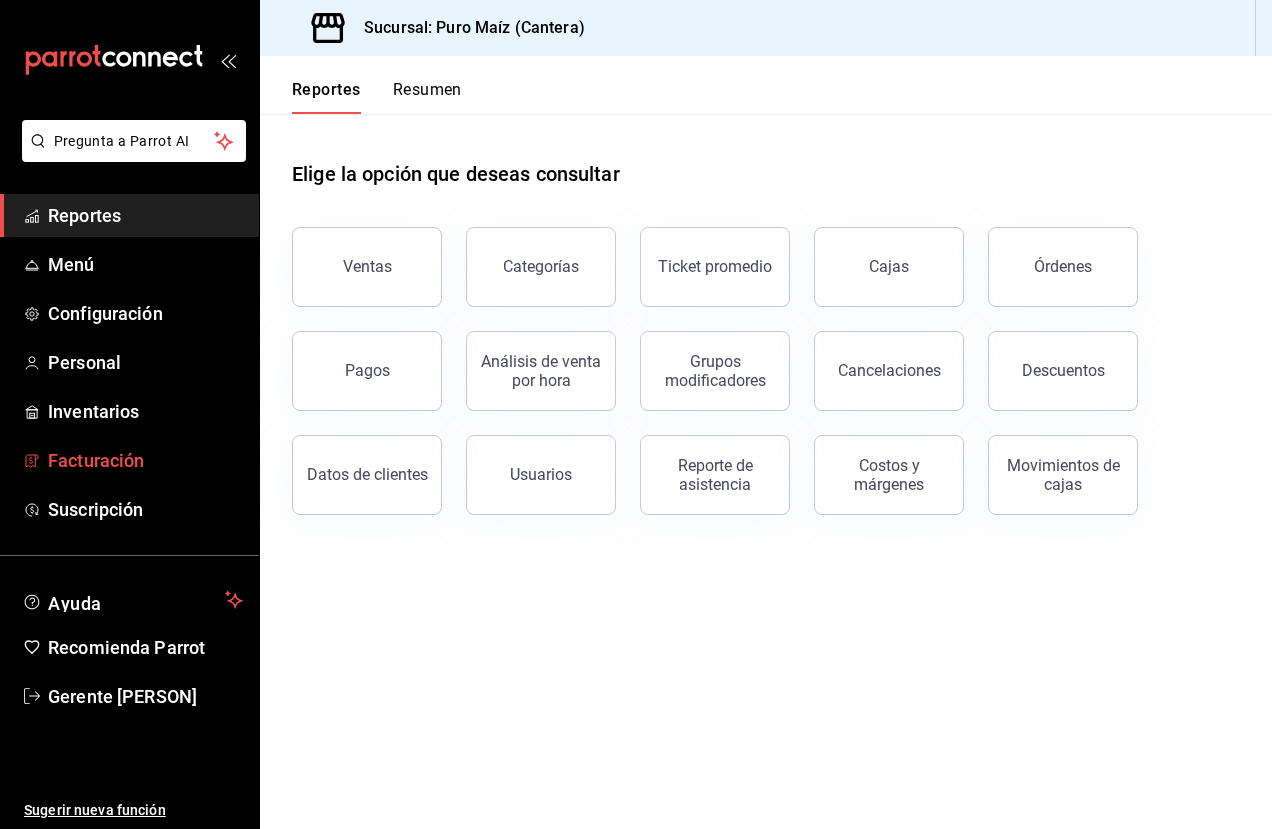 click on "Facturación" at bounding box center [145, 460] 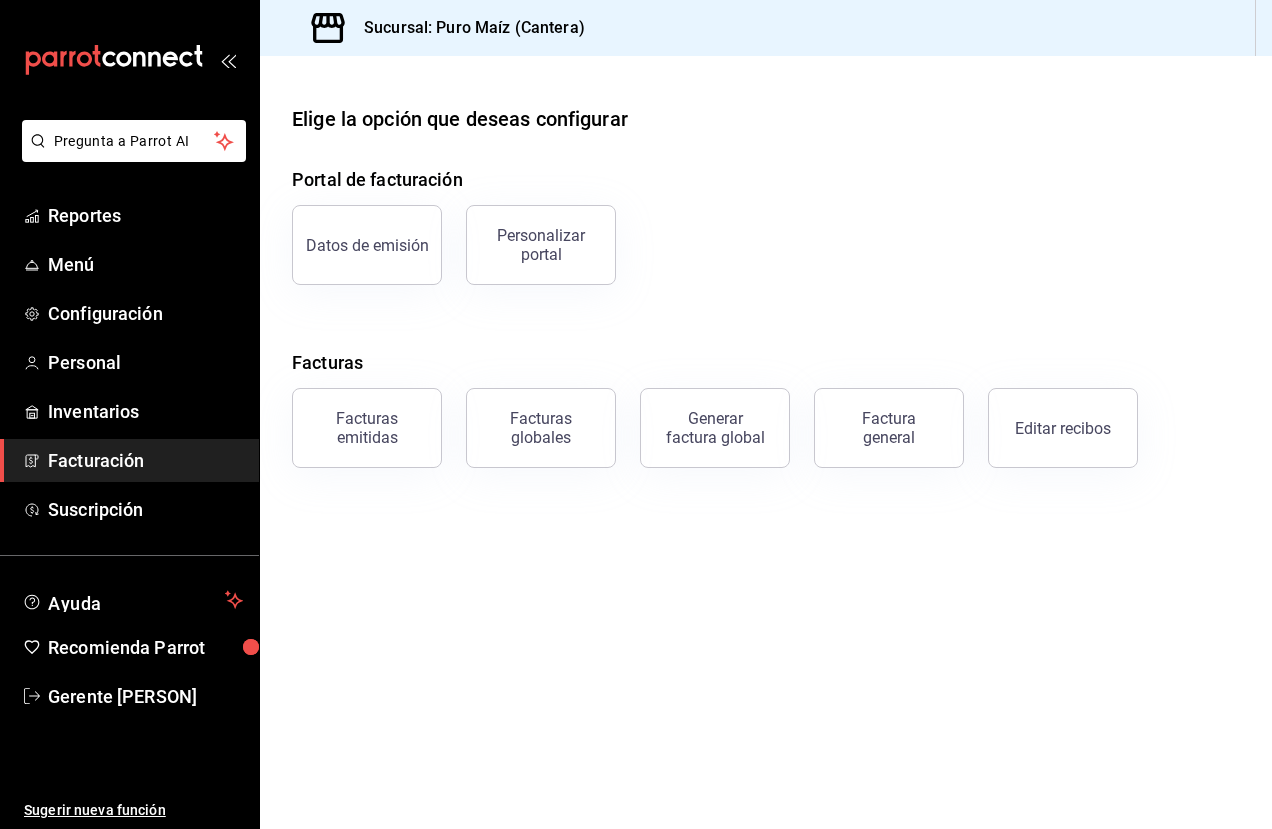 click on "Facturas globales" at bounding box center [541, 428] 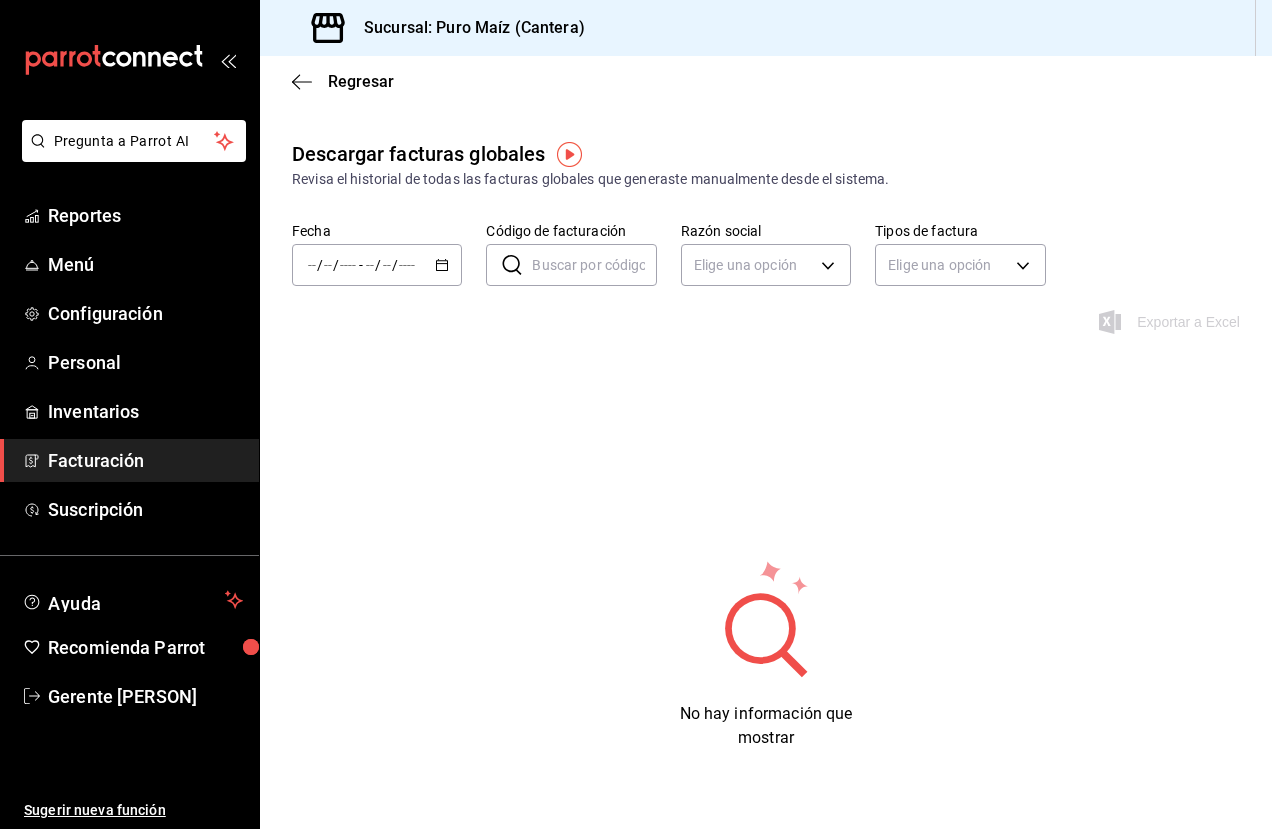 click on "Facturación" at bounding box center (145, 460) 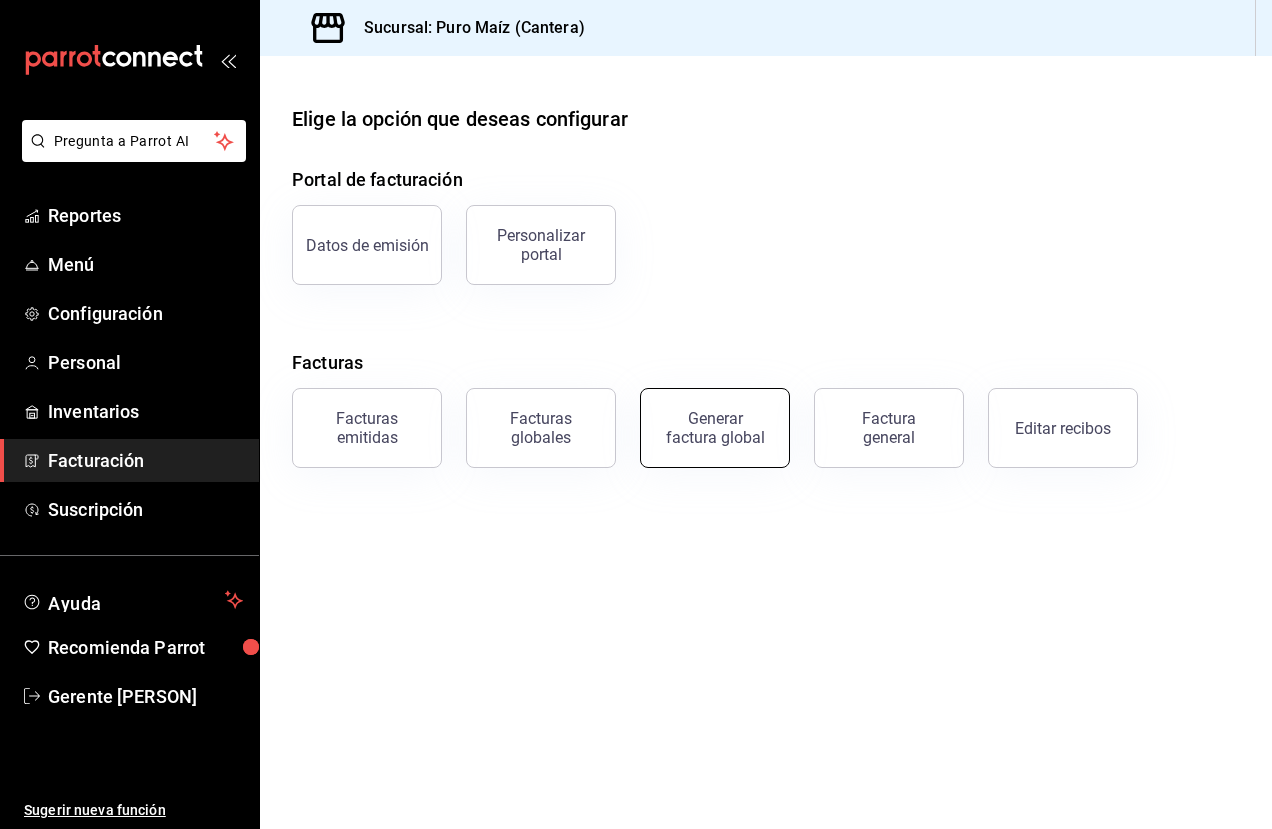 click on "Generar factura global" at bounding box center [715, 428] 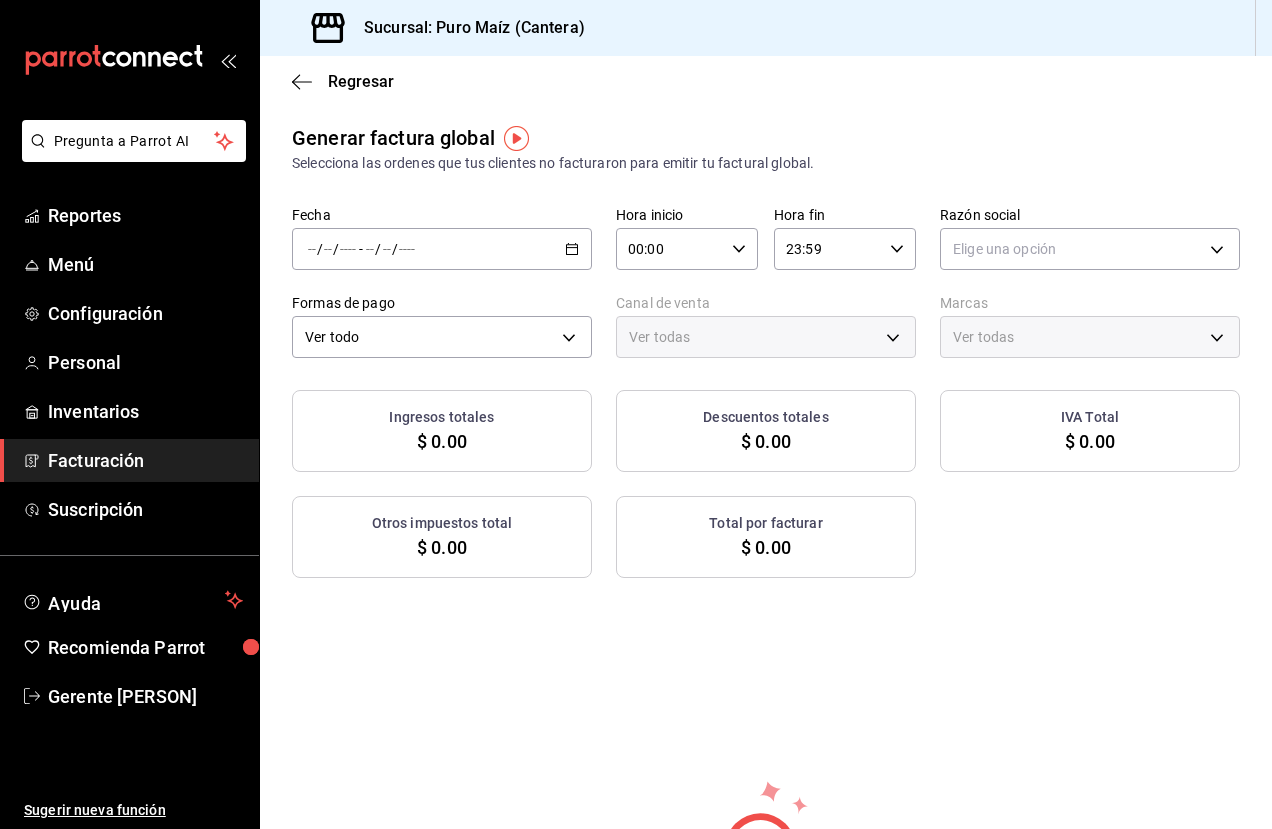 type on "PARROT,UBER_EATS,RAPPI,DIDI_FOOD,ONLINE" 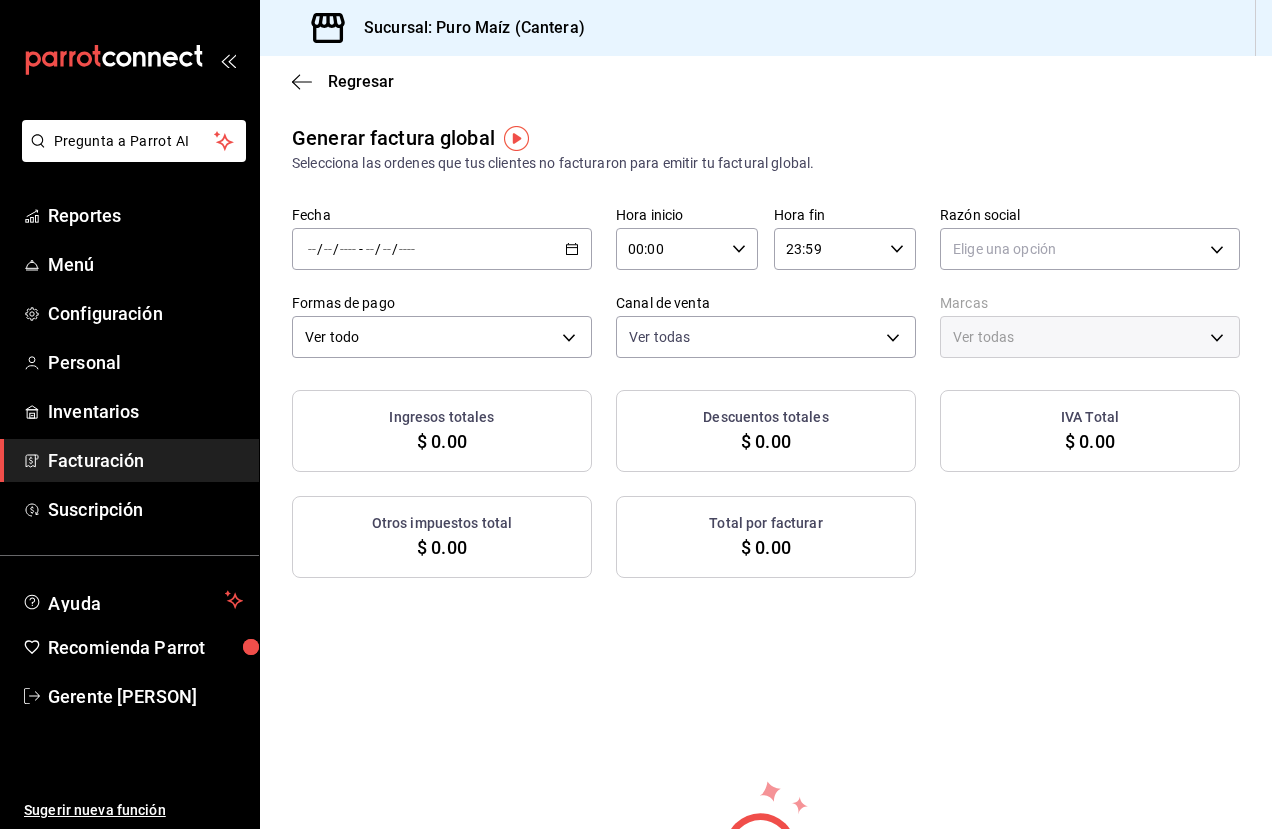 click 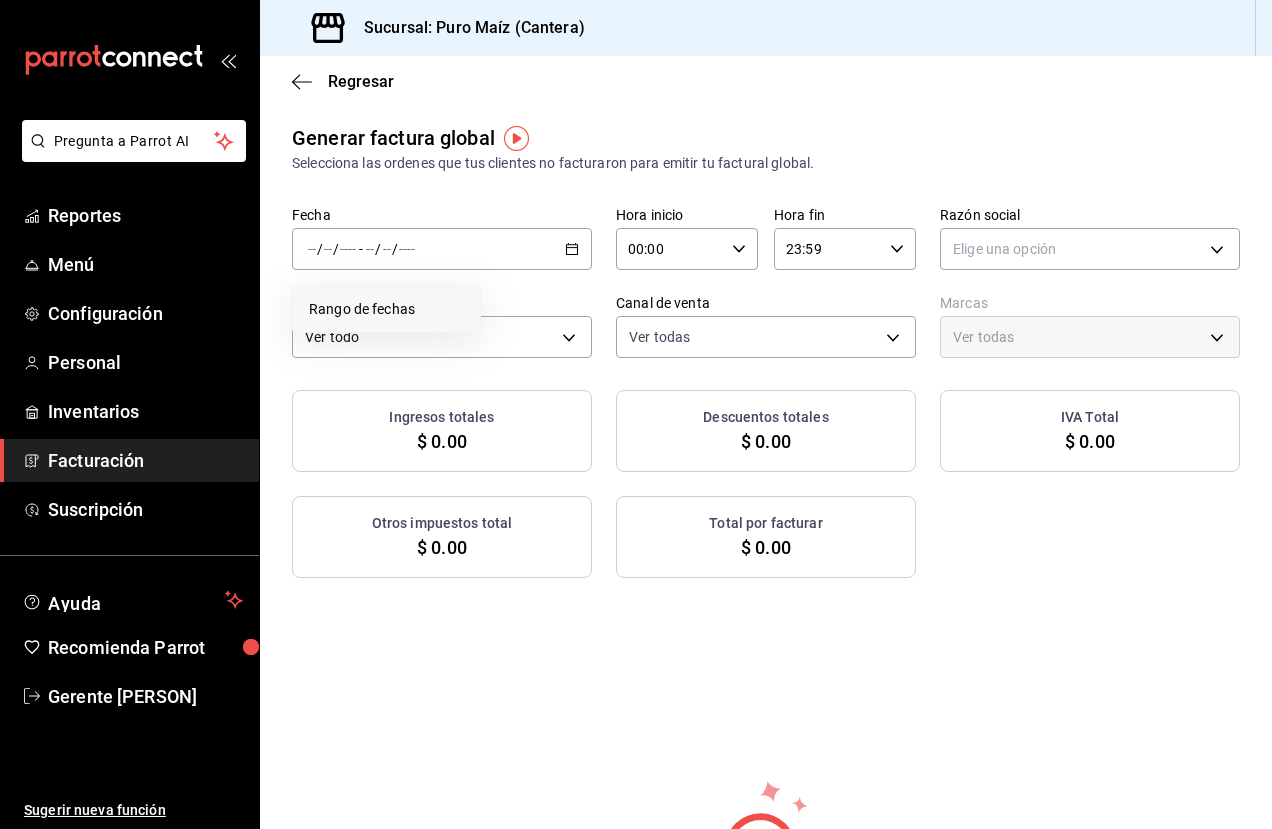 click on "Rango de fechas" at bounding box center (386, 309) 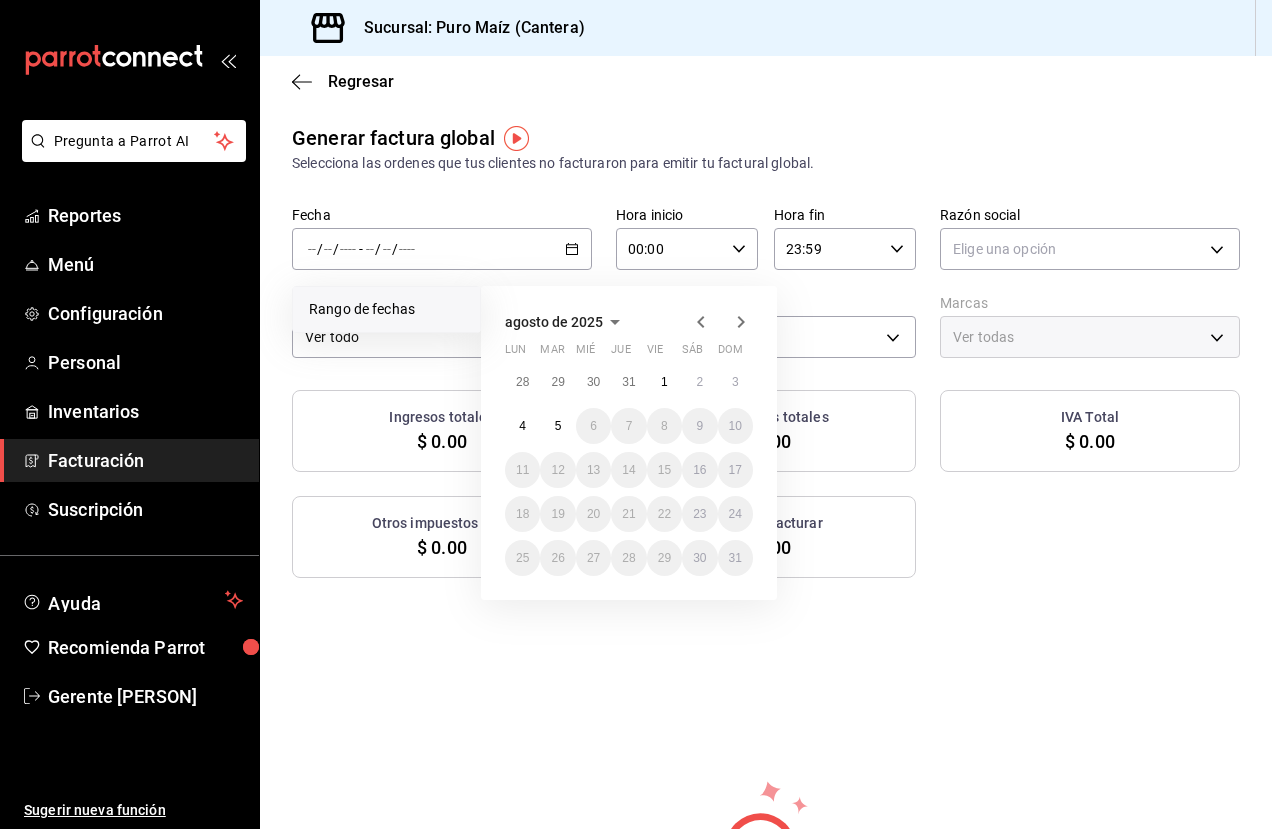 click 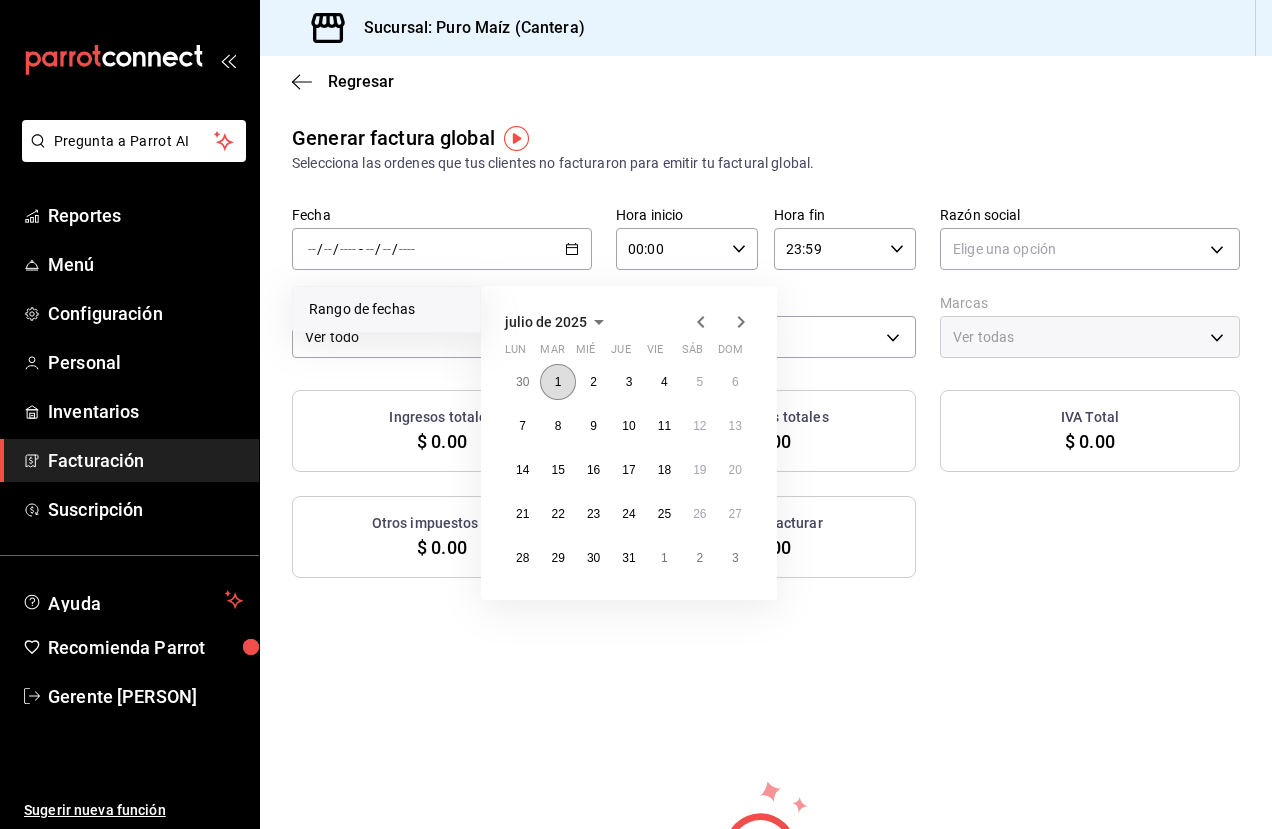 click on "1" at bounding box center (558, 382) 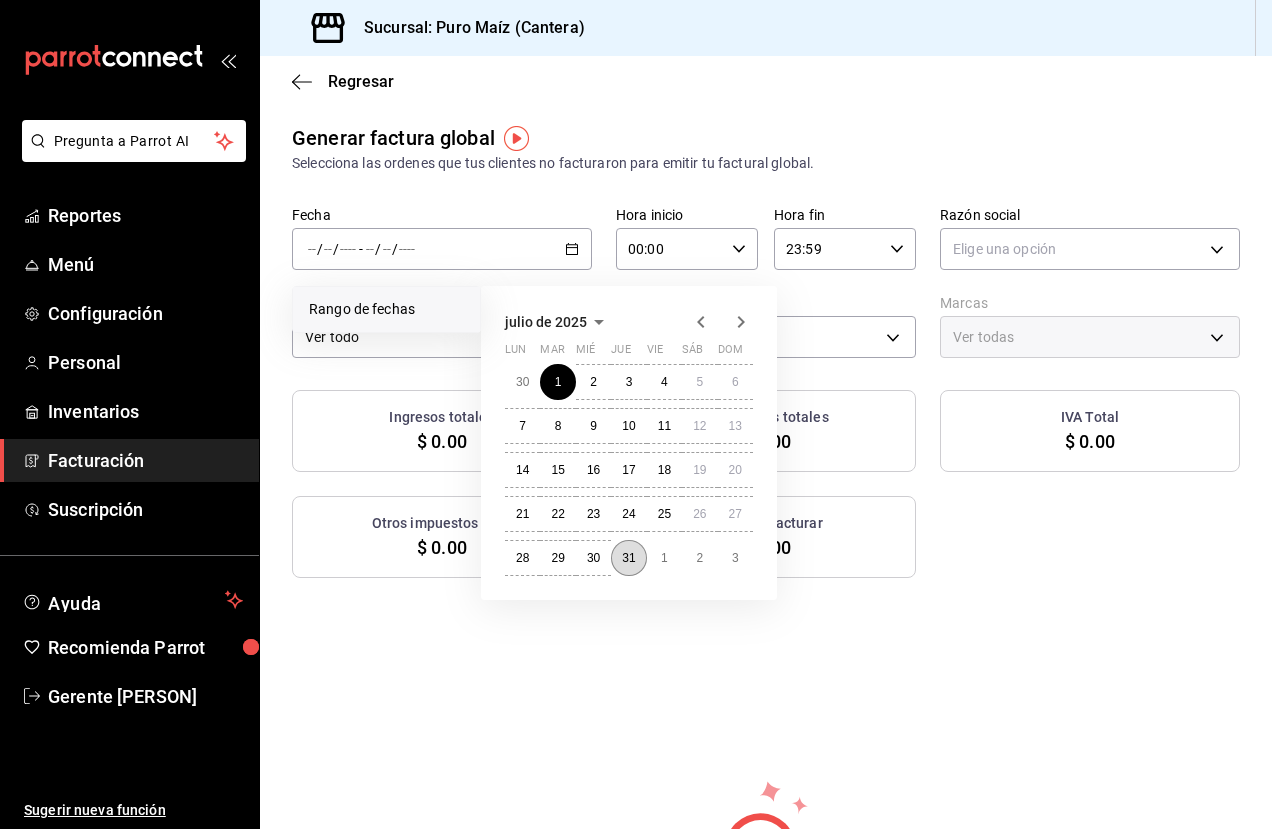 click on "31" at bounding box center [628, 558] 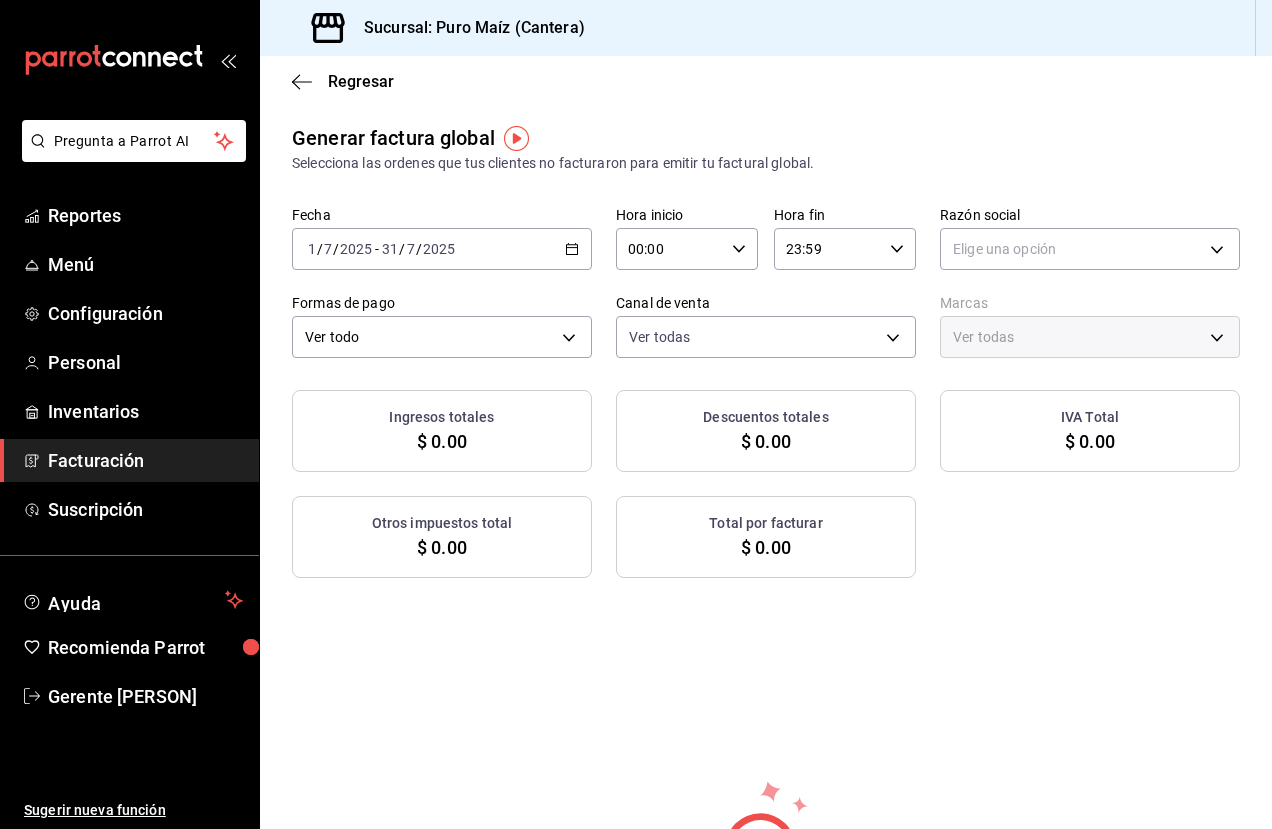 click on "00:00" at bounding box center [670, 249] 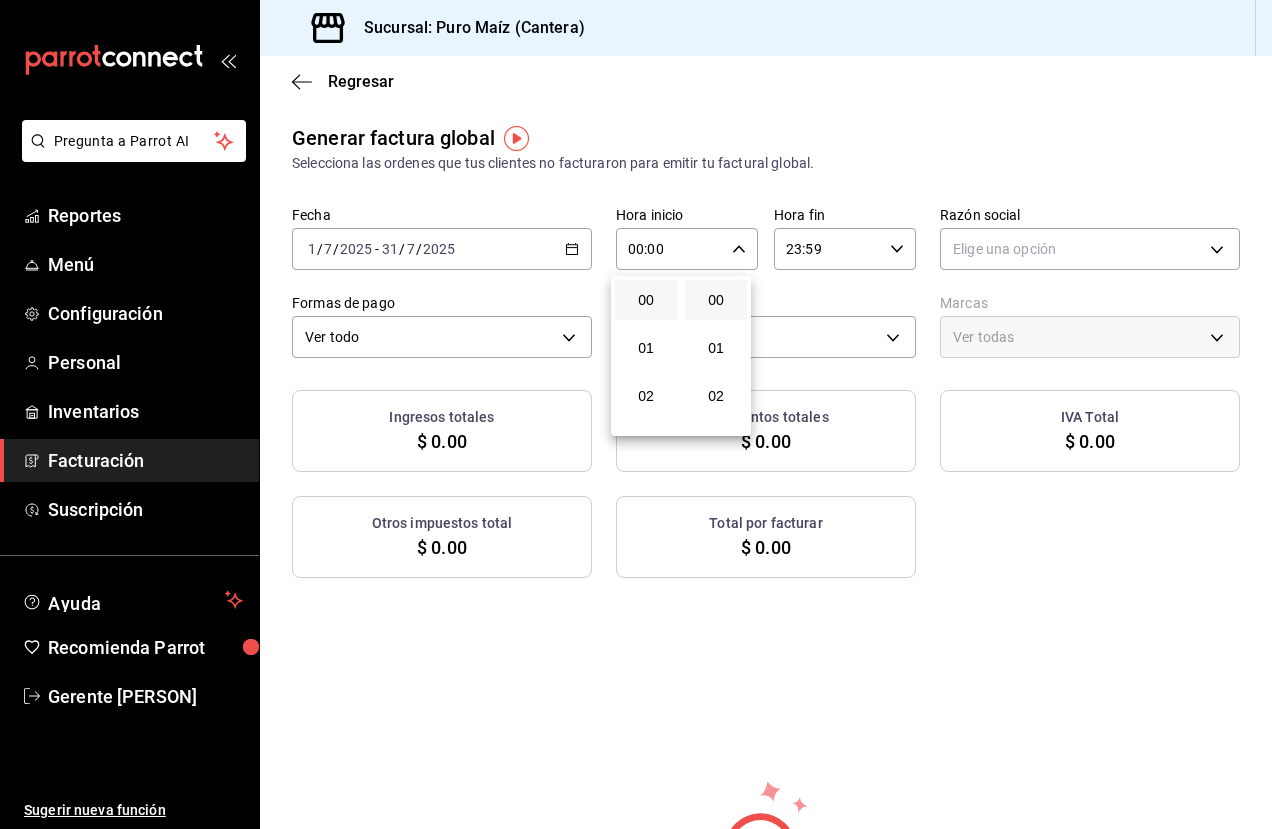 click at bounding box center (636, 414) 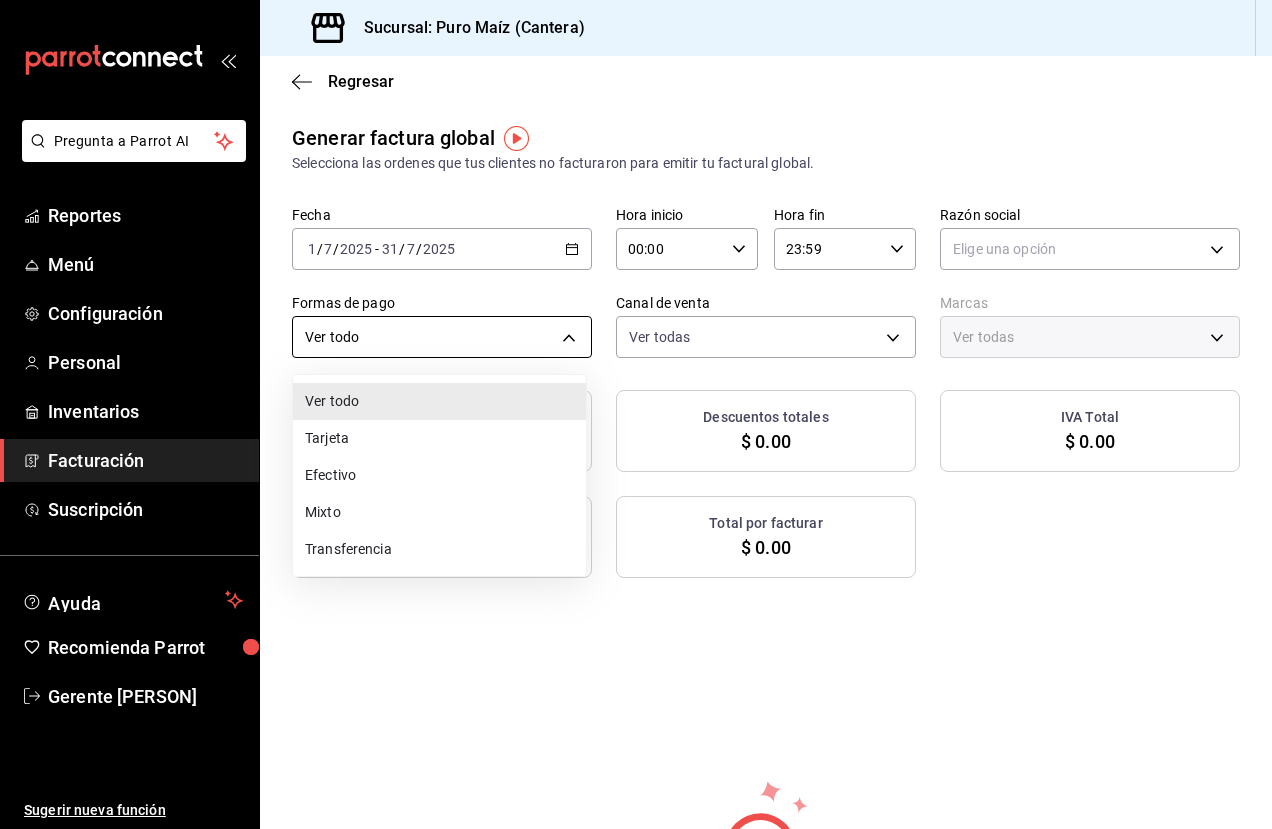 click on "Pregunta a Parrot AI Reportes   Menú   Configuración   Personal   Inventarios   Facturación   Suscripción   Ayuda Recomienda Parrot   Gerente [LAST]   Sugerir nueva función   Sucursal: Puro Maíz (Cantera) Regresar Generar factura global Selecciona las ordenes que tus clientes no facturaron para emitir tu factural global. Fecha [DATE]   [DATE] - [DATE] Hora inicio [TIME] Hora inicio Hora fin [TIME] Hora fin Razón social Elige una opción Formas de pago Ver todo ALL Canal de venta Ver todas PARROT,UBER_EATS,RAPPI,DIDI_FOOD,ONLINE Marcas Ver todas Ingresos totales $ 0.00 Descuentos totales $ 0.00 IVA Total $ 0.00 Otros impuestos total $ 0.00 Total por facturar $ 0.00 No hay información que mostrar GANA 1 MES GRATIS EN TU SUSCRIPCIÓN AQUÍ Ver video tutorial Ir a video Pregunta a Parrot AI Reportes   Menú   Configuración   Personal   Inventarios   Facturación   Suscripción   Ayuda Recomienda Parrot   Gerente [LAST]   Sugerir nueva función   Visitar centro de ayuda ([PHONE])" at bounding box center [636, 414] 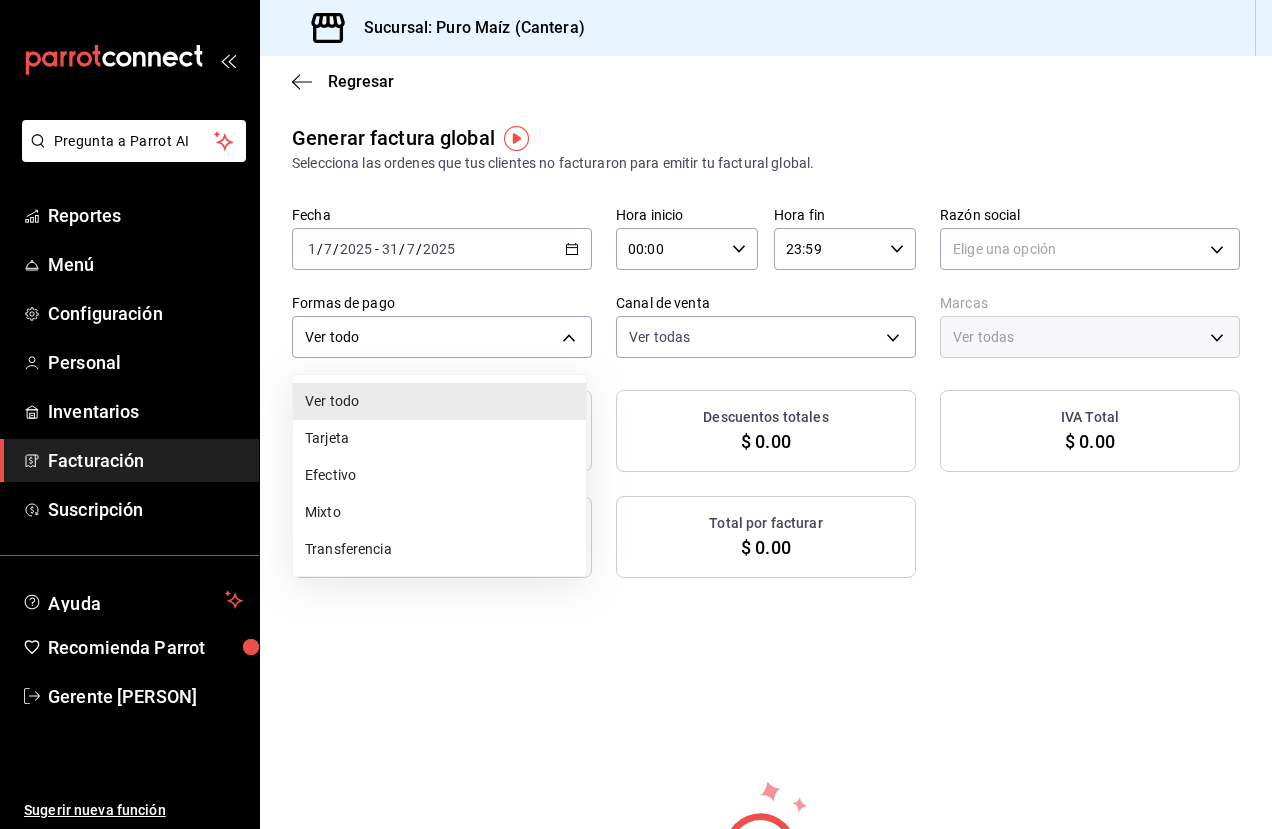 click on "Tarjeta" at bounding box center (439, 438) 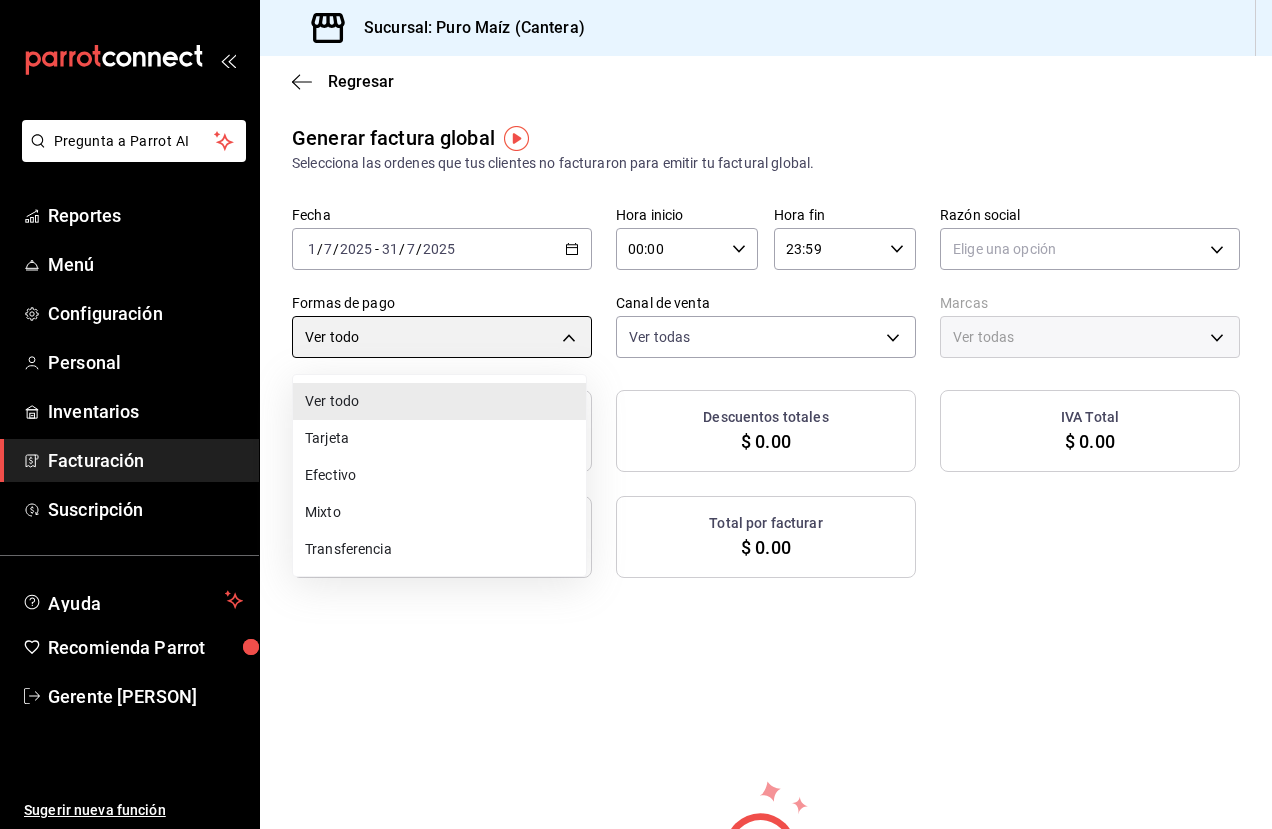 type on "CARD" 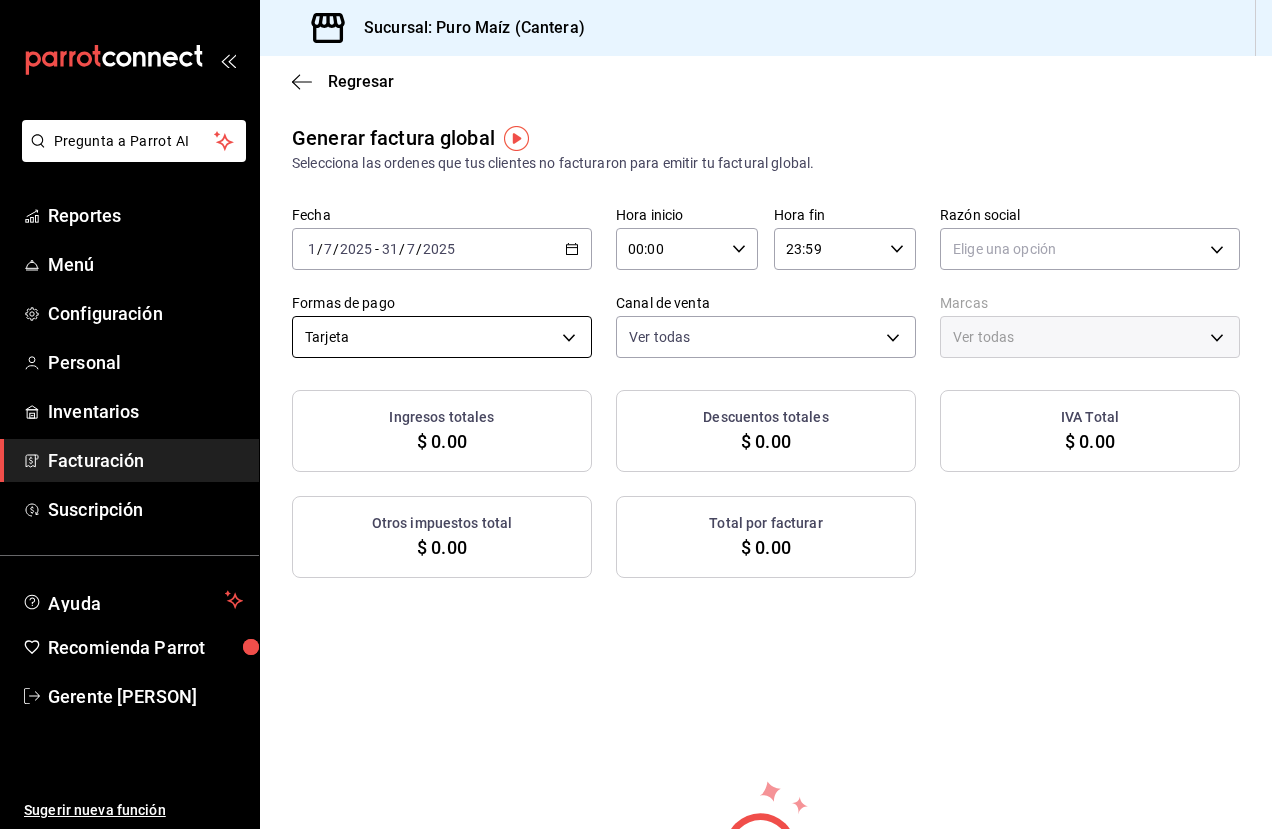 click on "Pregunta a Parrot AI Reportes   Menú   Configuración   Personal   Inventarios   Facturación   Suscripción   Ayuda Recomienda Parrot   Gerente [LAST]   Sugerir nueva función   Sucursal: Puro Maíz (Cantera) Regresar Generar factura global Selecciona las ordenes que tus clientes no facturaron para emitir tu factural global. Fecha [DATE]   [DATE] - [DATE] Hora inicio [TIME] Hora inicio Hora fin [TIME] Hora fin Razón social Elige una opción Formas de pago Tarjeta CARD Canal de venta Ver todas PARROT,UBER_EATS,RAPPI,DIDI_FOOD,ONLINE Marcas Ver todas Ingresos totales $ 0.00 Descuentos totales $ 0.00 IVA Total $ 0.00 Otros impuestos total $ 0.00 Total por facturar $ 0.00 No hay información que mostrar GANA 1 MES GRATIS EN TU SUSCRIPCIÓN AQUÍ Ver video tutorial Ir a video Pregunta a Parrot AI Reportes   Menú   Configuración   Personal   Inventarios   Facturación   Suscripción   Ayuda Recomienda Parrot   Gerente [LAST]   Sugerir nueva función   Visitar centro de ayuda ([PHONE])" at bounding box center [636, 414] 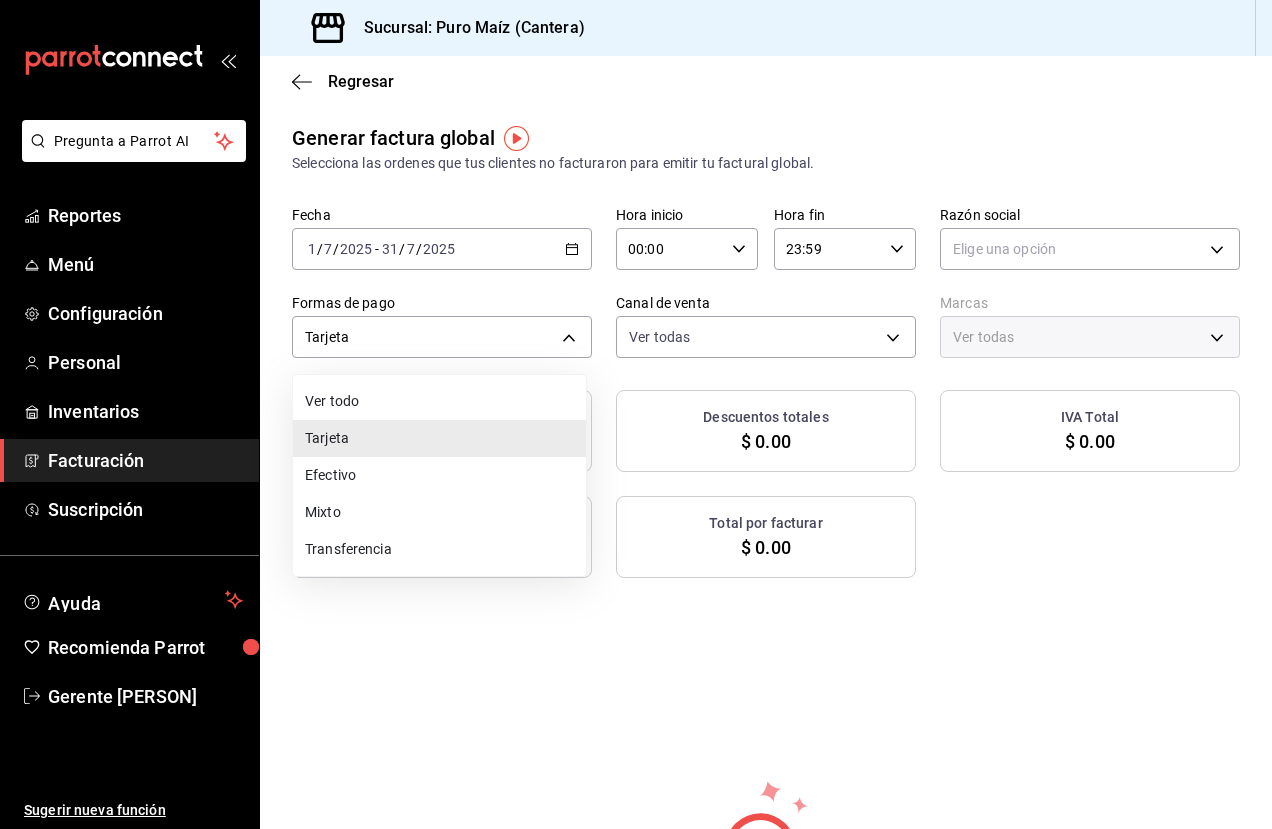 click on "Tarjeta" at bounding box center [439, 438] 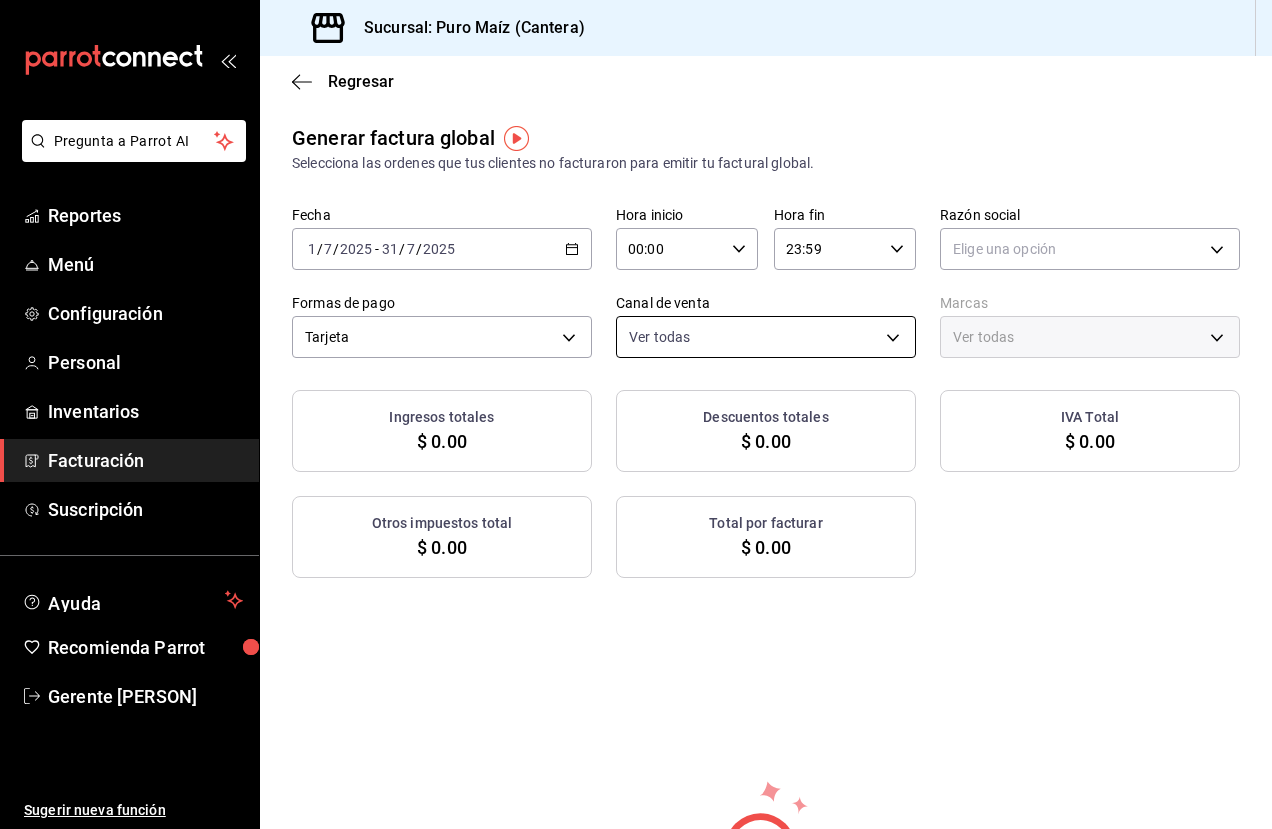 click on "Pregunta a Parrot AI Reportes   Menú   Configuración   Personal   Inventarios   Facturación   Suscripción   Ayuda Recomienda Parrot   Gerente [LAST]   Sugerir nueva función   Sucursal: Puro Maíz (Cantera) Regresar Generar factura global Selecciona las ordenes que tus clientes no facturaron para emitir tu factural global. Fecha [DATE]   [DATE] - [DATE] Hora inicio [TIME] Hora inicio Hora fin [TIME] Hora fin Razón social Elige una opción Formas de pago Tarjeta CARD Canal de venta Ver todas PARROT,UBER_EATS,RAPPI,DIDI_FOOD,ONLINE Marcas Ver todas Ingresos totales $ 0.00 Descuentos totales $ 0.00 IVA Total $ 0.00 Otros impuestos total $ 0.00 Total por facturar $ 0.00 No hay información que mostrar GANA 1 MES GRATIS EN TU SUSCRIPCIÓN AQUÍ Ver video tutorial Ir a video Pregunta a Parrot AI Reportes   Menú   Configuración   Personal   Inventarios   Facturación   Suscripción   Ayuda Recomienda Parrot   Gerente [LAST]   Sugerir nueva función   Visitar centro de ayuda ([PHONE])" at bounding box center [636, 414] 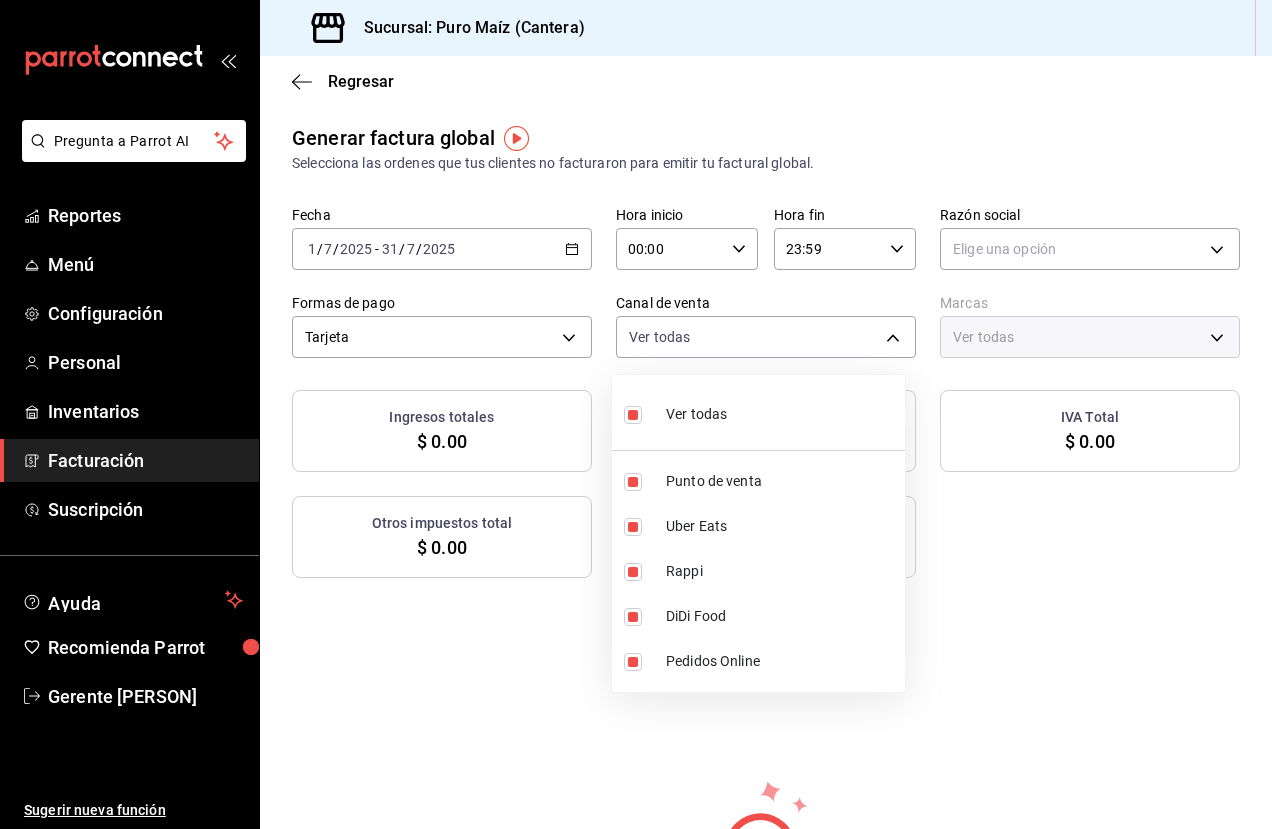 click at bounding box center [633, 415] 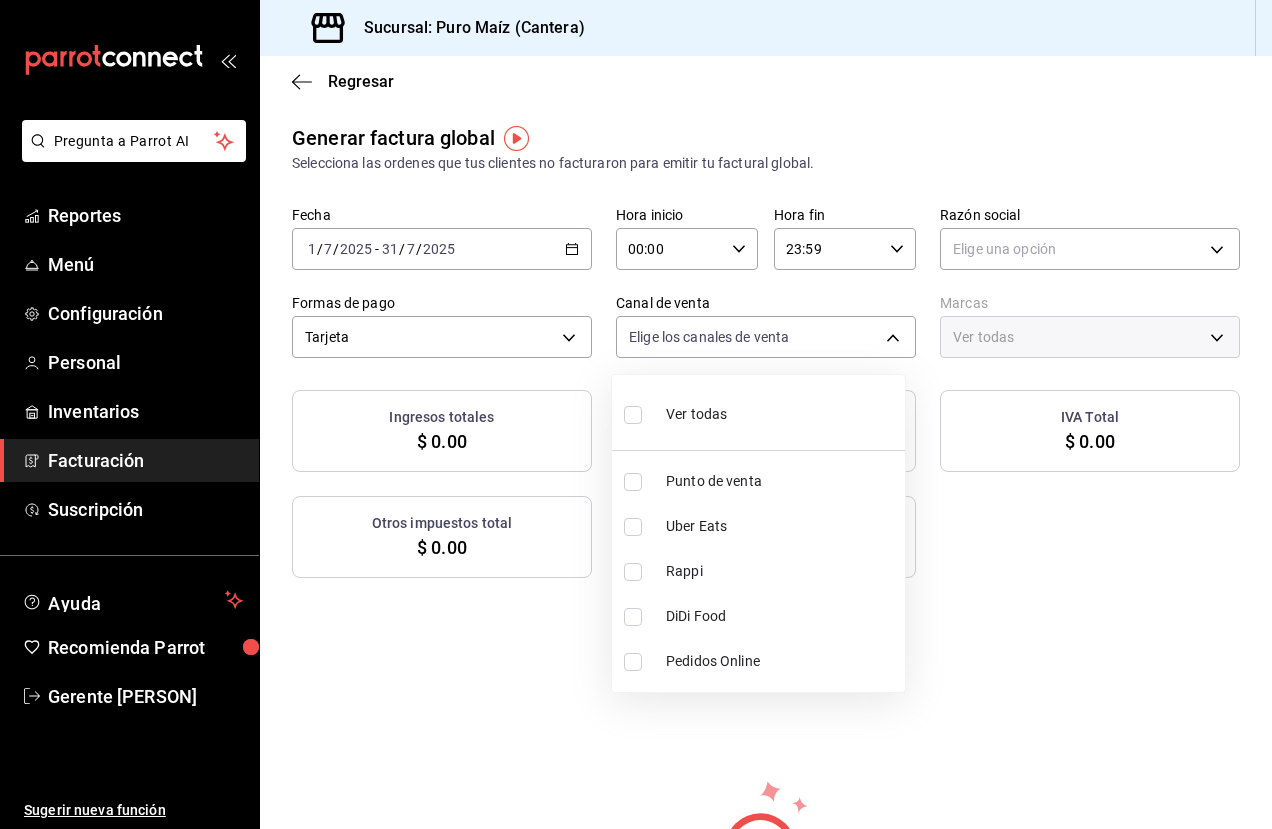 click on "Punto de venta" at bounding box center [758, 481] 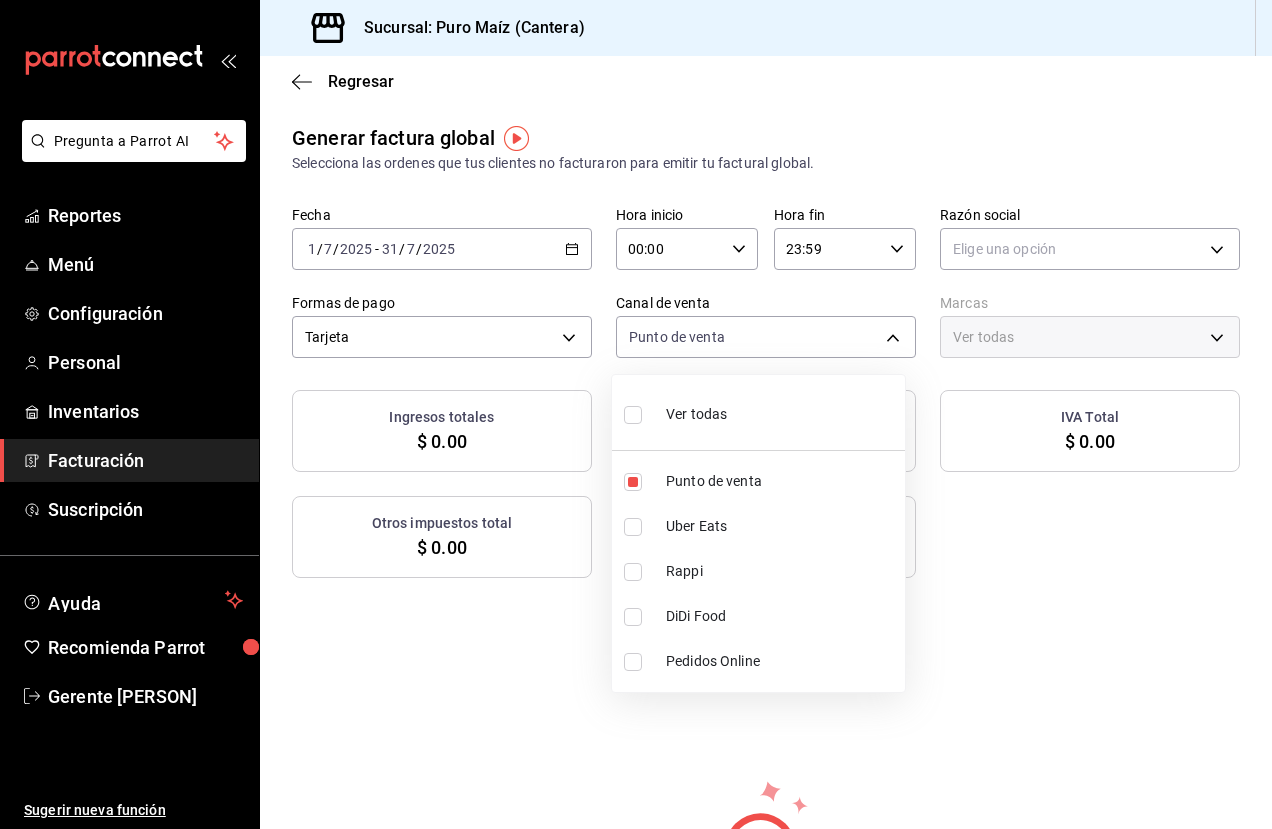 click at bounding box center (636, 414) 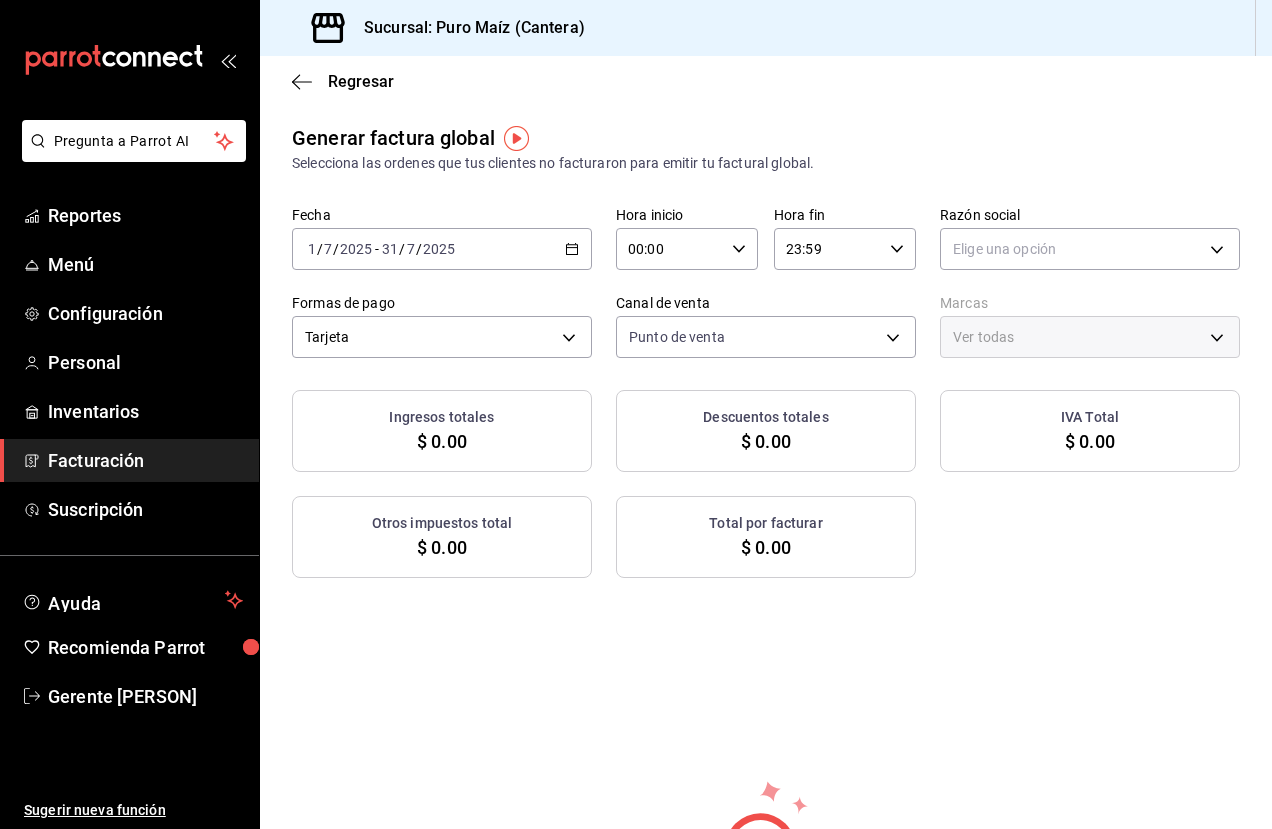 click on "Ver todas" at bounding box center [1090, 337] 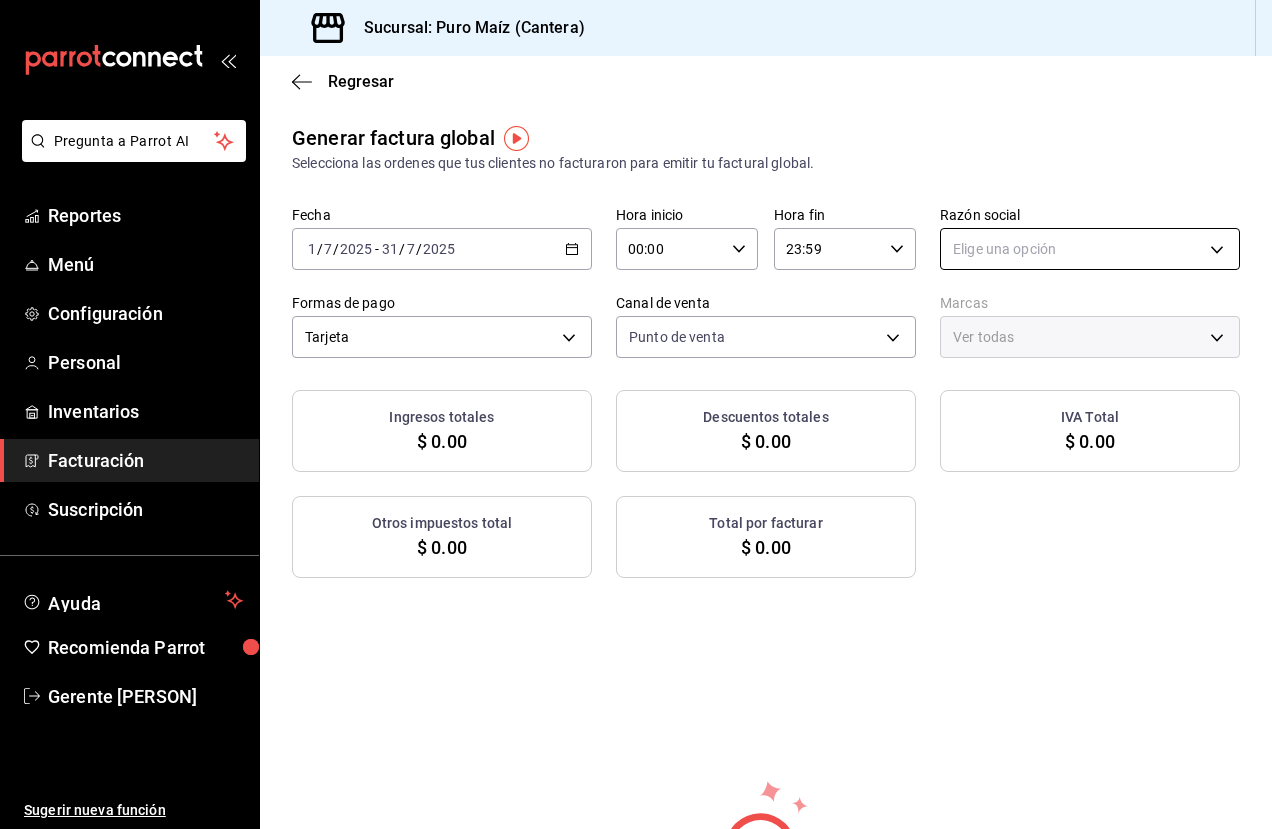 click on "Pregunta a Parrot AI Reportes   Menú   Configuración   Personal   Inventarios   Facturación   Suscripción   Ayuda Recomienda Parrot   Gerente [NAME]   Sugerir nueva función   Sucursal: Puro Maíz (Cantera) Regresar Generar factura global Selecciona las ordenes que tus clientes no facturaron para emitir tu factural global. Fecha [DATE]   [DATE] - [DATE]   [DATE] Hora inicio [TIME] Hora inicio Hora fin [TIME] Hora fin Razón social Elige una opción Formas de pago Tarjeta CARD Canal de venta Punto de venta PARROT Marcas Ver todas Ingresos totales $ 0.00 Descuentos totales $ 0.00 IVA Total $ 0.00 Otros impuestos total $ 0.00 Total por facturar $ 0.00 No hay información que mostrar GANA 1 MES GRATIS EN TU SUSCRIPCIÓN AQUÍ ¿Recuerdas cómo empezó tu restaurante?
Hoy puedes ayudar a un colega a tener el mismo cambio que tú viviste.
Recomienda Parrot directamente desde tu Portal Administrador.
Es fácil y rápido.
🎁 Por cada restaurante que se una, ganas 1 mes gratis. Ver video tutorial" at bounding box center [636, 414] 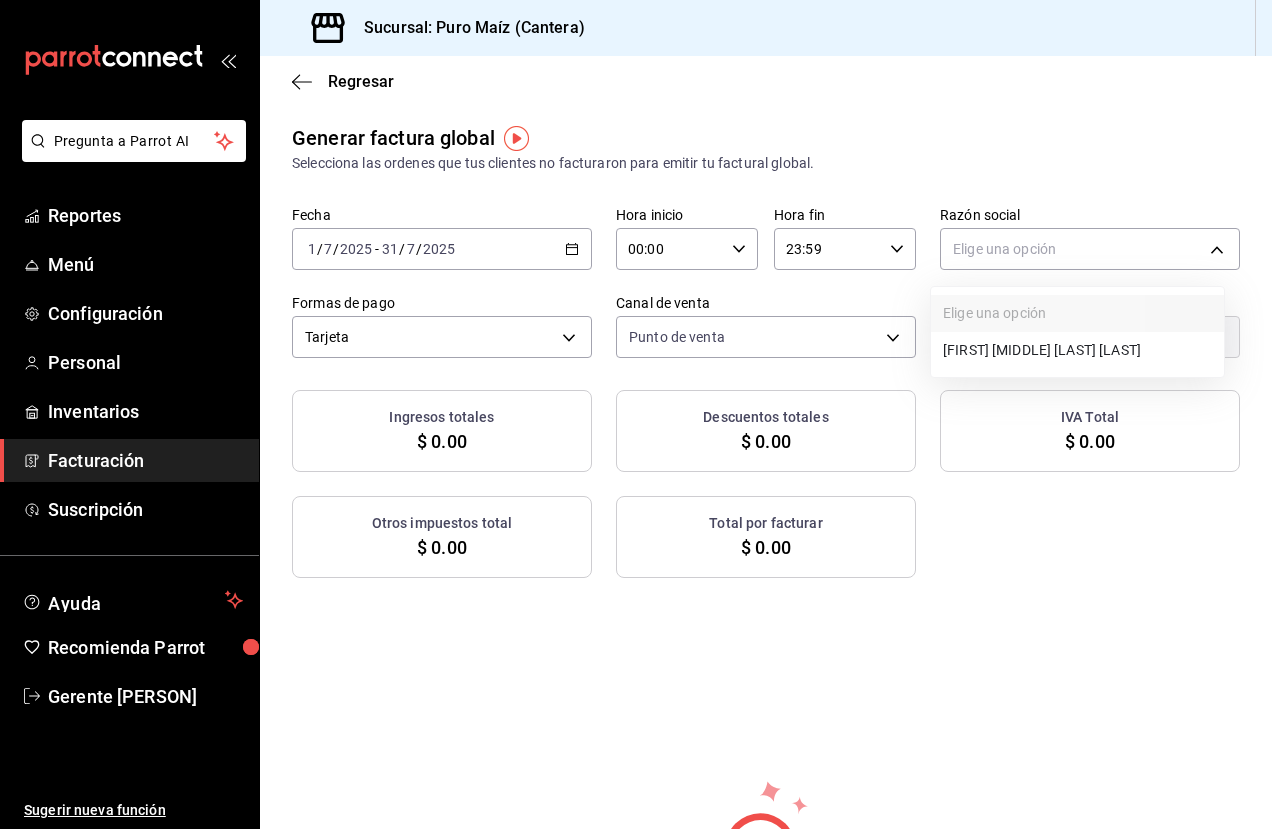 click on "[FIRST] [MIDDLE] [LAST] [LAST]" at bounding box center (1077, 350) 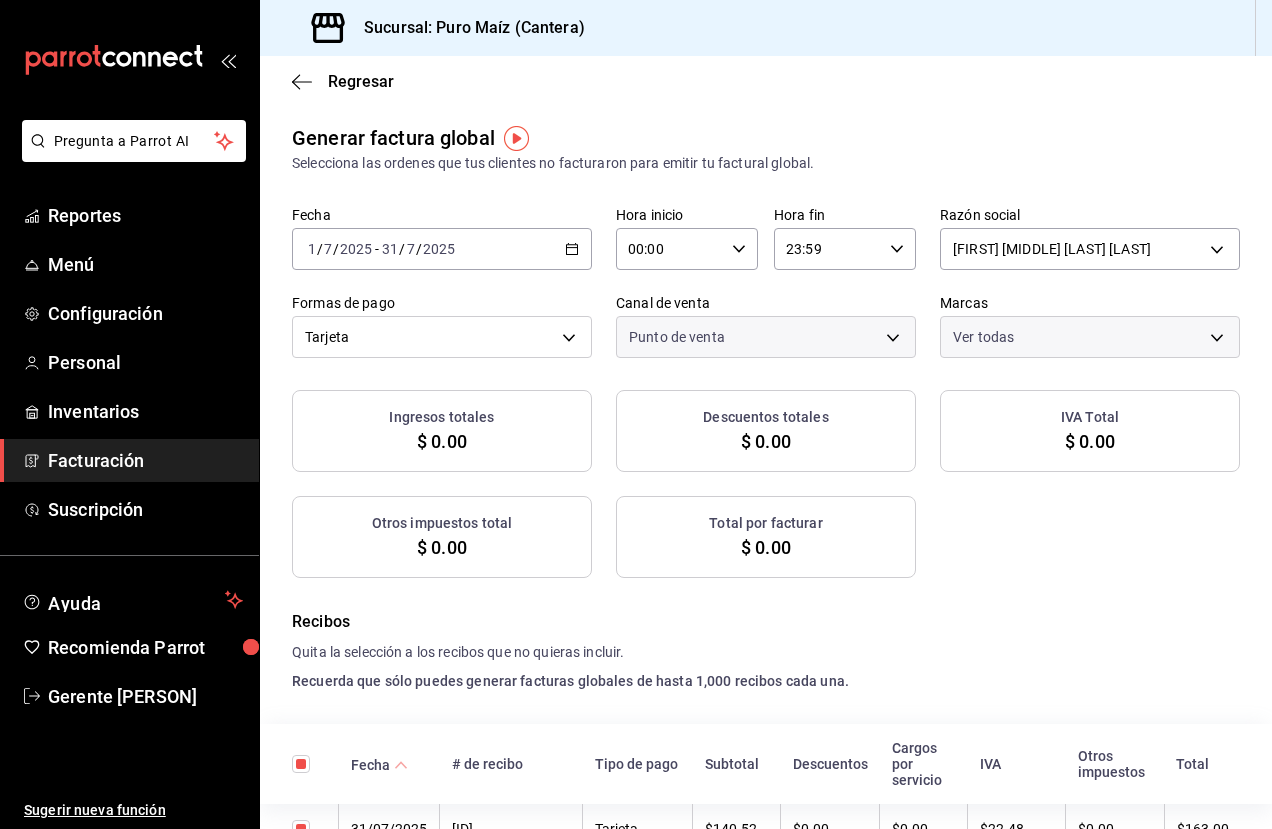 checkbox on "true" 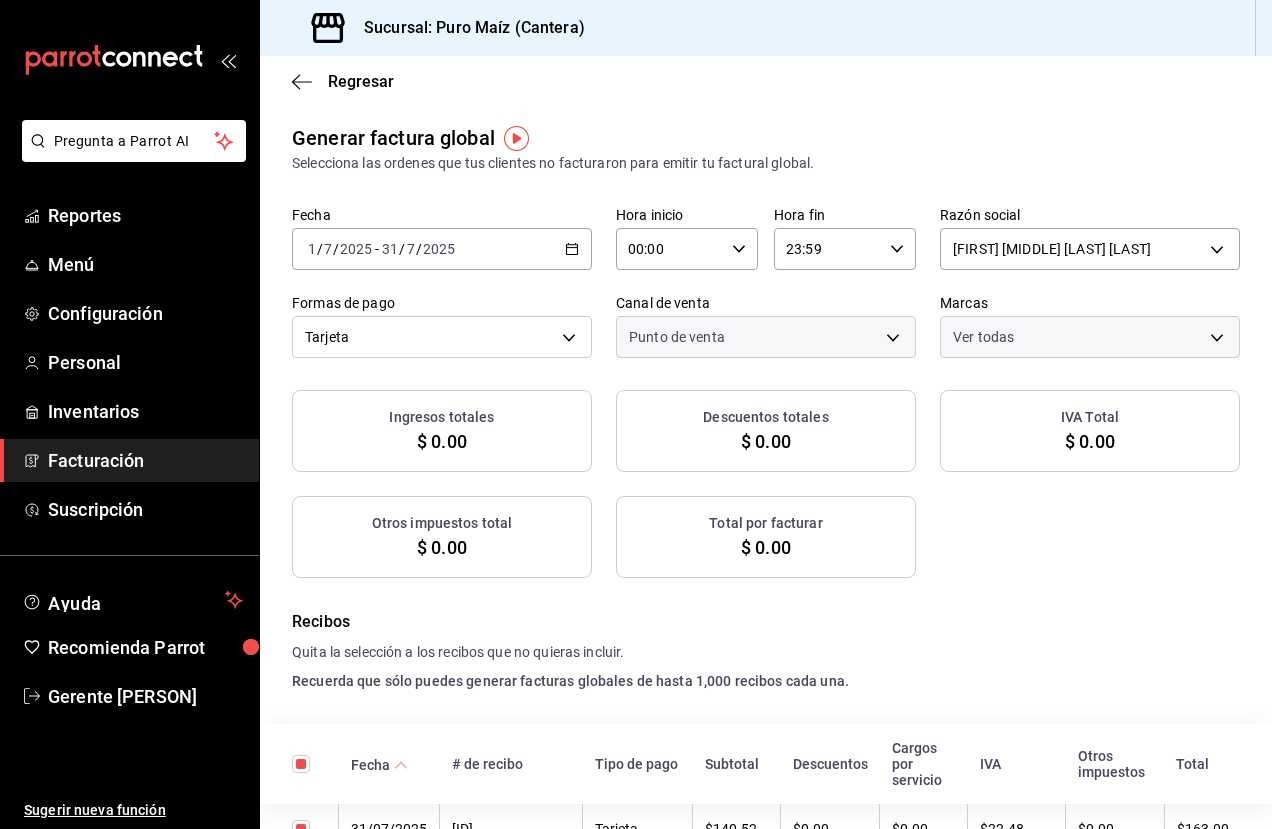 checkbox on "true" 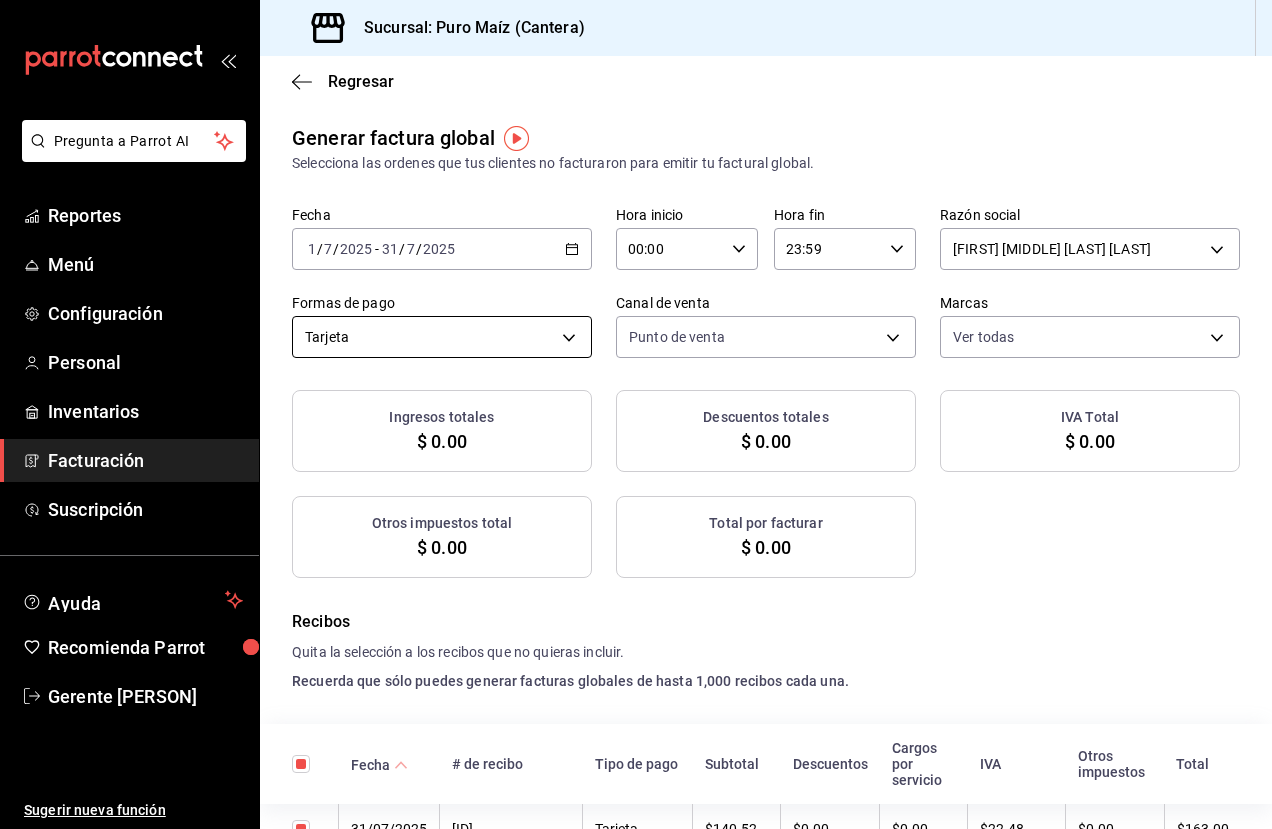 checkbox on "true" 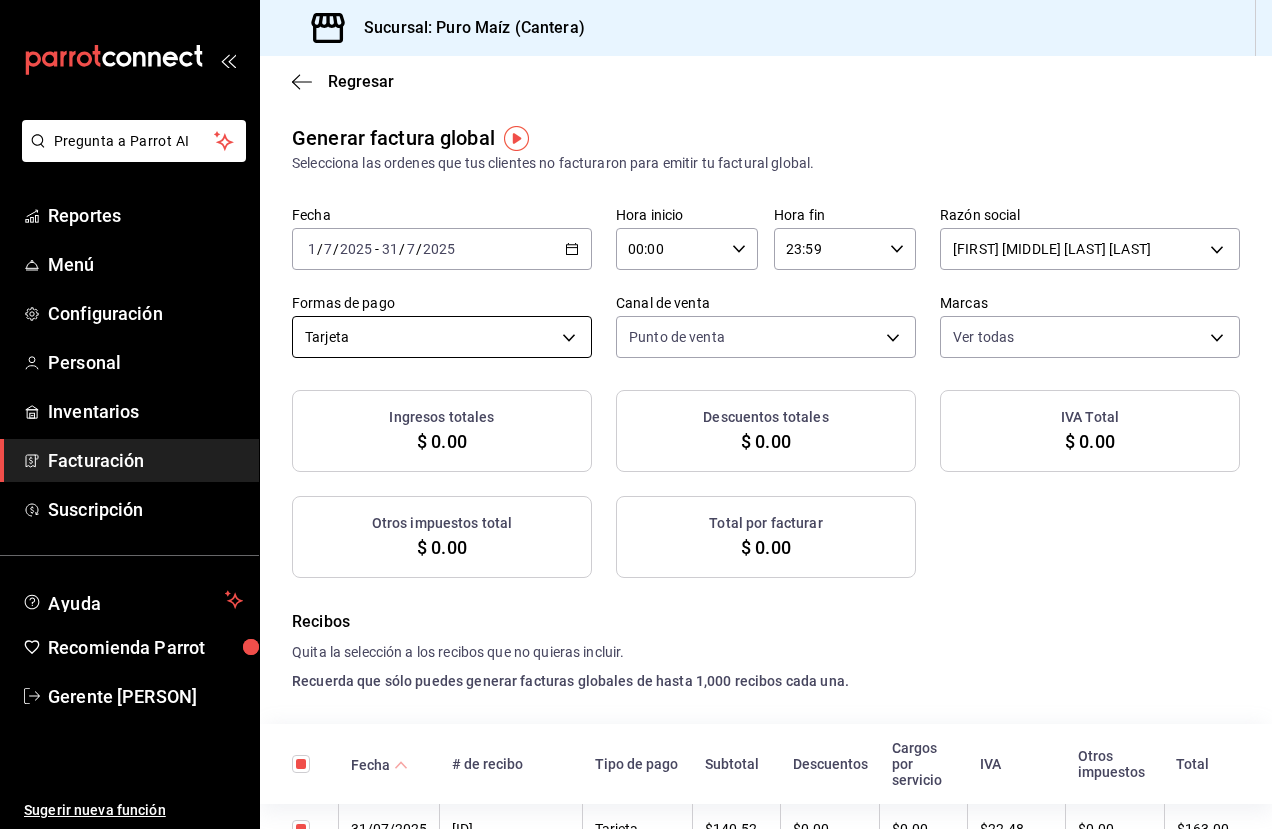 checkbox on "true" 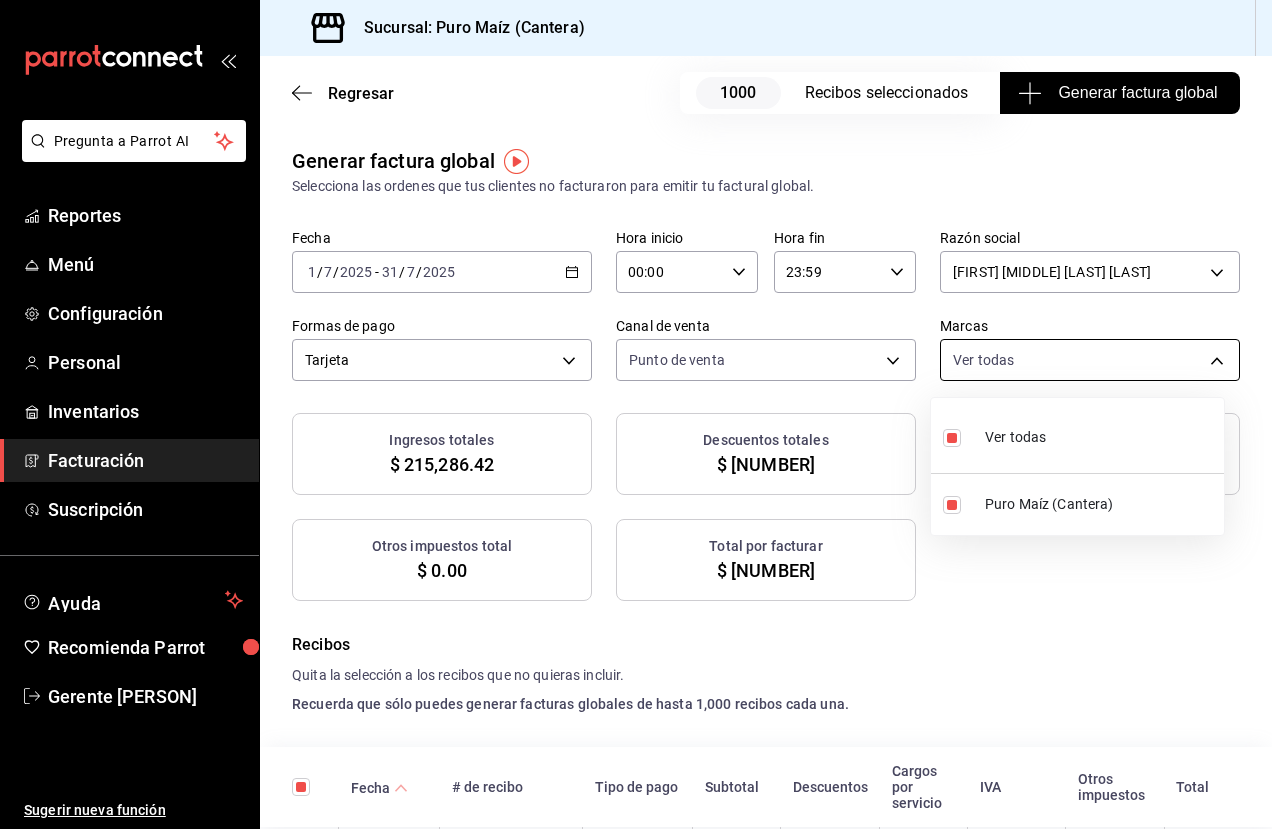 click on "Pregunta a Parrot AI Reportes   Menú   Configuración   Personal   Inventarios   Facturación   Suscripción   Ayuda Recomienda Parrot   Gerente [NAME]   Sugerir nueva función   Sucursal: Puro Maíz (Cantera) Regresar 1000 Recibos seleccionados Generar factura global Generar factura global Selecciona las ordenes que tus clientes no facturaron para emitir tu factural global. Fecha [DATE]   [DATE] - [DATE]   [DATE] Hora inicio [TIME] Hora inicio Hora fin [TIME] Hora fin Razón social [FIRST] [LAST] [UUID] Formas de pago Tarjeta CARD Canal de venta Punto de venta PARROT Marcas Ver todas [UUID] Ingresos totales $ 215,286.42 Descuentos totales $ 12,231.30 IVA Total $ 34,446.08 Otros impuestos total $ 0.00 Total por facturar $ 249,732.50 Recibos Quita la selección a los recibos que no quieras incluir. Recuerda que sólo puedes generar facturas globales de hasta 1,000 recibos cada una. Fecha # de recibo Tipo de pago IVA" at bounding box center [636, 414] 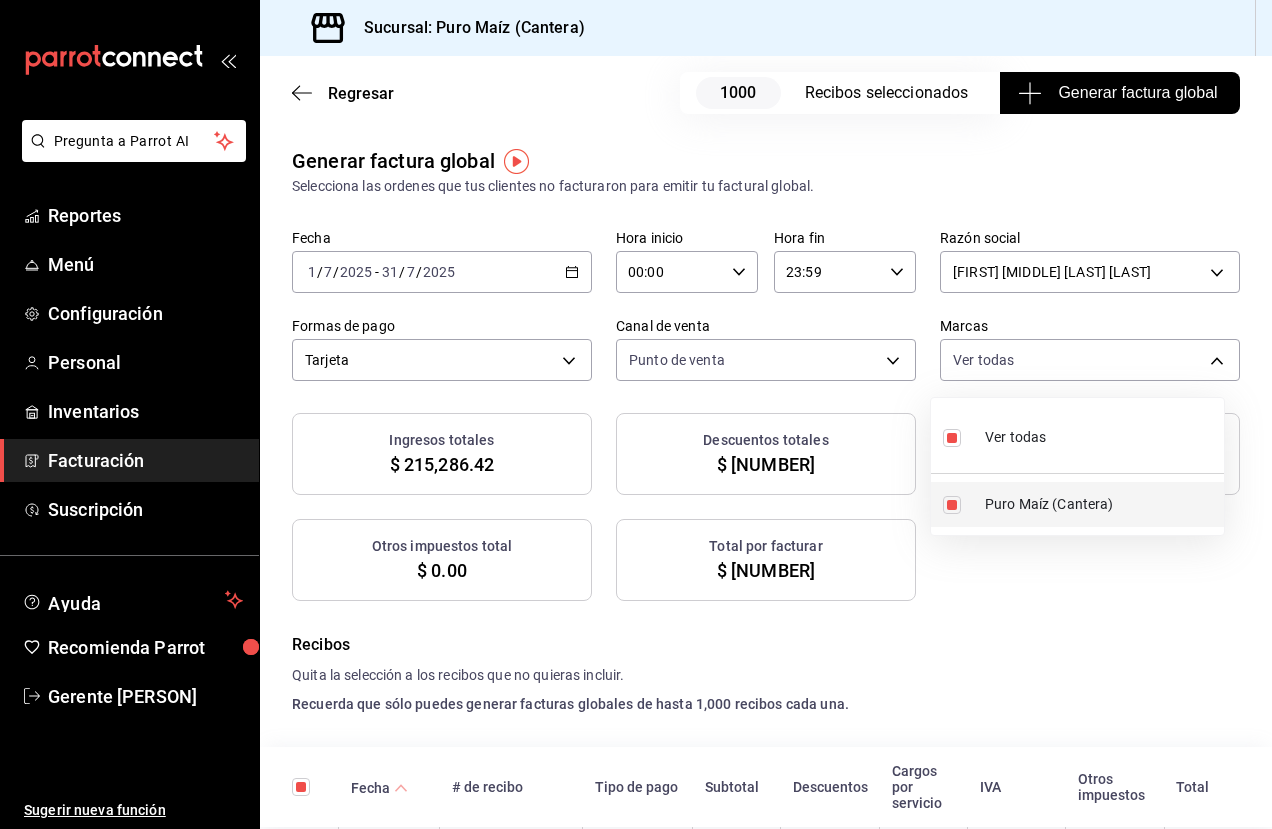 click at bounding box center (956, 505) 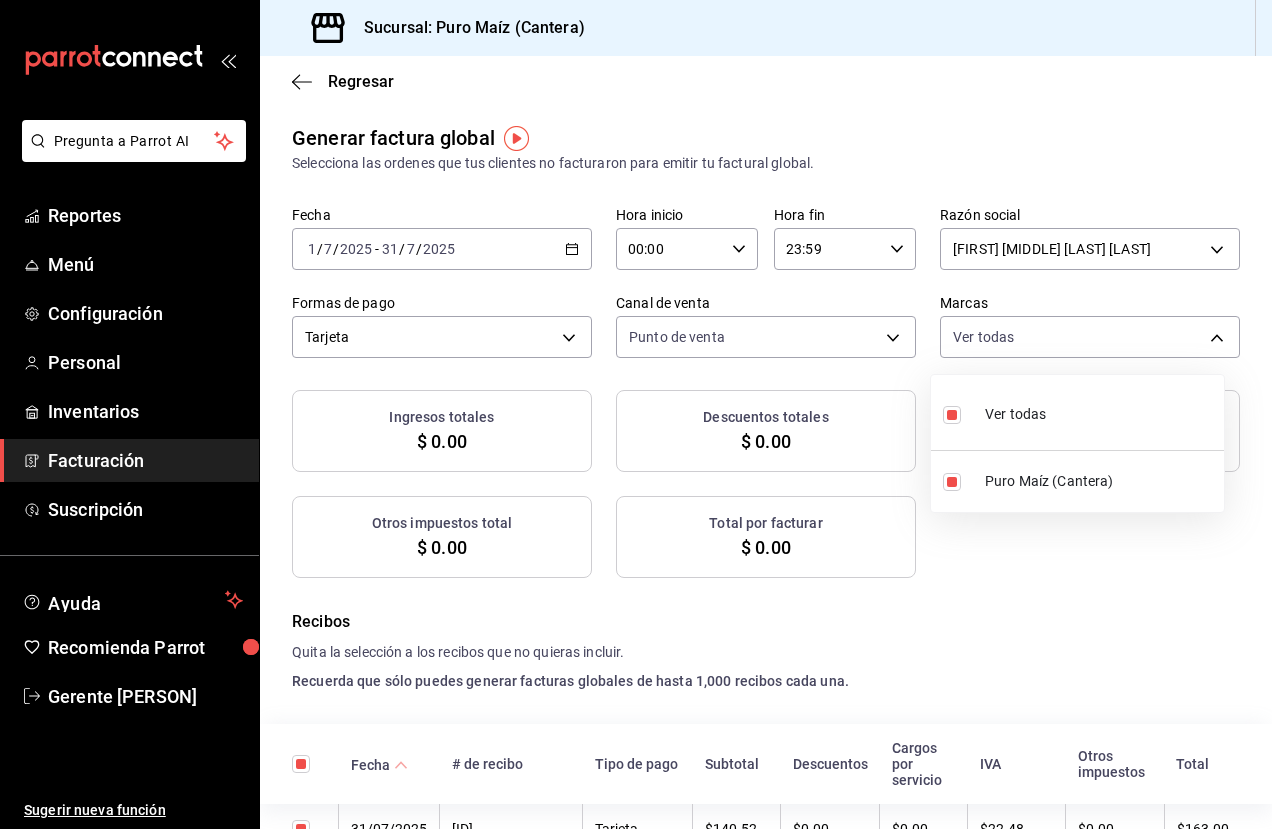 click at bounding box center [636, 414] 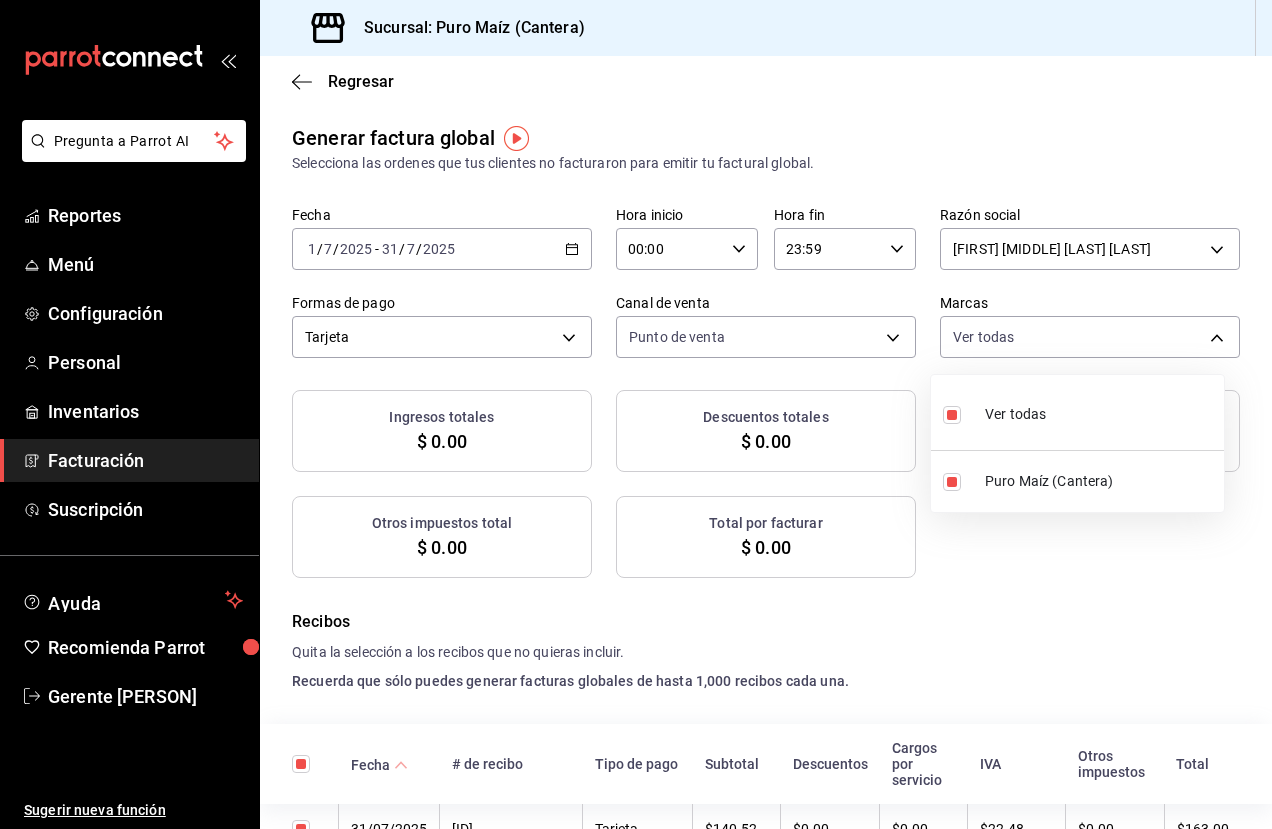 click at bounding box center [636, 414] 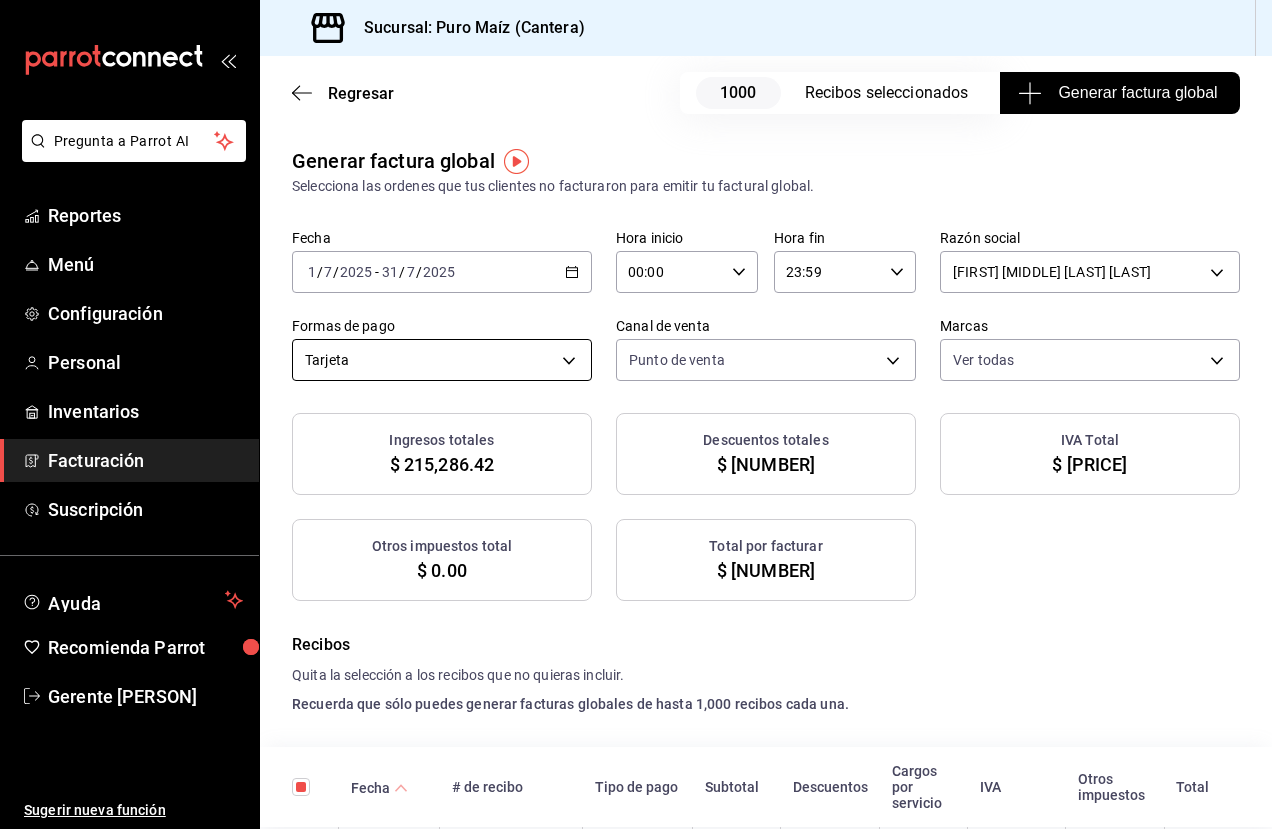 click on "Pregunta a Parrot AI Reportes   Menú   Configuración   Personal   Inventarios   Facturación   Suscripción   Ayuda Recomienda Parrot   Gerente [NAME]   Sugerir nueva función   Sucursal: Puro Maíz (Cantera) Regresar 1000 Recibos seleccionados Generar factura global Generar factura global Selecciona las ordenes que tus clientes no facturaron para emitir tu factural global. Fecha [DATE]   [DATE] - [DATE]   [DATE] Hora inicio [TIME] Hora inicio Hora fin [TIME] Hora fin Razón social [FIRST] [LAST] [UUID] Formas de pago Tarjeta CARD Canal de venta Punto de venta PARROT Marcas Ver todas [UUID] Ingresos totales $ 215,286.42 Descuentos totales $ 12,231.30 IVA Total $ 34,446.08 Otros impuestos total $ 0.00 Total por facturar $ 249,732.50 Recibos Quita la selección a los recibos que no quieras incluir. Recuerda que sólo puedes generar facturas globales de hasta 1,000 recibos cada una. Fecha # de recibo Tipo de pago IVA" at bounding box center [636, 414] 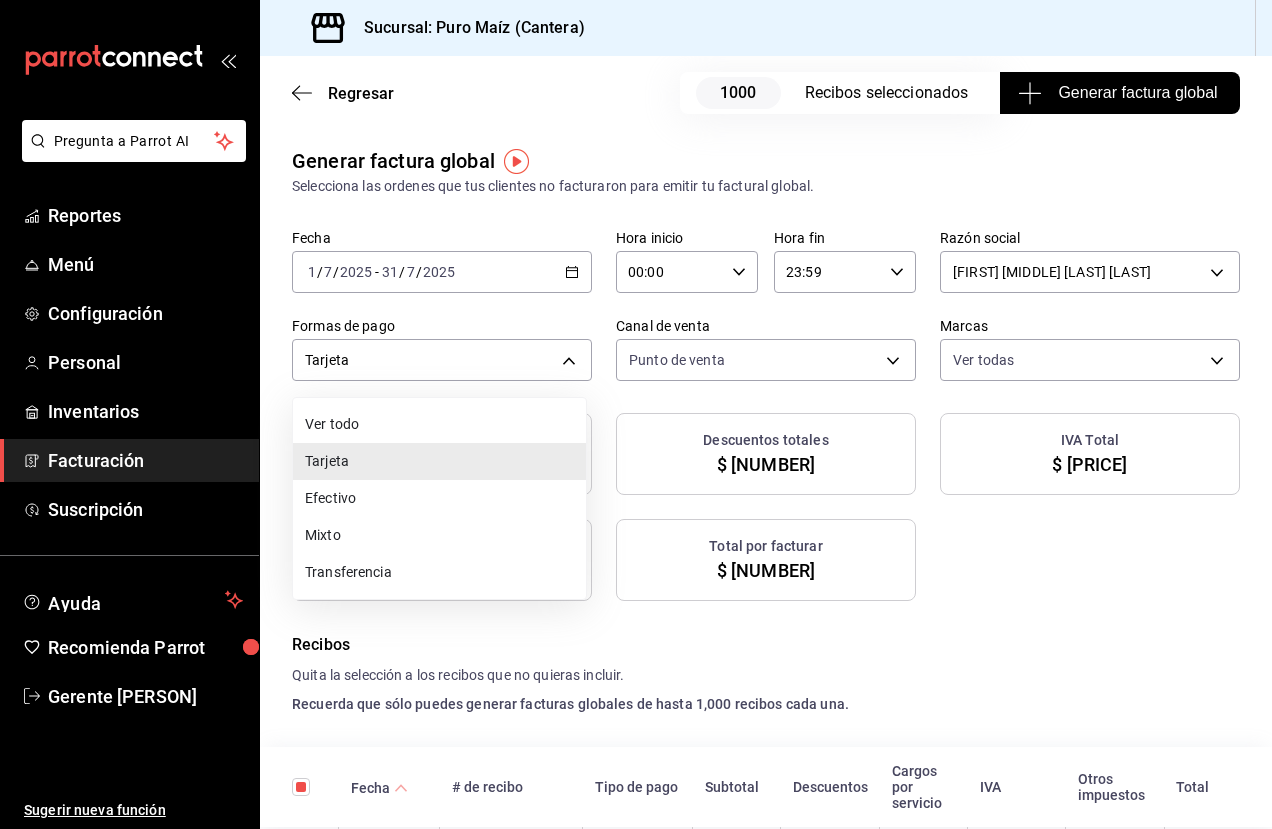 click on "Efectivo" at bounding box center [439, 498] 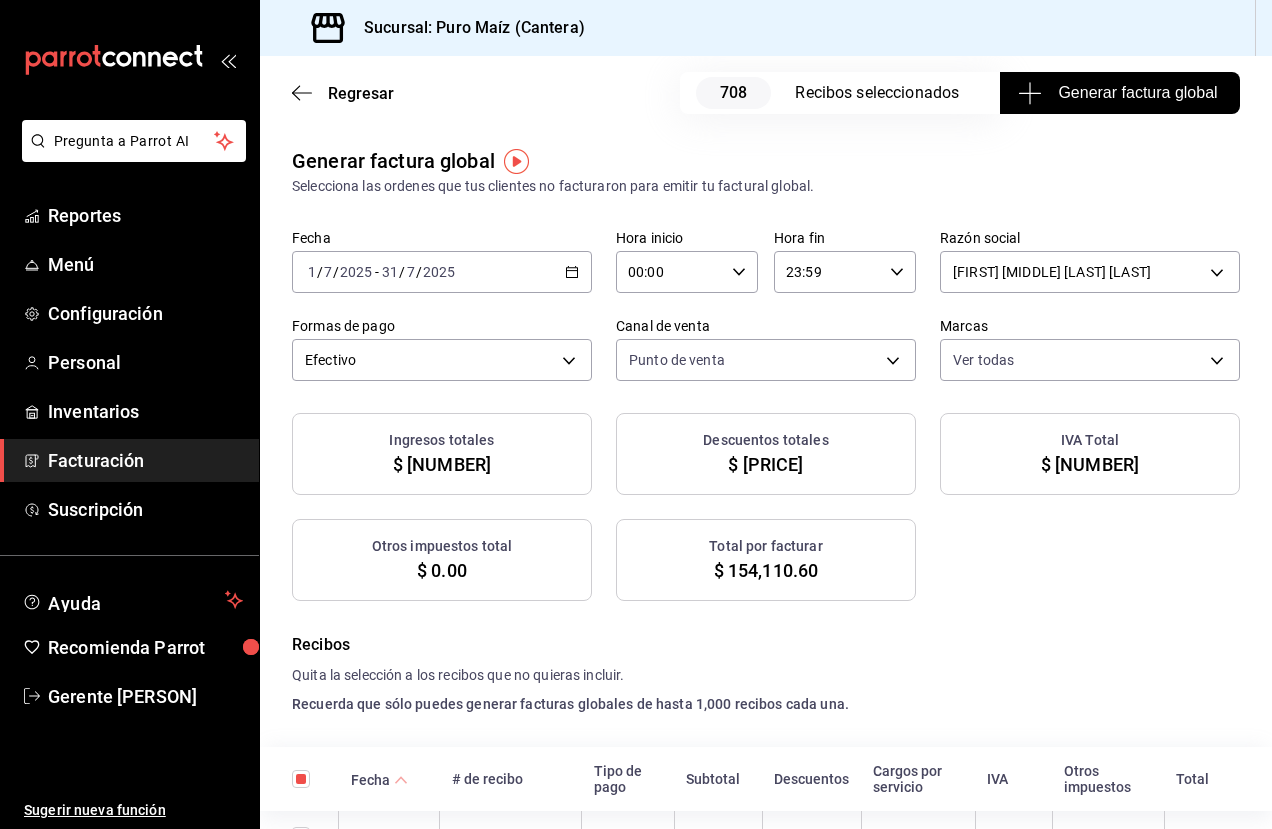 click 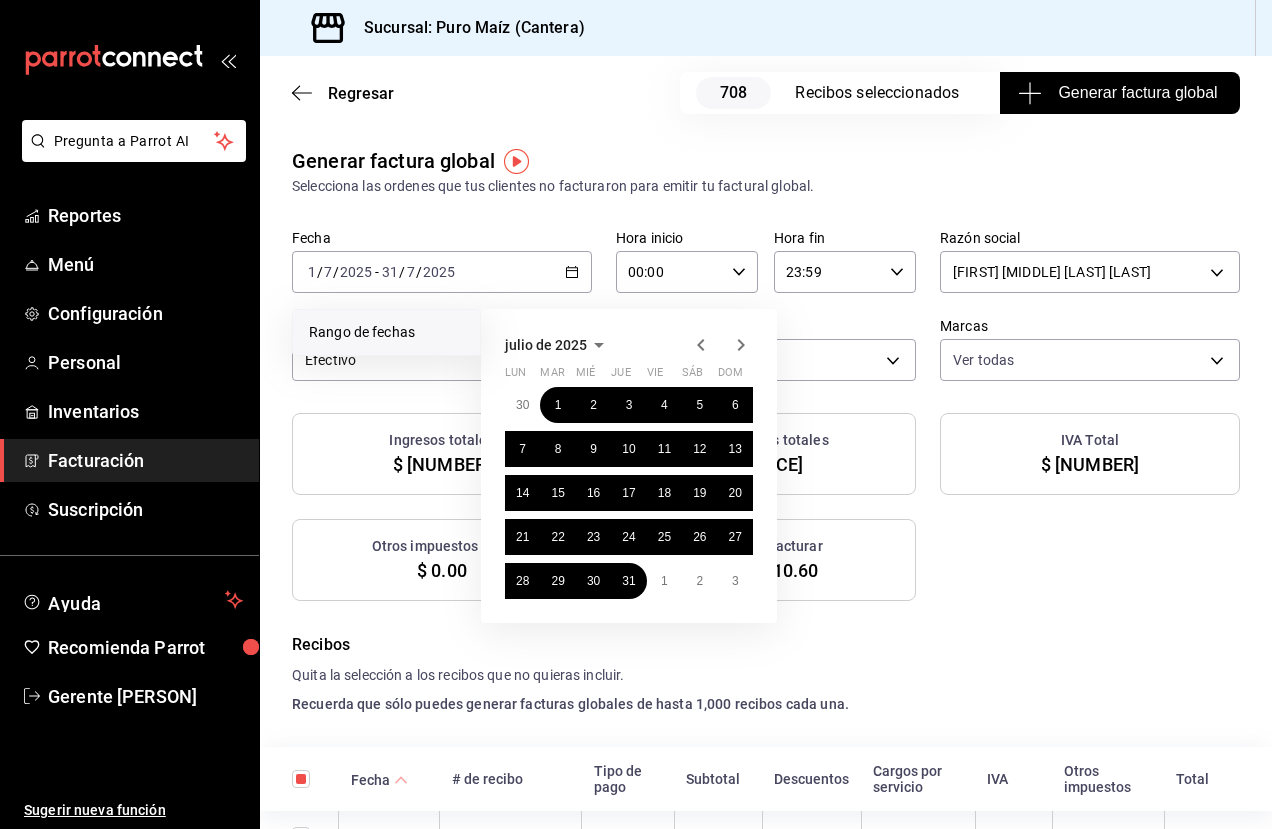 click on "Generar factura global Selecciona las ordenes que tus clientes no facturaron para emitir tu factural global. Fecha [DATE] [DAY] / [MONTH] / [YEAR] - [DATE] [DAY] / [MONTH] / [YEAR] Rango de fechas [MONTH] de [YEAR] lun mar mié jue vie sáb dom 30 1 2 3 4 5 6 7 8 9 10 11 12 13 14 15 16 17 18 19 20 21 22 23 24 25 26 27 28 29 30 31 1 2 3 Hora inicio [TIME] Hora inicio Hora fin [TIME] Hora fin Razón social [PERSON] [UUID] Formas de pago Efectivo CASH Canal de venta Punto de venta PARROT Marcas Ver todas [UUID] Ingresos totales [CURRENCY][AMOUNT] Descuentos totales [CURRENCY][AMOUNT] IVA Total [CURRENCY][AMOUNT] Otros impuestos total [CURRENCY][AMOUNT] Total por facturar [CURRENCY][AMOUNT] Recibos Quita la selección a los recibos que no quieras incluir. Recuerda que sólo puedes generar facturas globales de hasta 1,000 recibos cada una. Fecha # de recibo Tipo de pago Subtotal Descuentos Cargos por servicio IVA Otros impuestos Total [DAY]/[MONTH]/[YEAR] [ID] Efectivo [CURRENCY][AMOUNT] [CURRENCY][AMOUNT] [CURRENCY][AMOUNT]" at bounding box center [766, 18677] 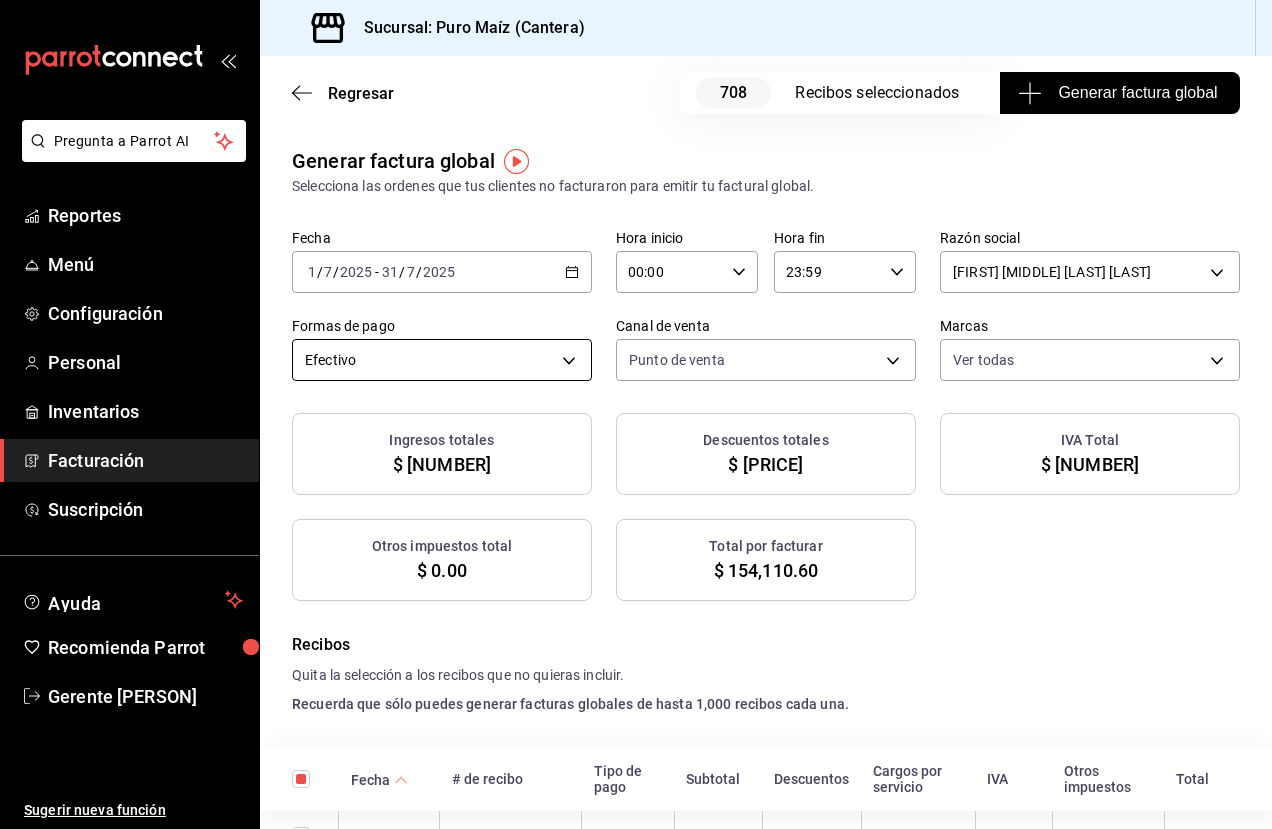 click on "Pregunta a Parrot AI Reportes   Menú   Configuración   Personal   Inventarios   Facturación   Suscripción   Ayuda Recomienda Parrot   Gerente [LAST]   Sugerir nueva función   Sucursal: Puro Maíz (Cantera) Regresar 708 Recibos seleccionados Generar factura global Generar factura global Selecciona las ordenes que tus clientes no facturaron para emitir tu factural global. Fecha 2025-07-01 1 / 7 / 2025 - 2025-07-31 31 / 7 / 2025 Hora inicio 00:00 Hora inicio Hora fin 23:59 Hora fin Razón social JORGE ALBERTO DE LAS CASAS ORNELAS 9e1c3fc7-9730-4d79-a10e-6ea0410fde00 Formas de pago Efectivo CASH Canal de venta Punto de venta PARROT Marcas Ver todas 8cdf2fbf-d4bd-4445-9937-a886ecc56c36 Ingresos totales $ [NUMBER] Descuentos totales $ [NUMBER] IVA Total $ [NUMBER] Otros impuestos total $ [NUMBER] Total por facturar $ [NUMBER] Recibos Quita la selección a los recibos que no quieras incluir. Recuerda que sólo puedes generar facturas globales de hasta 1,000 recibos cada una. Fecha # de recibo Tipo de pago [LAST]" at bounding box center (636, 414) 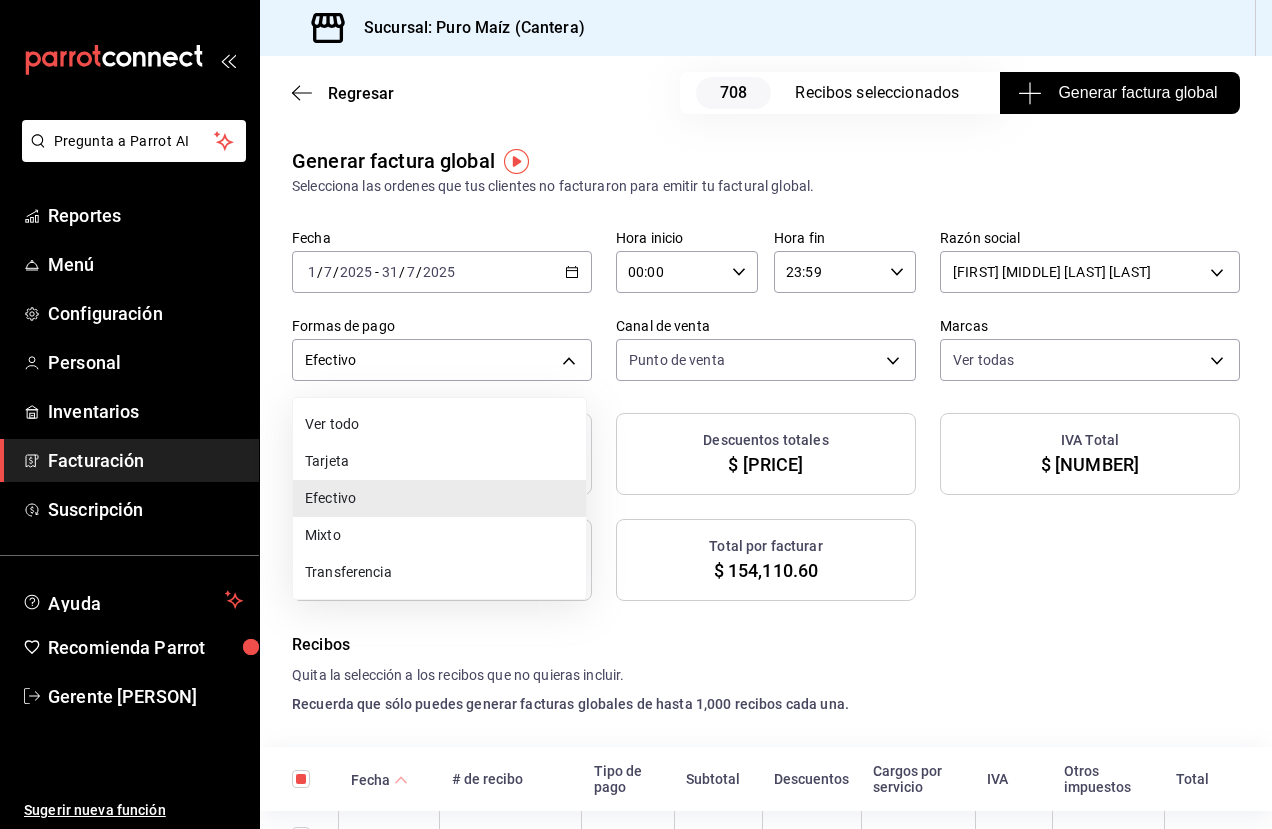 click on "Transferencia" at bounding box center [439, 572] 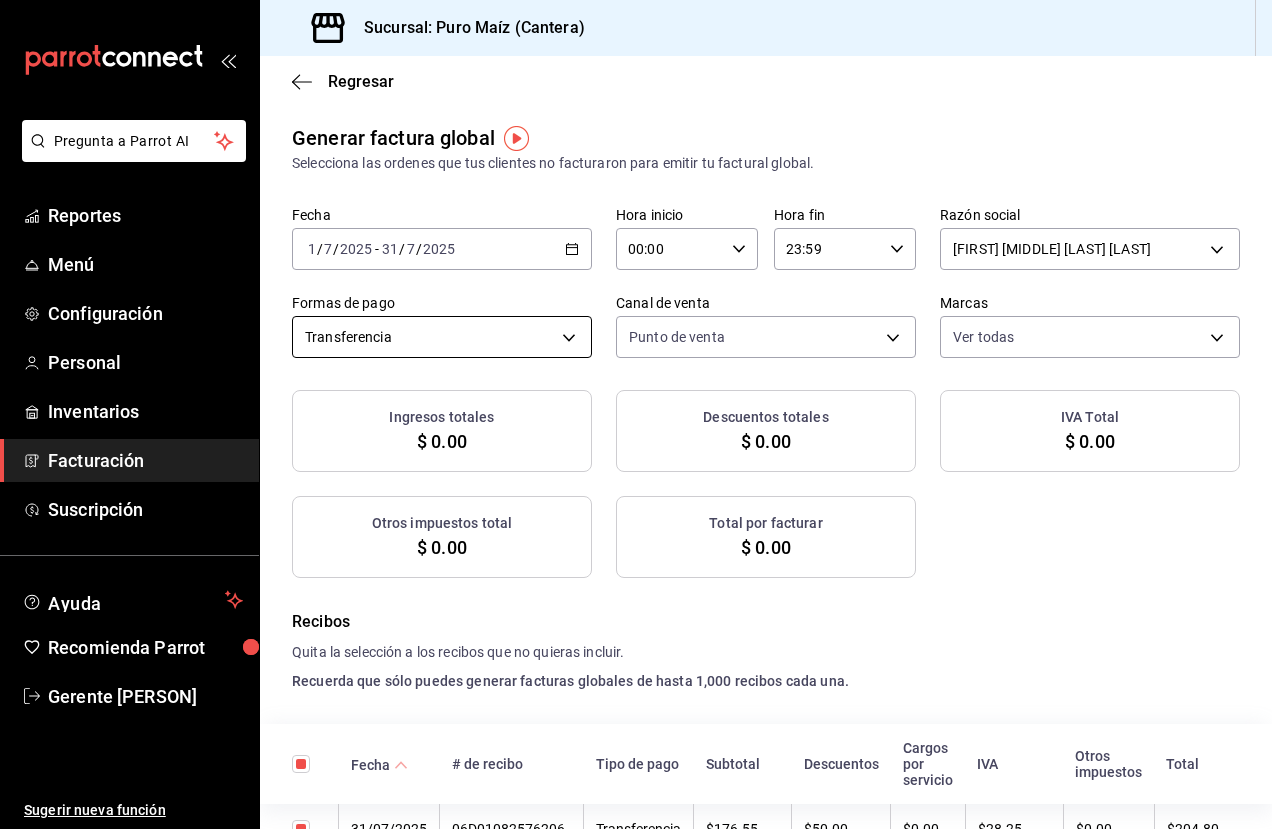 click on "Transferencia TRANSFERENCE" at bounding box center [442, 333] 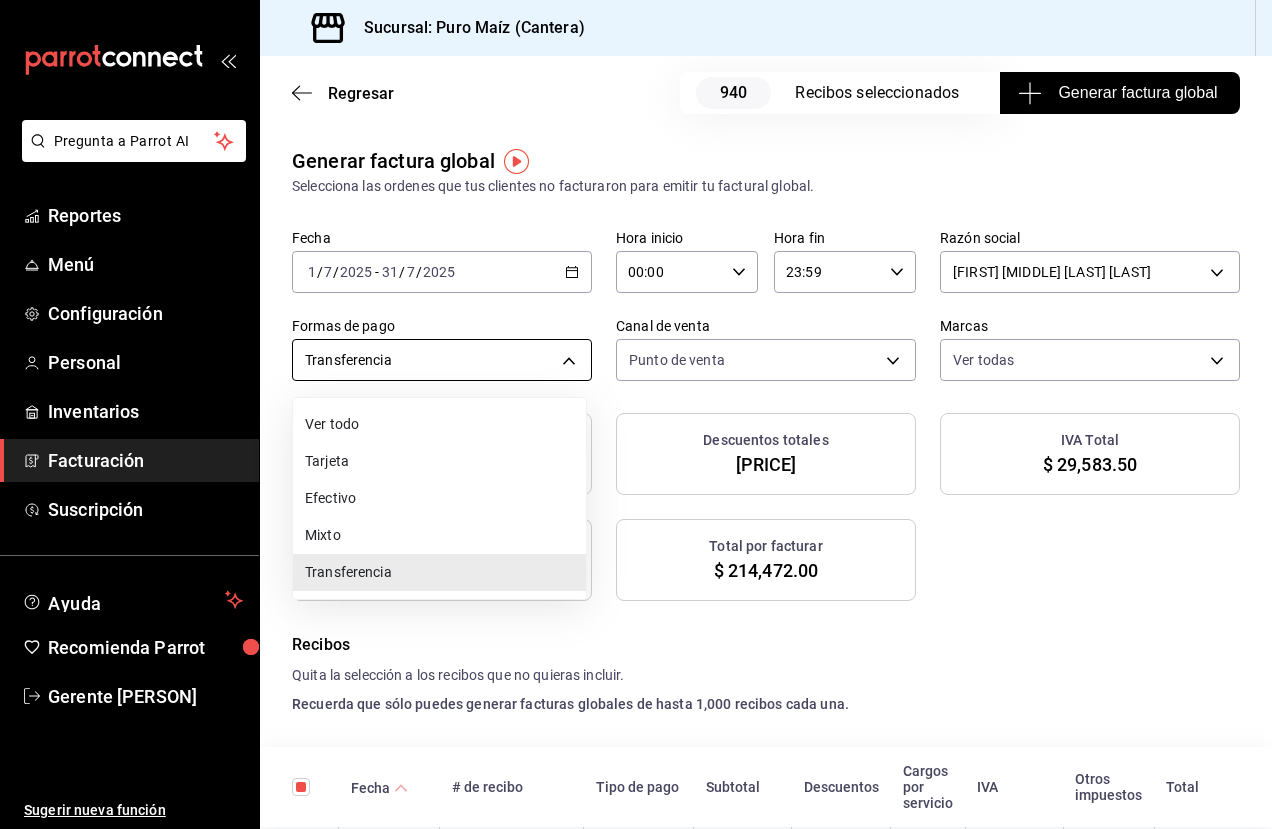 click on "Pregunta a Parrot AI Reportes   Menú   Configuración   Personal   Inventarios   Facturación   Suscripción   Ayuda Recomienda Parrot   Gerente [LAST]   Sugerir nueva función   Sucursal: Puro Maíz (Cantera) Regresar 940 Recibos seleccionados Generar factura global Generar factura global Selecciona las ordenes que tus clientes no facturaron para emitir tu factural global. Fecha 2025-07-01 1 / 7 / 2025 - 2025-07-31 31 / 7 / 2025 Hora inicio 00:00 Hora inicio Hora fin 23:59 Hora fin Razón social JORGE ALBERTO DE LAS CASAS ORNELAS 9e1c3fc7-9730-4d79-a10e-6ea0410fde00 Formas de pago Transferencia TRANSFERENCE Canal de venta Punto de venta PARROT Marcas Ver todas 8cdf2fbf-d4bd-4445-9937-a886ecc56c36 Ingresos totales $ [NUMBER] Descuentos totales $ [NUMBER] IVA Total $ [NUMBER] Otros impuestos total $ [NUMBER] Total por facturar $ [NUMBER] Recibos Quita la selección a los recibos que no quieras incluir. Recuerda que sólo puedes generar facturas globales de hasta 1,000 recibos cada una. Fecha # de recibo [LAST]" at bounding box center [636, 414] 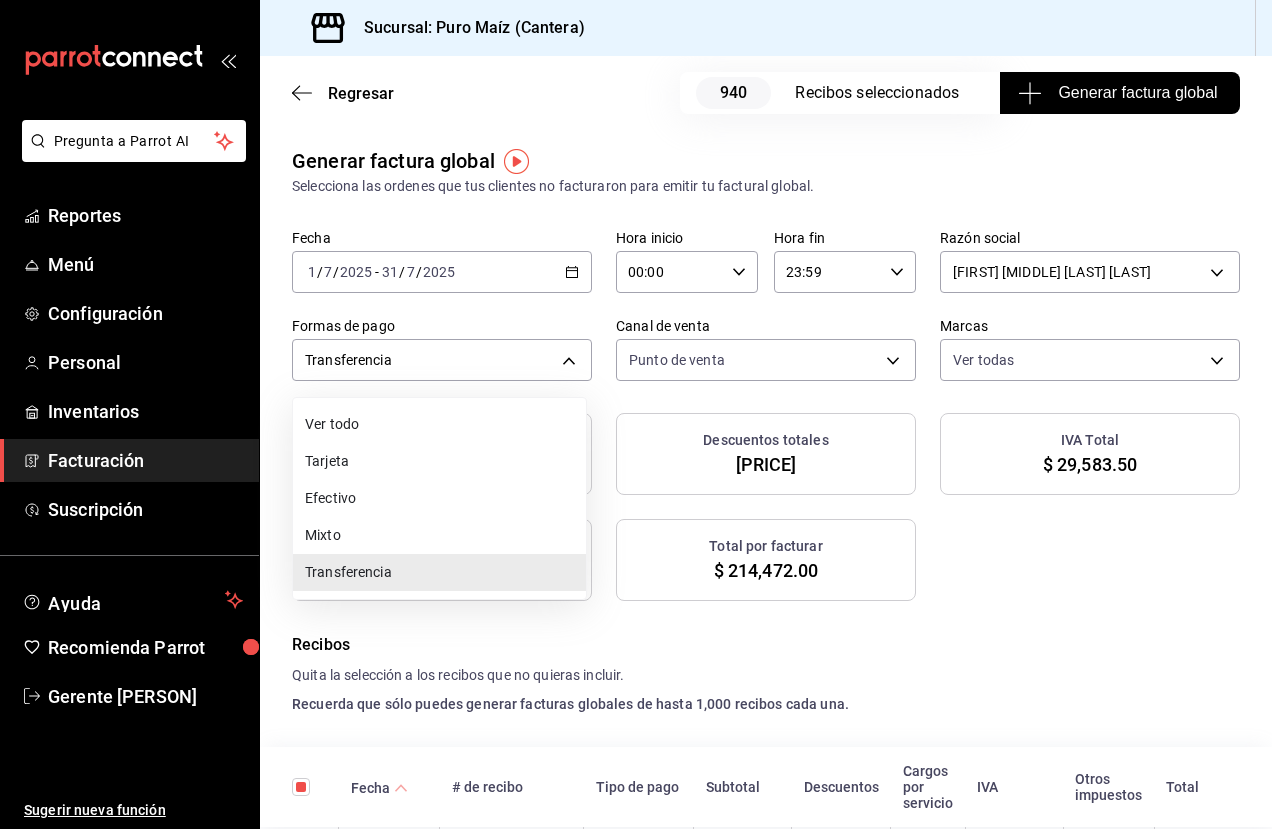 click at bounding box center [636, 414] 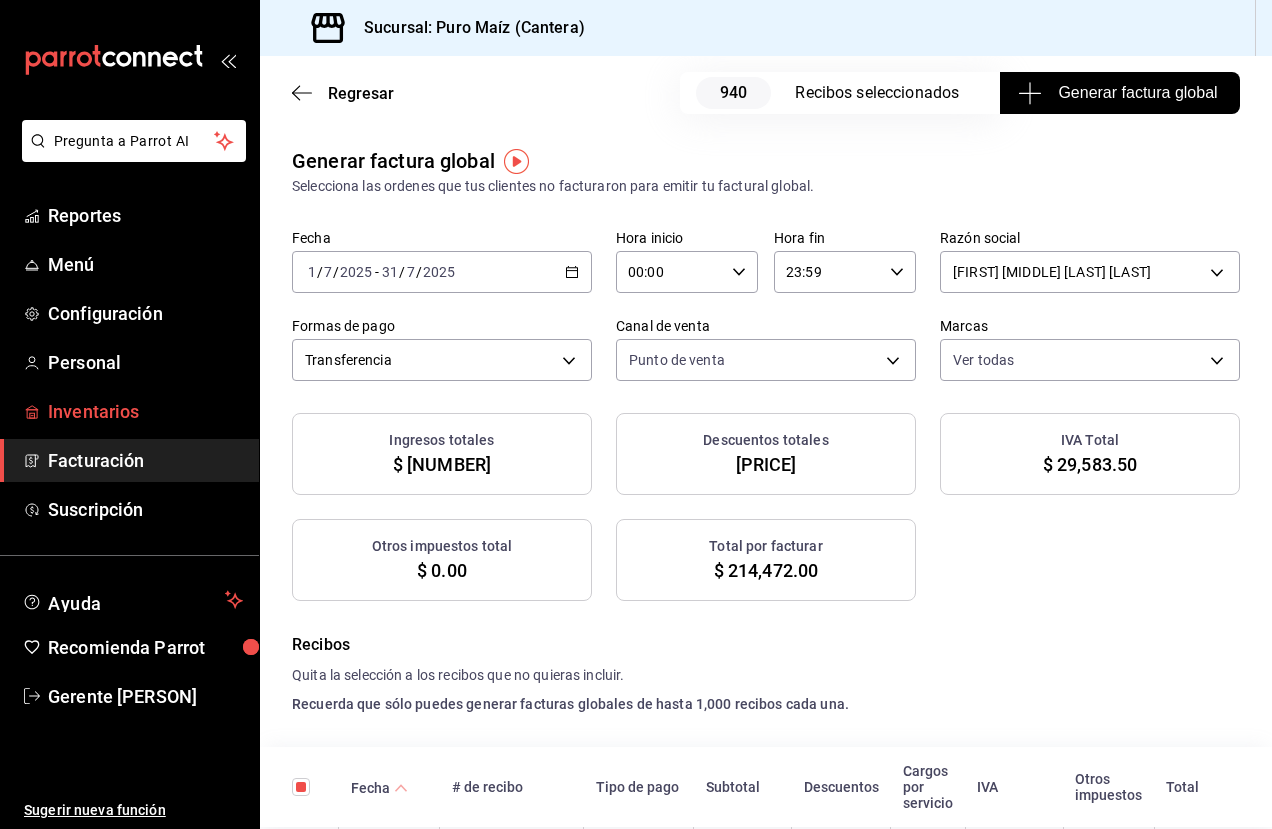 click on "Inventarios" at bounding box center [129, 411] 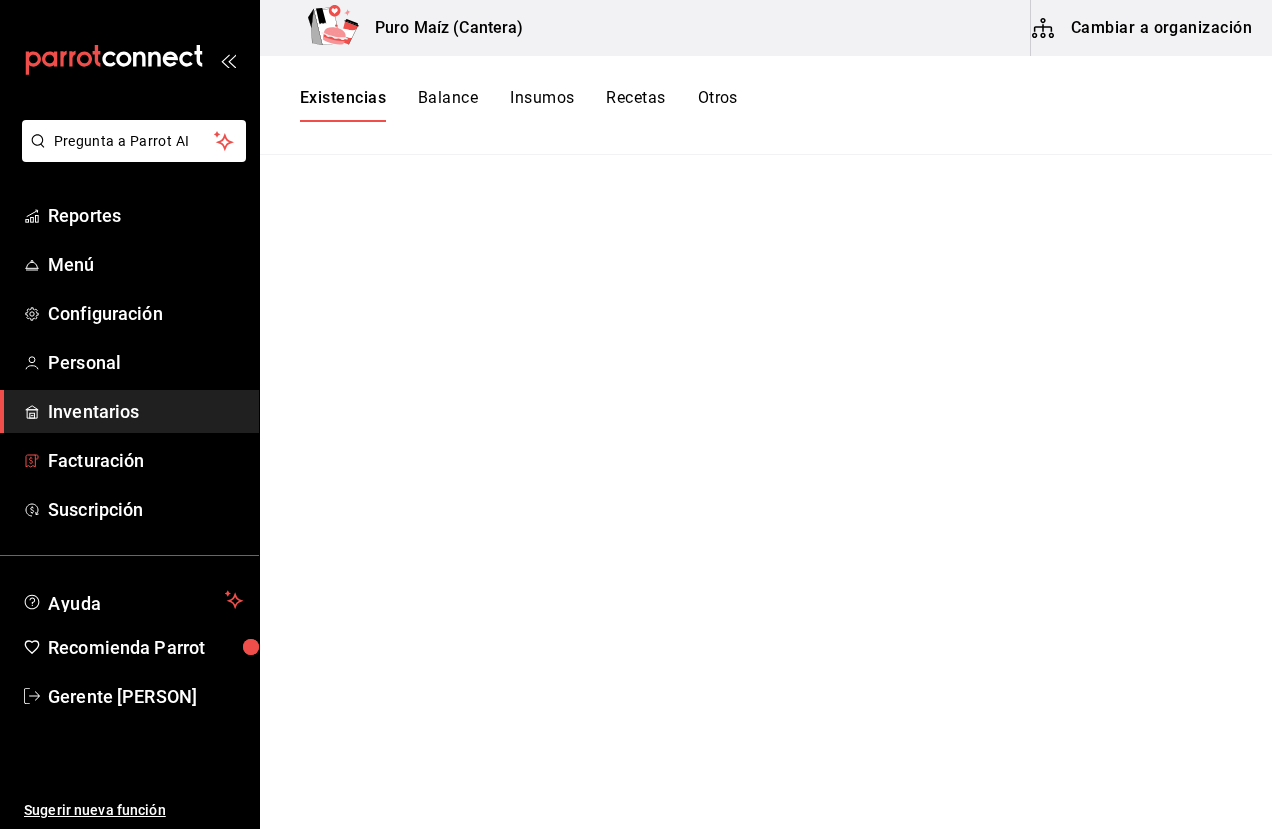 click on "Facturación" at bounding box center (145, 460) 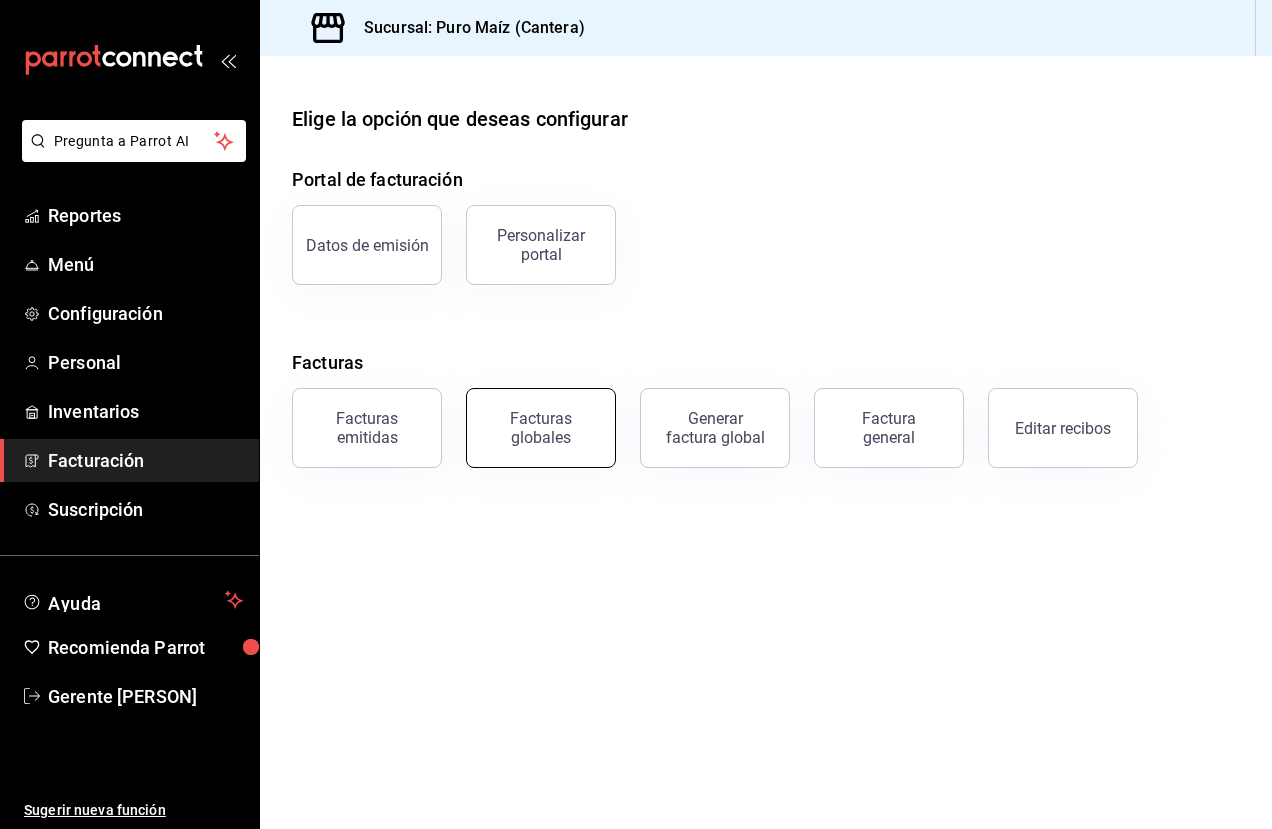 click on "Facturas globales" at bounding box center (541, 428) 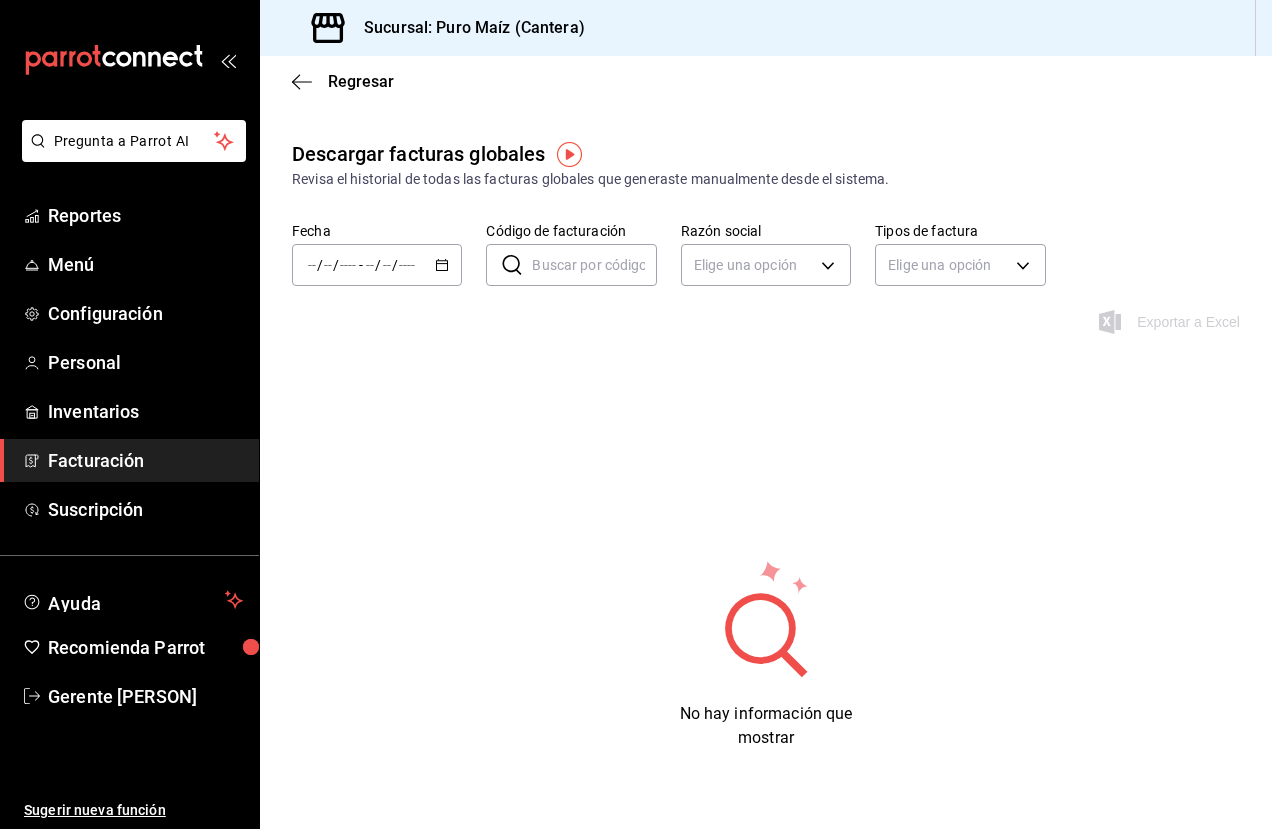 click on "/ / - / /" at bounding box center (377, 265) 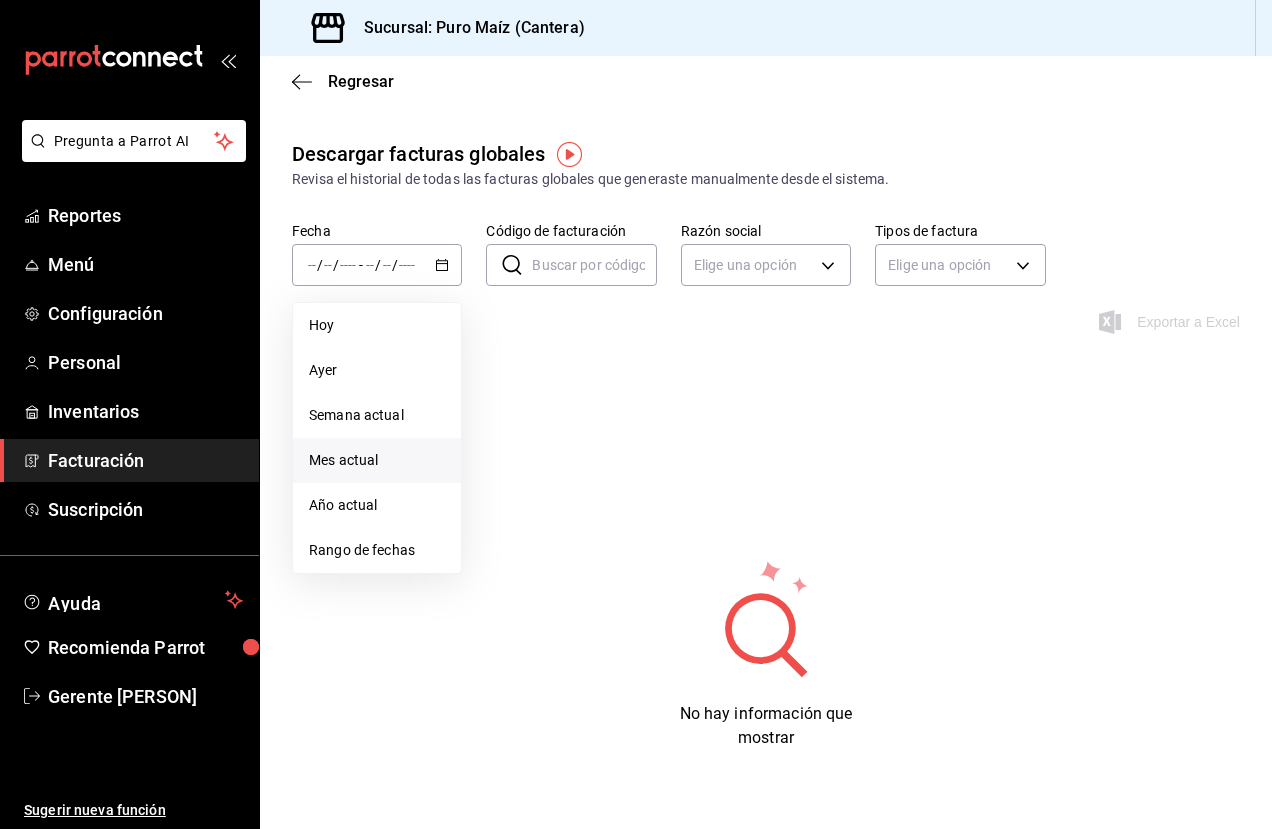 click on "Mes actual" at bounding box center (377, 460) 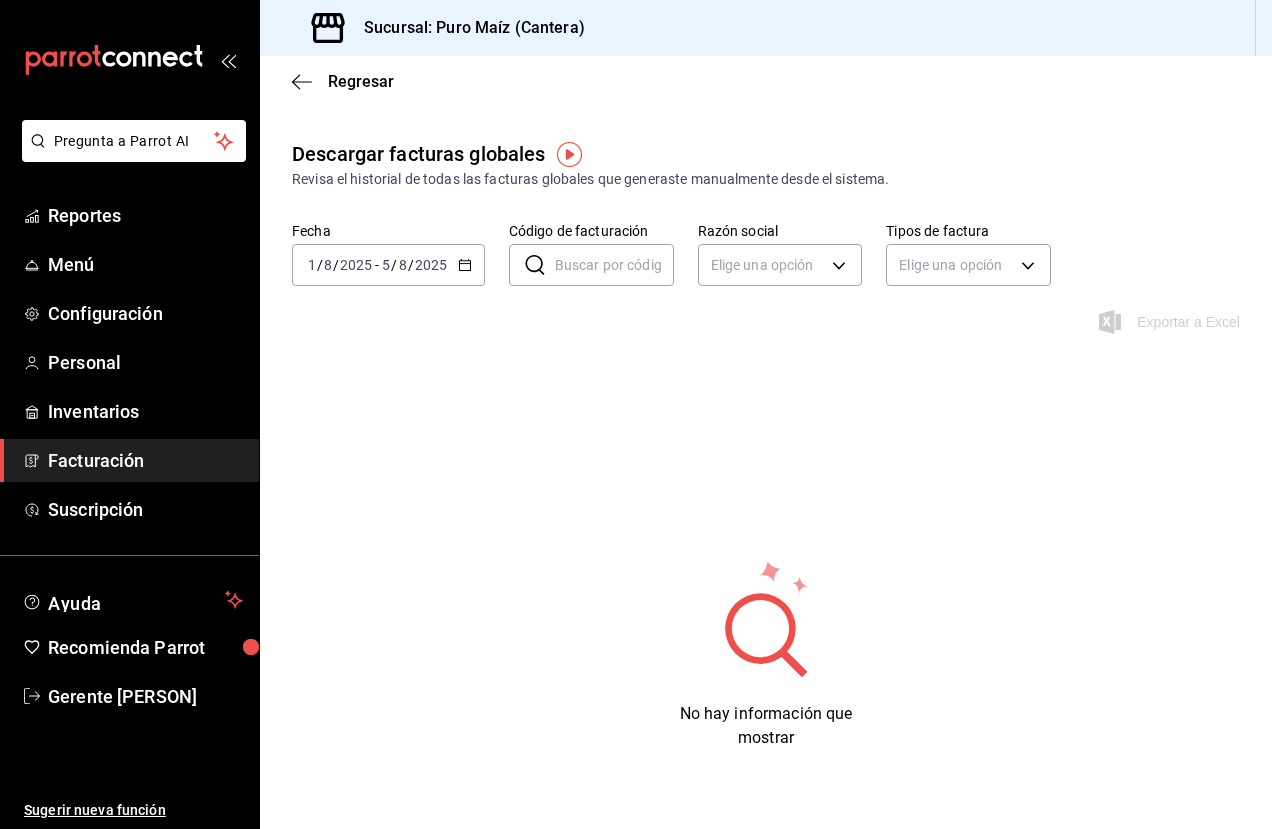 click on "1" at bounding box center (312, 265) 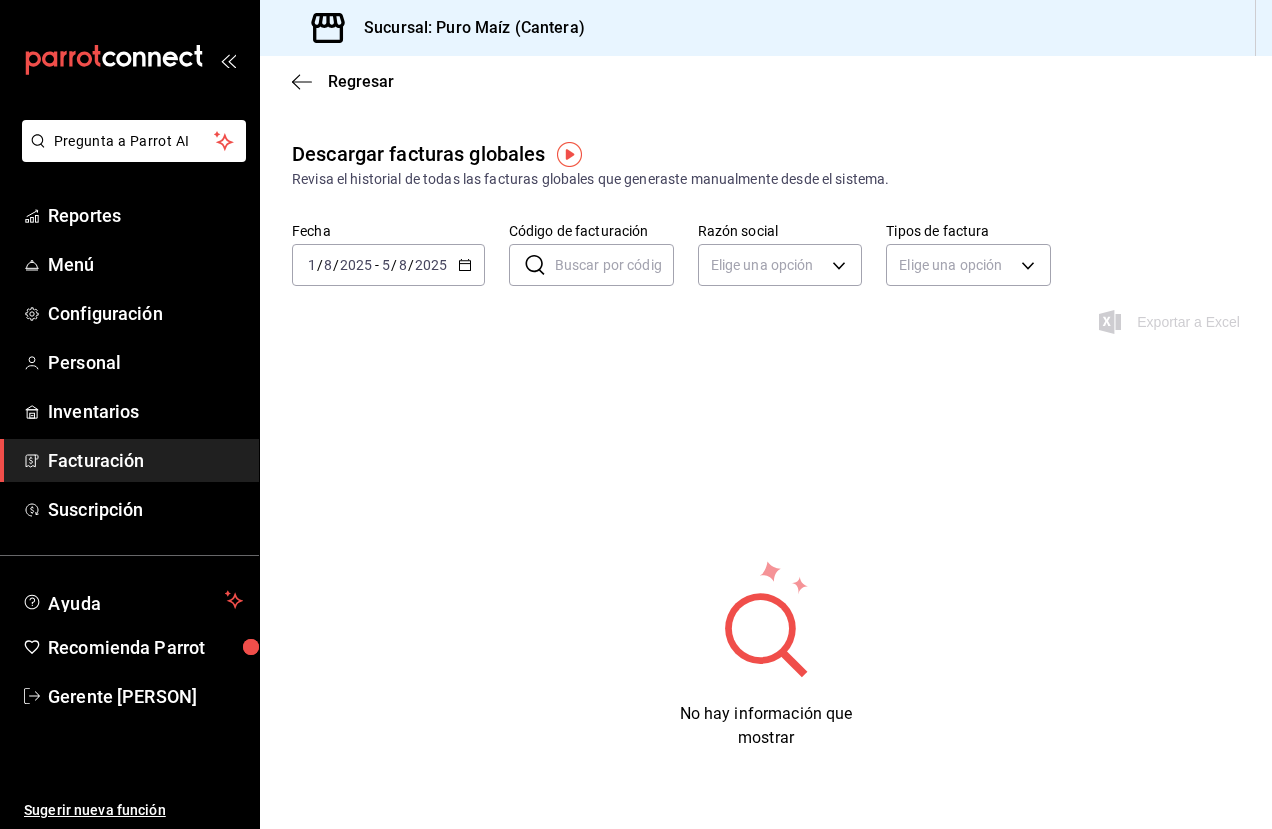 click 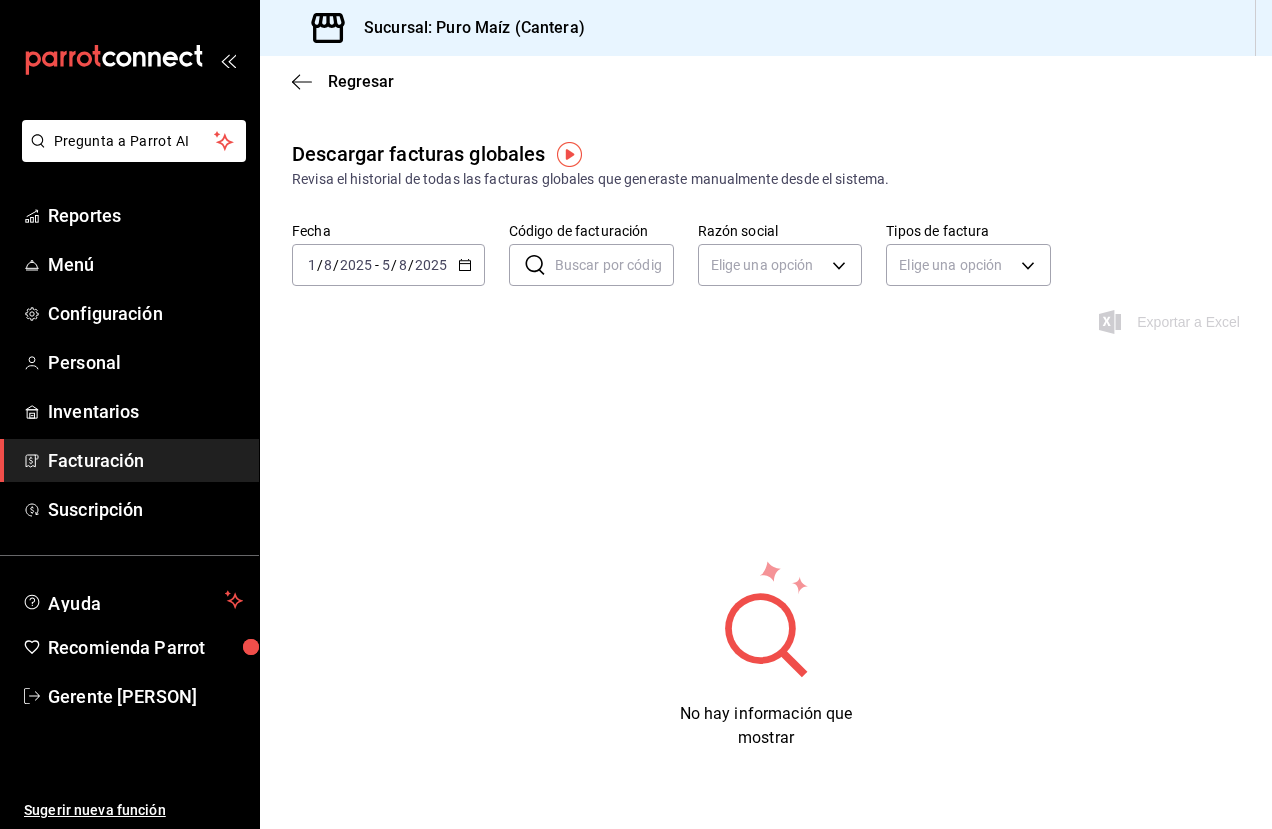 click on "-" at bounding box center (377, 265) 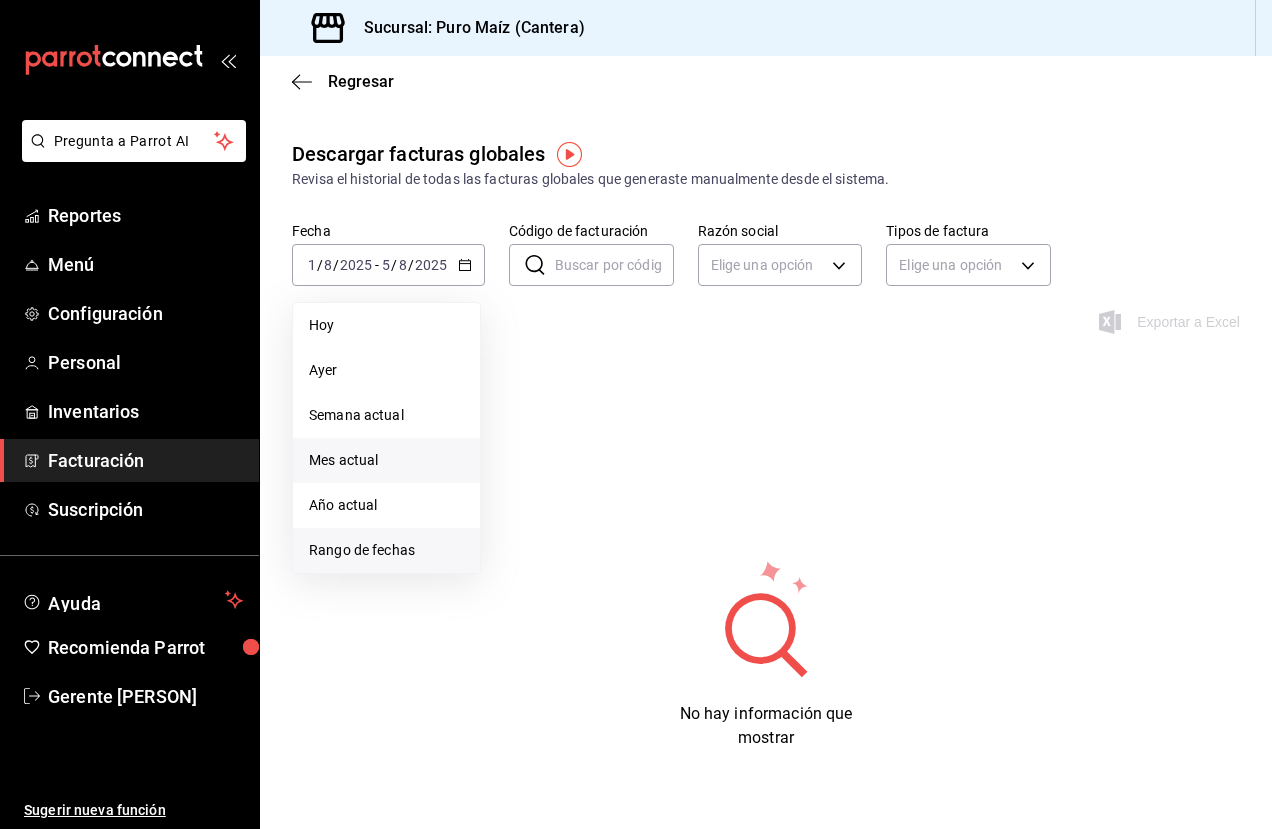 click on "Rango de fechas" at bounding box center [386, 550] 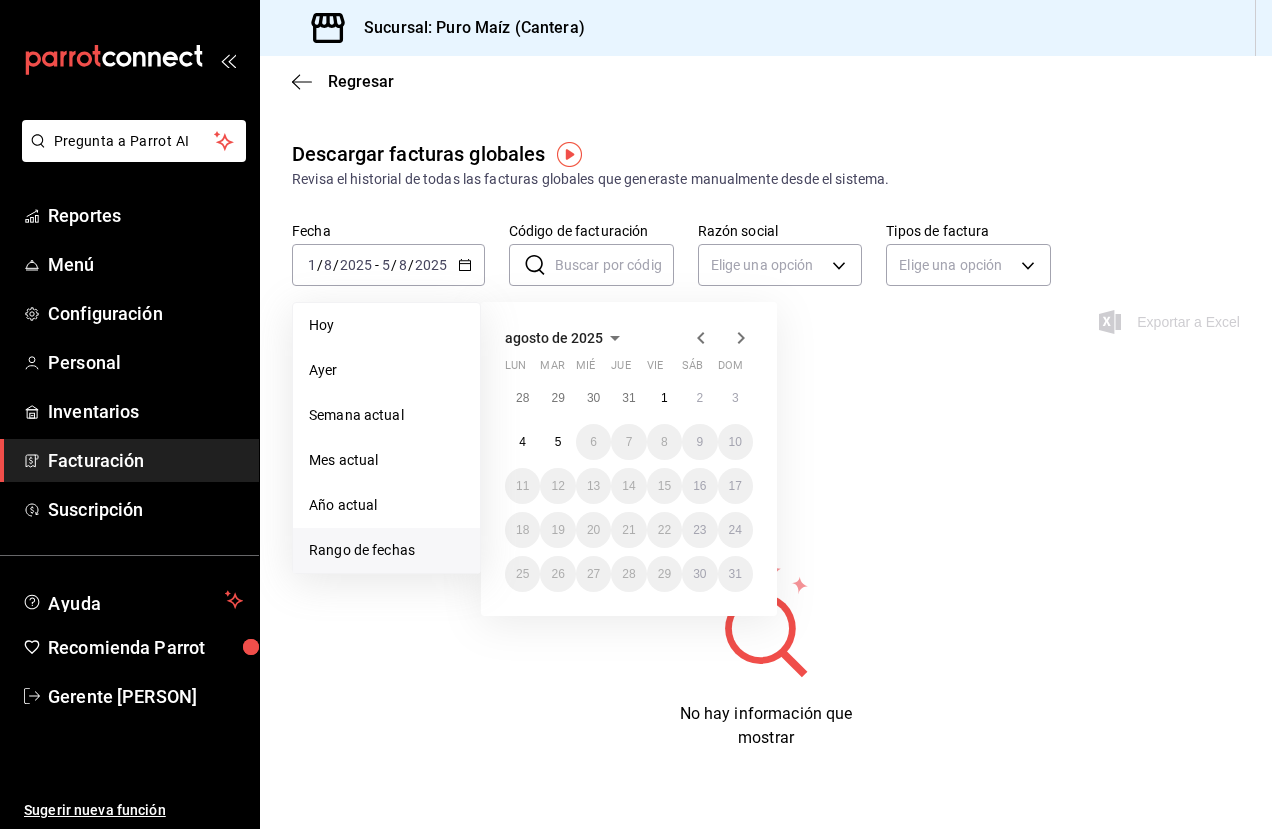 click 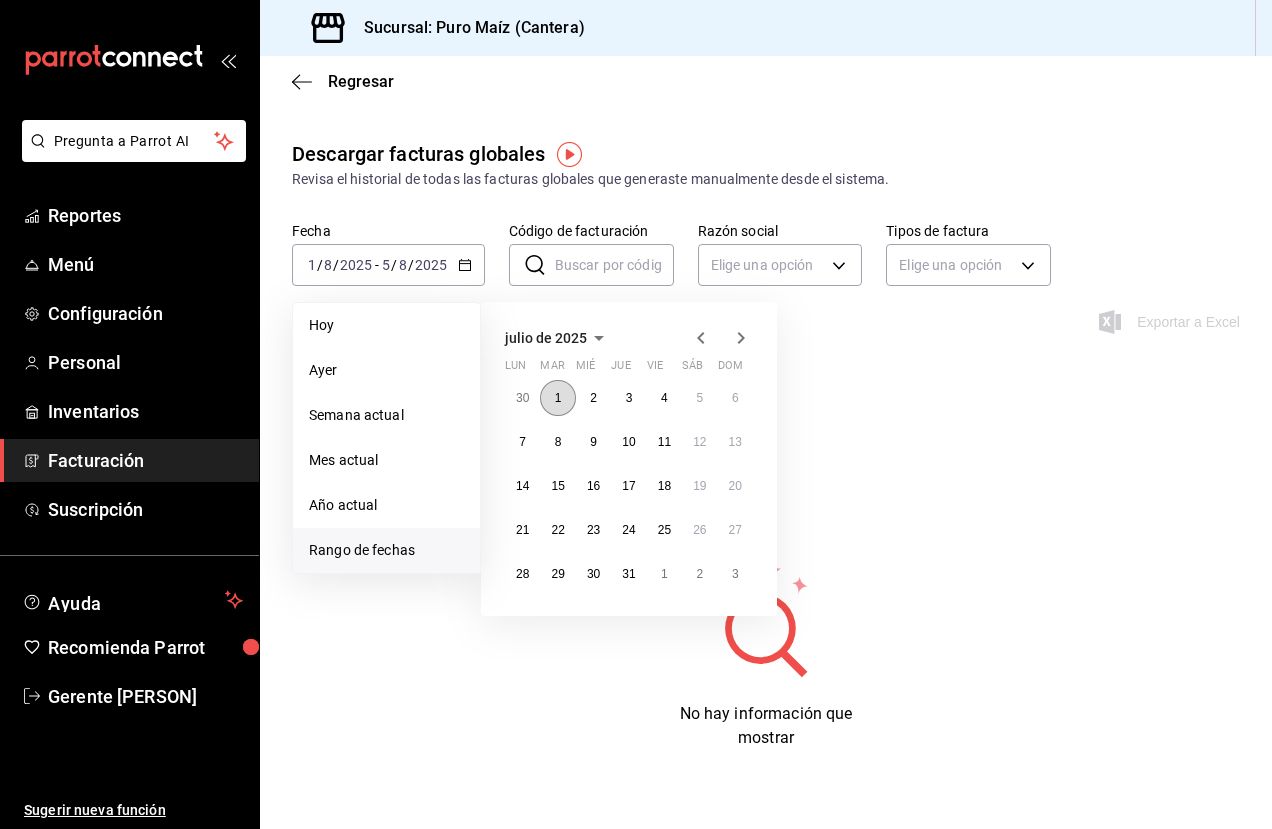 click on "1" at bounding box center [558, 398] 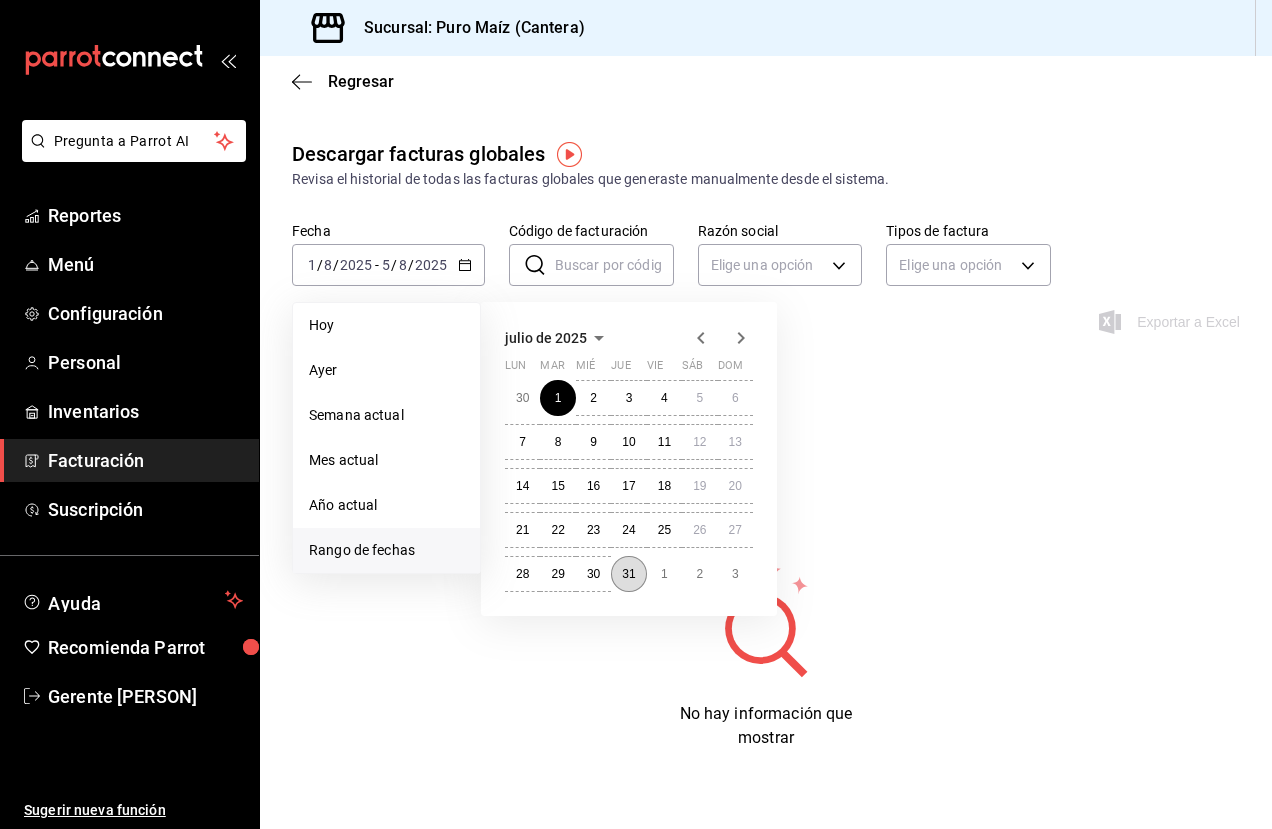 click on "31" at bounding box center [628, 574] 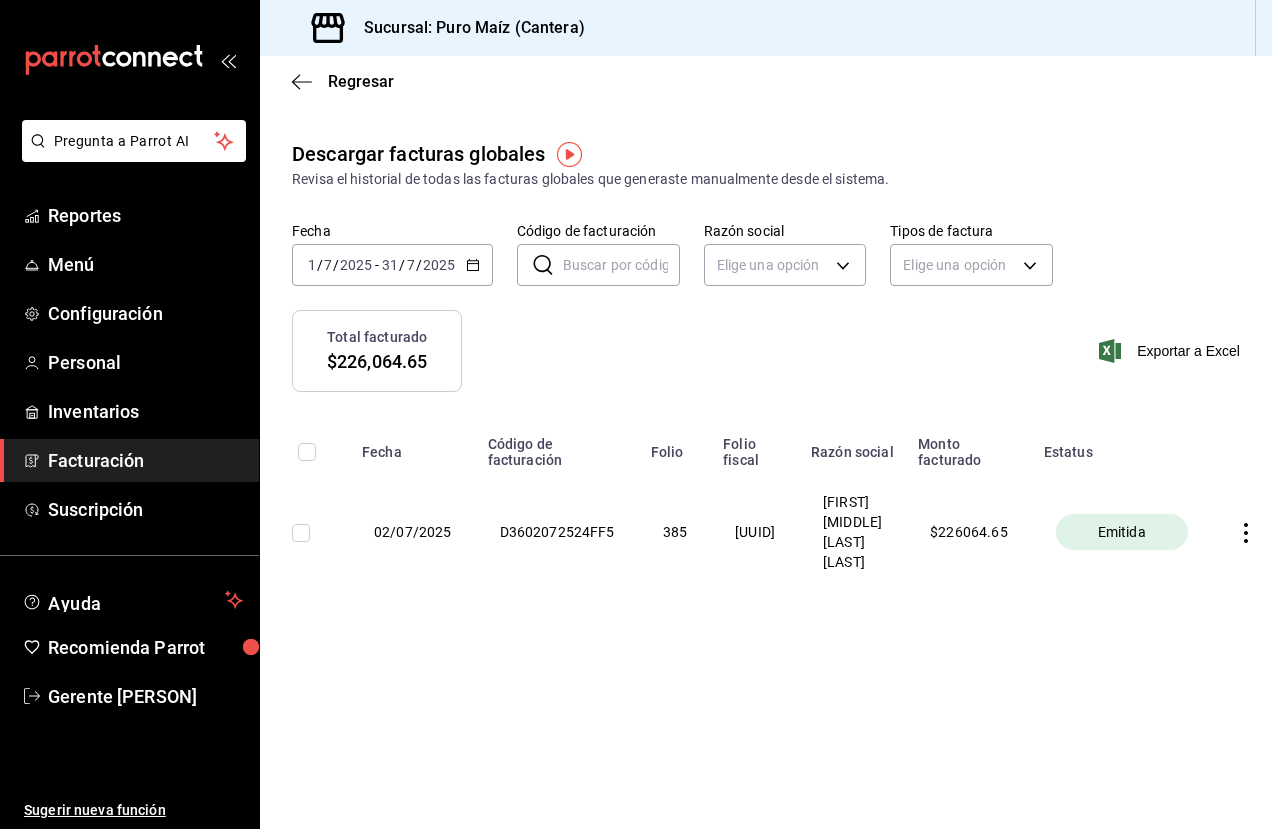 click on "Facturación" at bounding box center (145, 460) 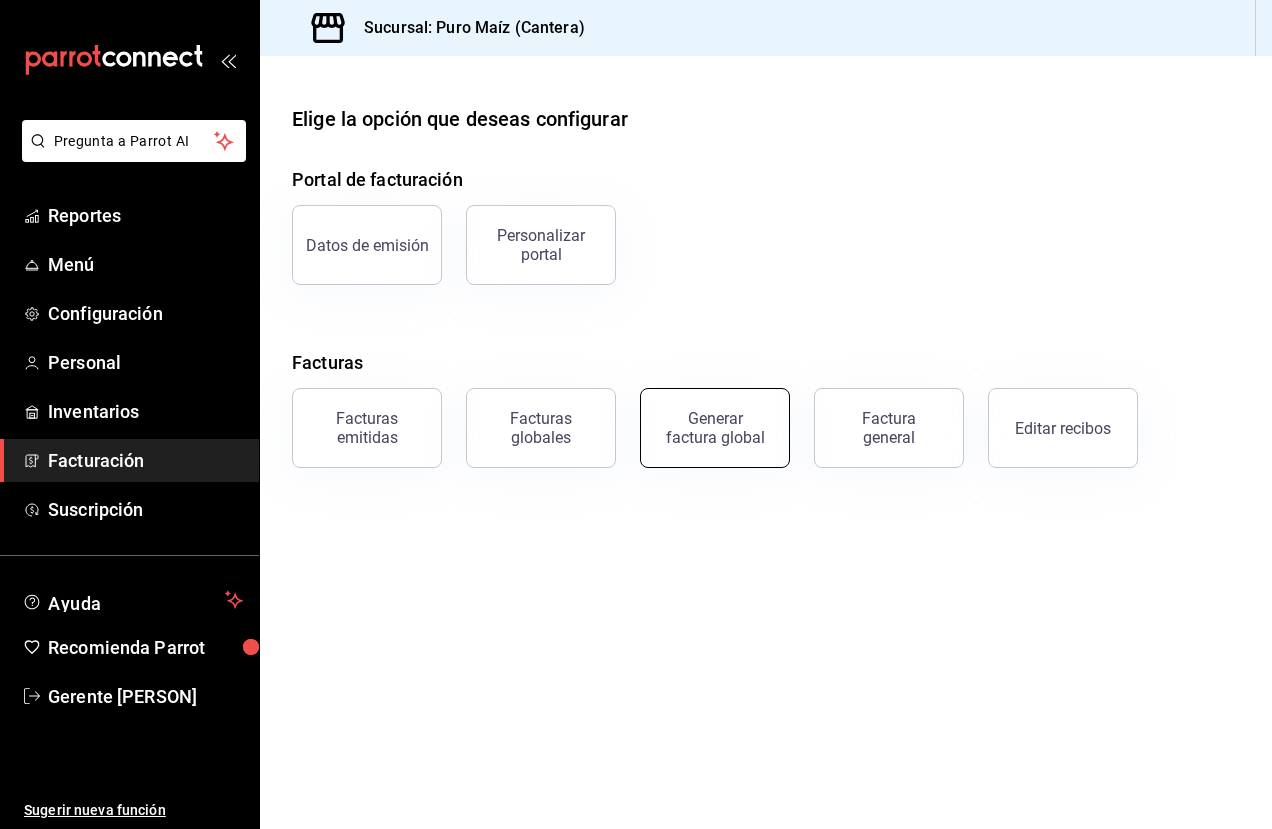 click on "Generar factura global" at bounding box center (715, 428) 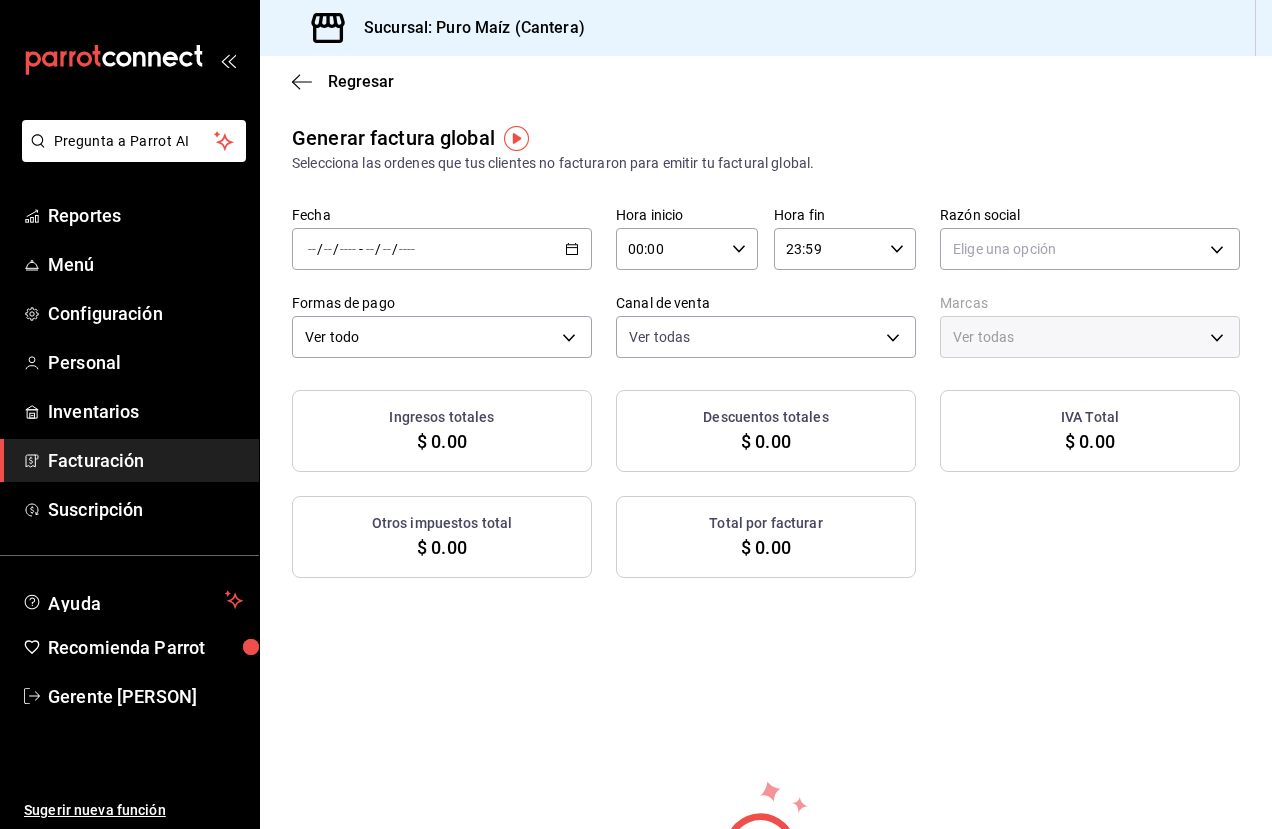 click on "/ / - / /" at bounding box center [442, 249] 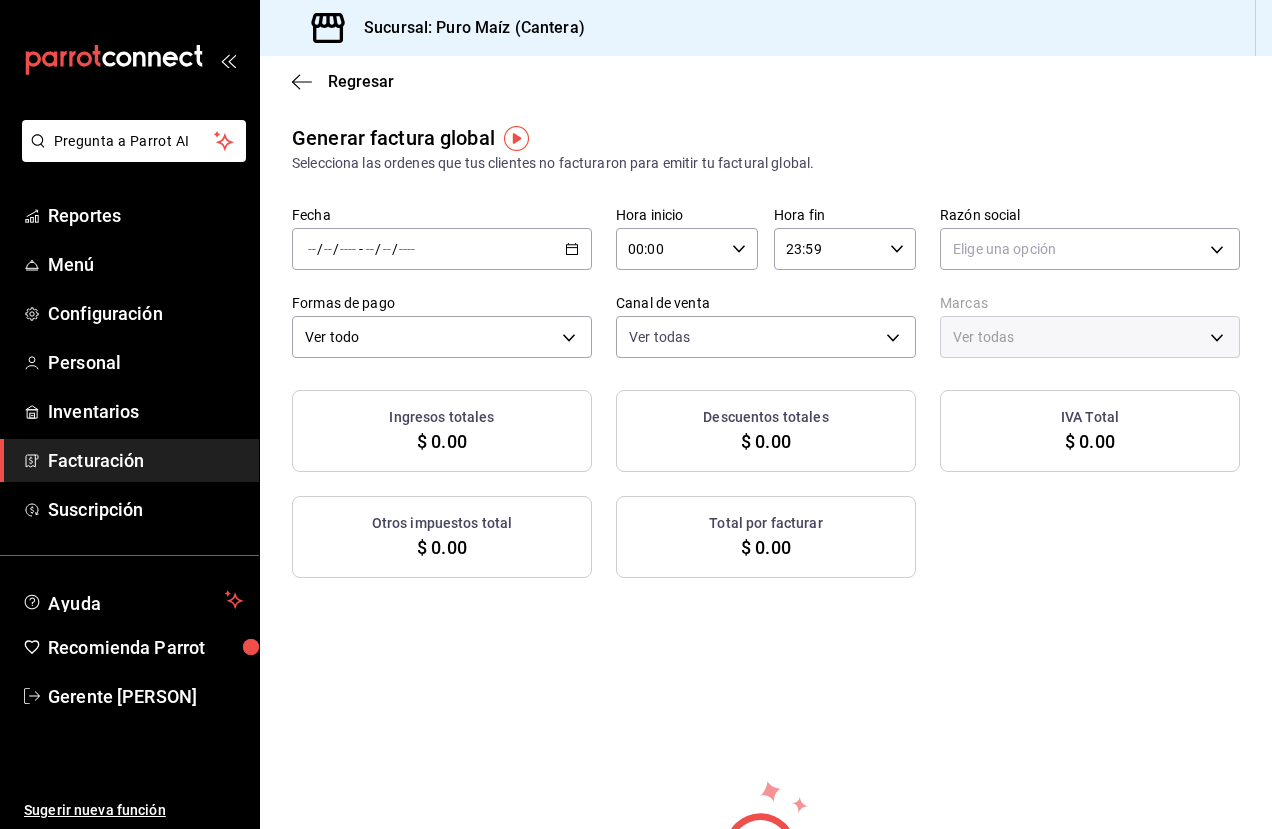 click 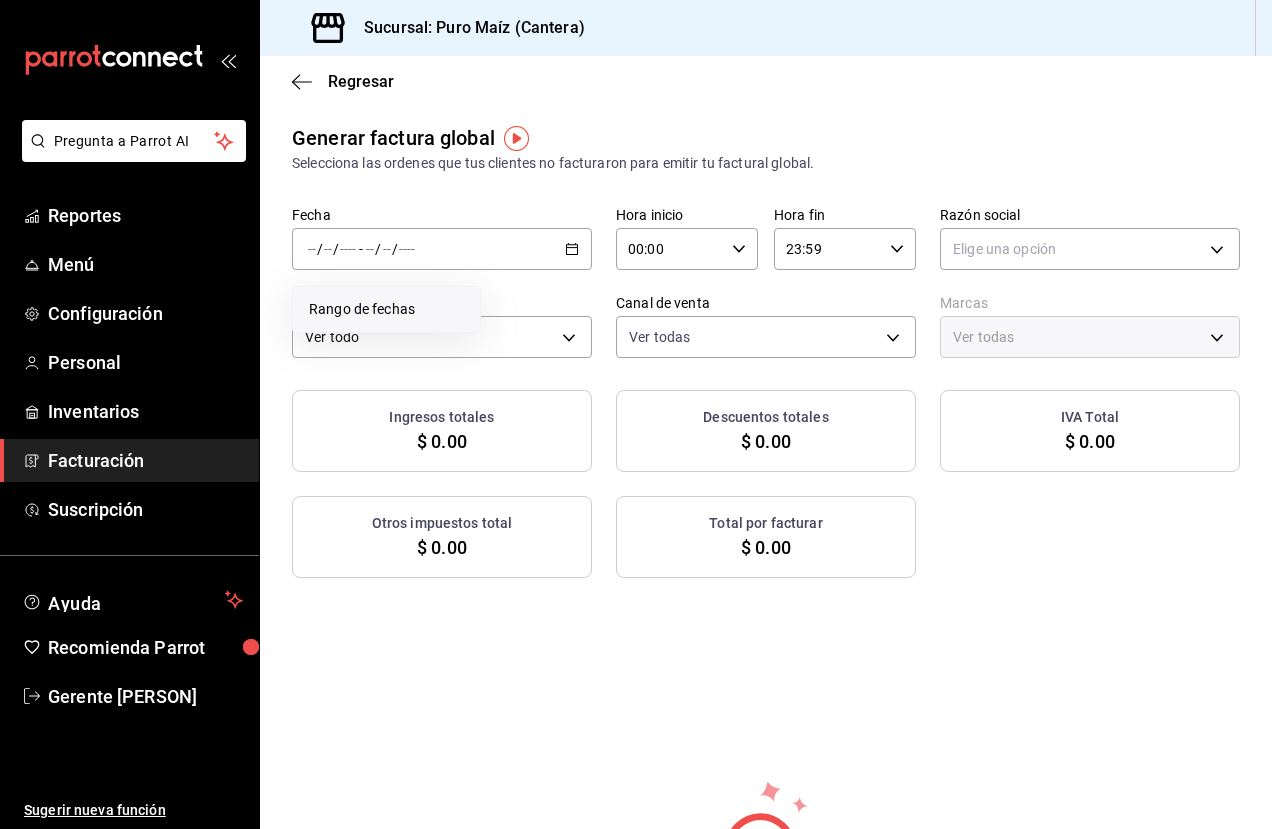 click on "Rango de fechas" at bounding box center [386, 309] 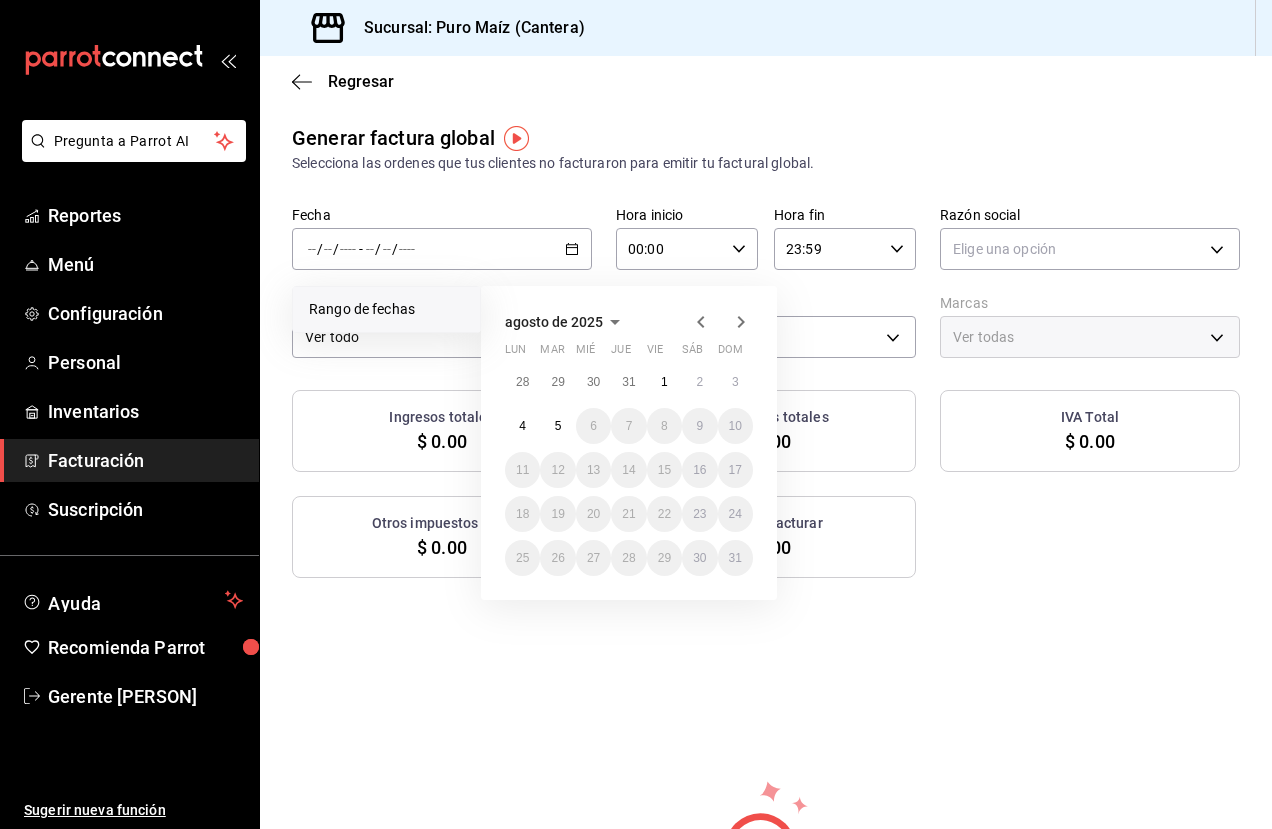 click 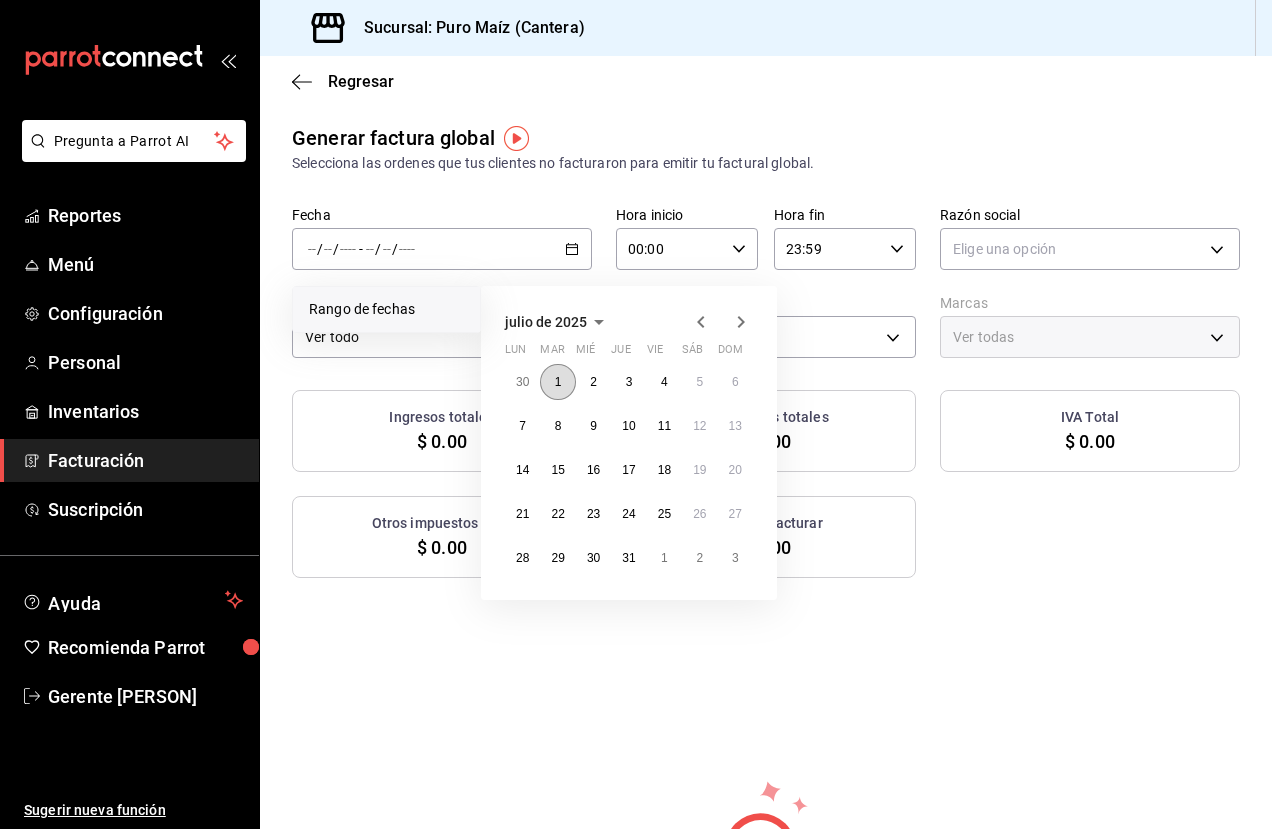 click on "1" at bounding box center [557, 382] 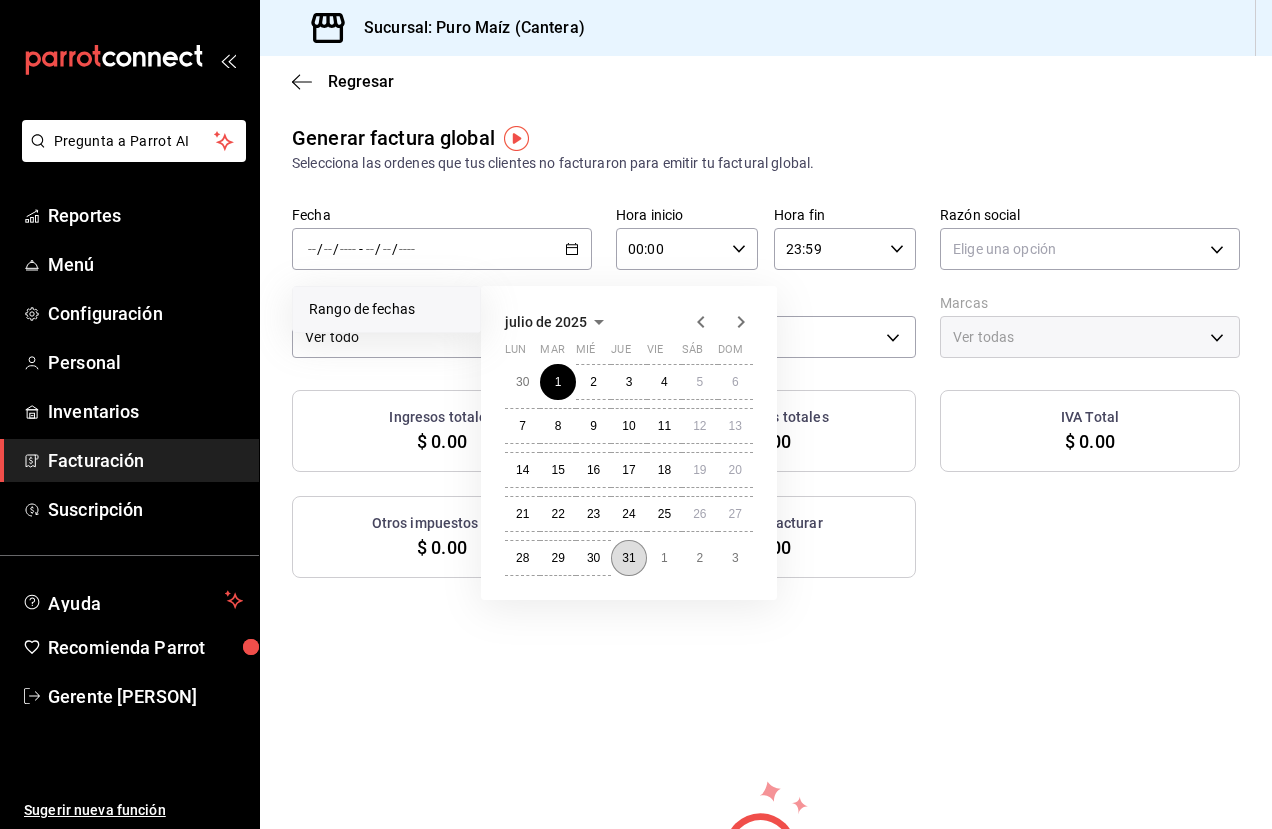click on "31" at bounding box center (628, 558) 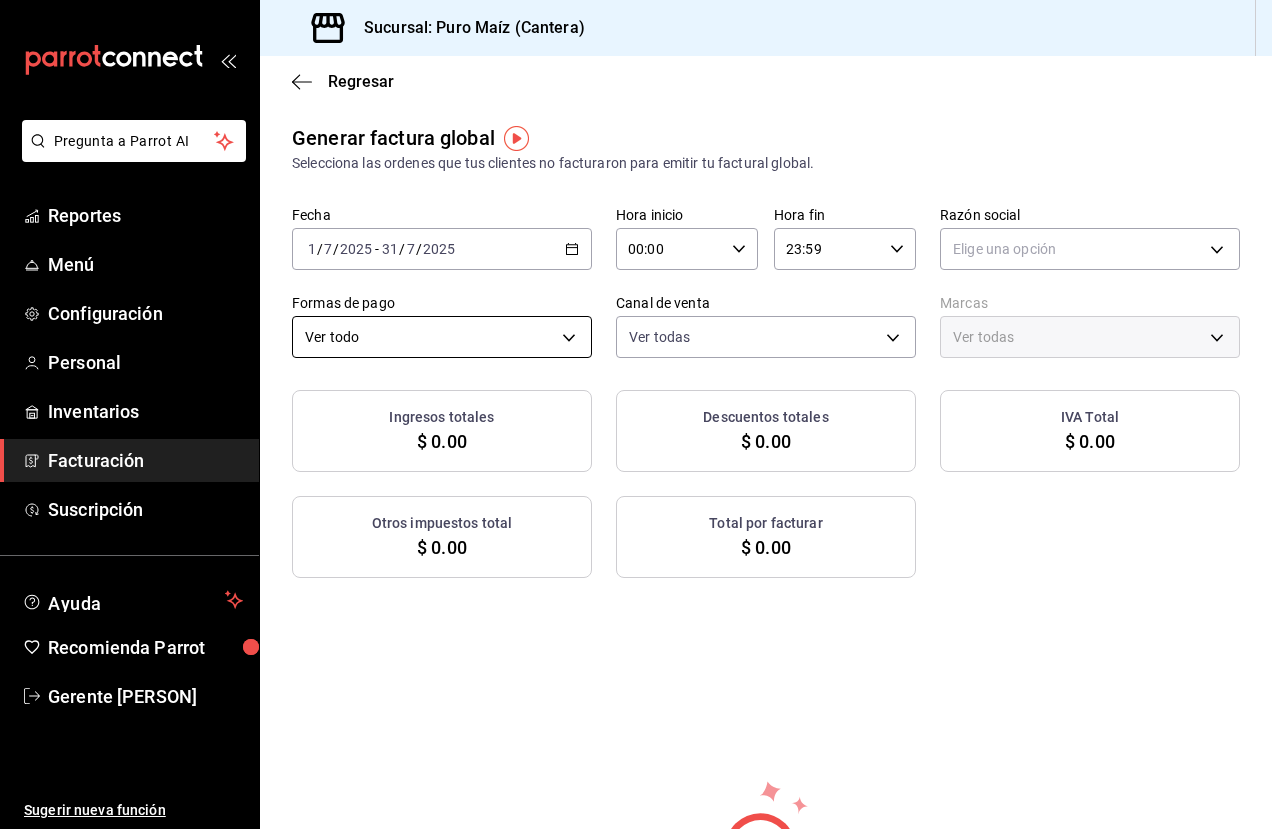 click on "Pregunta a Parrot AI Reportes   Menú   Configuración   Personal   Inventarios   Facturación   Suscripción   Ayuda Recomienda Parrot   Gerente [LAST]   Sugerir nueva función   Sucursal: Puro Maíz (Cantera) Regresar Generar factura global Selecciona las ordenes que tus clientes no facturaron para emitir tu factural global. Fecha [DATE]   [DATE] - [DATE] Hora inicio [TIME] Hora inicio Hora fin [TIME] Hora fin Razón social Elige una opción Formas de pago Ver todo ALL Canal de venta Ver todas PARROT,UBER_EATS,RAPPI,DIDI_FOOD,ONLINE Marcas Ver todas Ingresos totales $ 0.00 Descuentos totales $ 0.00 IVA Total $ 0.00 Otros impuestos total $ 0.00 Total por facturar $ 0.00 No hay información que mostrar GANA 1 MES GRATIS EN TU SUSCRIPCIÓN AQUÍ Ver video tutorial Ir a video Pregunta a Parrot AI Reportes   Menú   Configuración   Personal   Inventarios   Facturación   Suscripción   Ayuda Recomienda Parrot   Gerente [LAST]   Sugerir nueva función   Visitar centro de ayuda ([PHONE])" at bounding box center (636, 414) 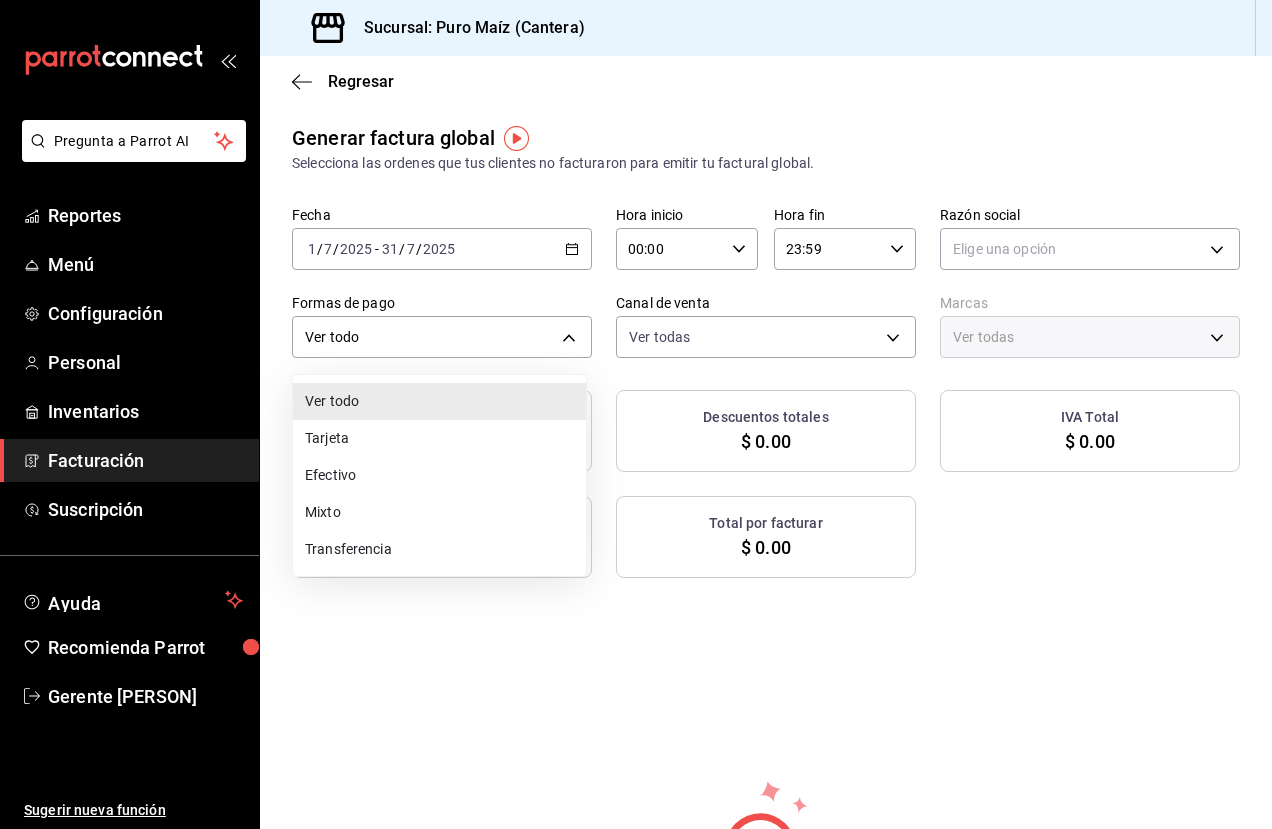 click on "Ver todo" at bounding box center [439, 401] 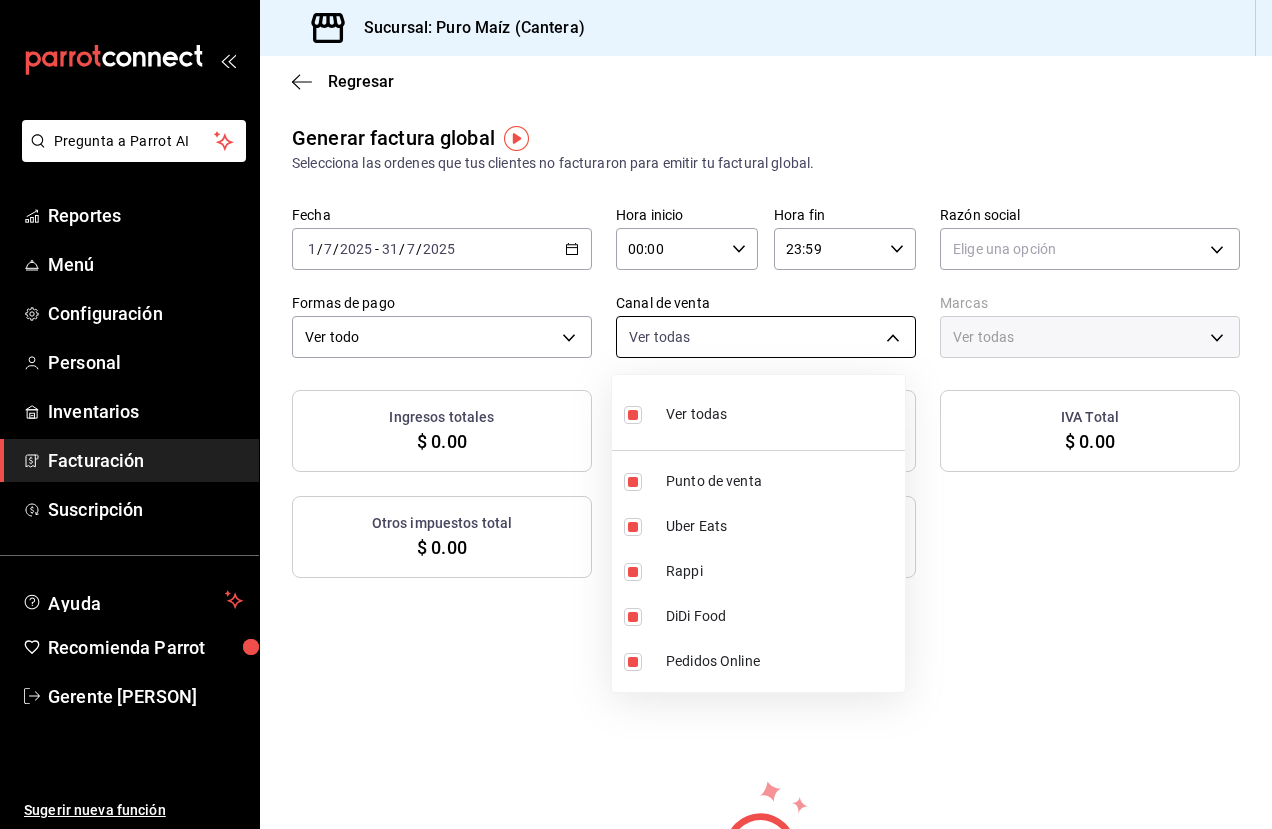 click on "Pregunta a Parrot AI Reportes   Menú   Configuración   Personal   Inventarios   Facturación   Suscripción   Ayuda Recomienda Parrot   Gerente [LAST]   Sugerir nueva función   Sucursal: Puro Maíz (Cantera) Regresar Generar factura global Selecciona las ordenes que tus clientes no facturaron para emitir tu factural global. Fecha [DATE]   [DATE] - [DATE] Hora inicio [TIME] Hora inicio Hora fin [TIME] Hora fin Razón social Elige una opción Formas de pago Ver todo ALL Canal de venta Ver todas PARROT,UBER_EATS,RAPPI,DIDI_FOOD,ONLINE Marcas Ver todas Ingresos totales $ 0.00 Descuentos totales $ 0.00 IVA Total $ 0.00 Otros impuestos total $ 0.00 Total por facturar $ 0.00 No hay información que mostrar GANA 1 MES GRATIS EN TU SUSCRIPCIÓN AQUÍ Ver video tutorial Ir a video Pregunta a Parrot AI Reportes   Menú   Configuración   Personal   Inventarios   Facturación   Suscripción   Ayuda Recomienda Parrot   Gerente [LAST]   Sugerir nueva función   Visitar centro de ayuda ([PHONE])" at bounding box center [636, 414] 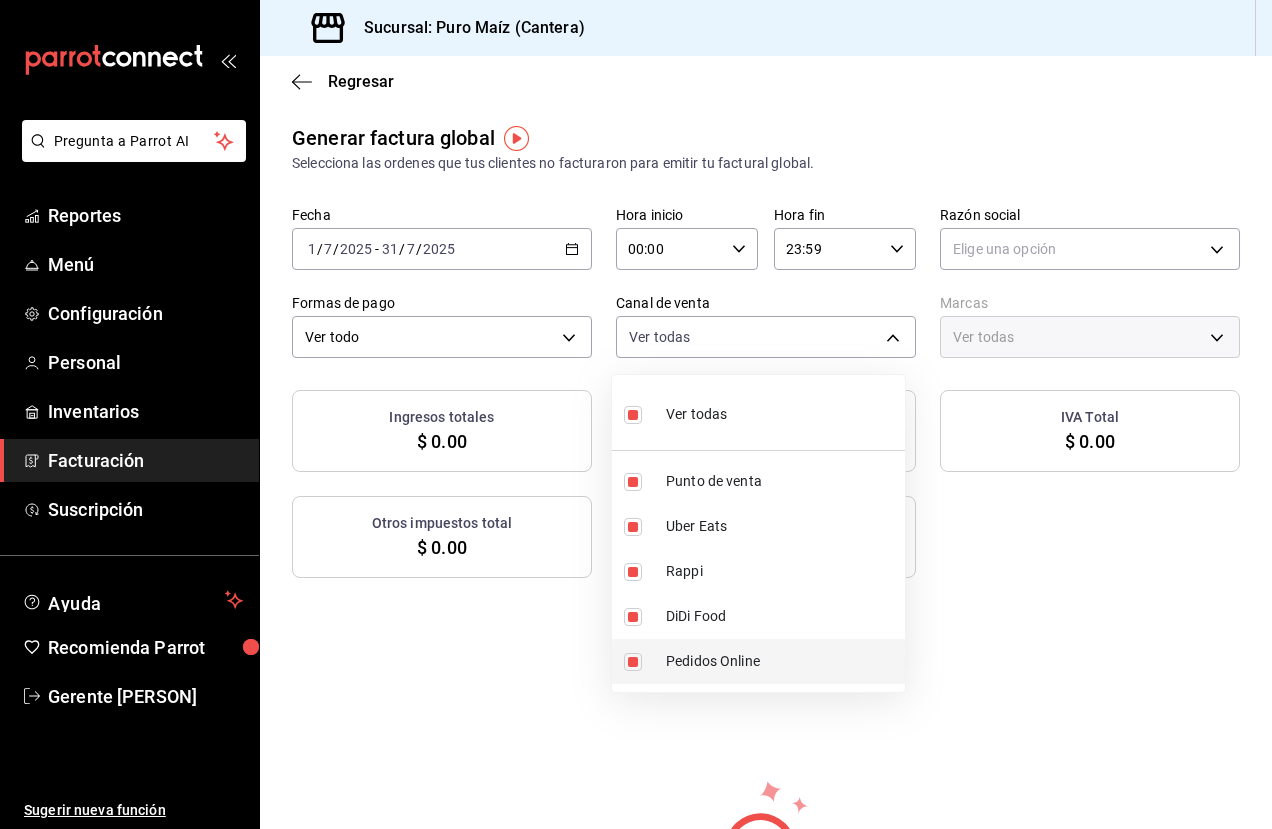 click at bounding box center (633, 662) 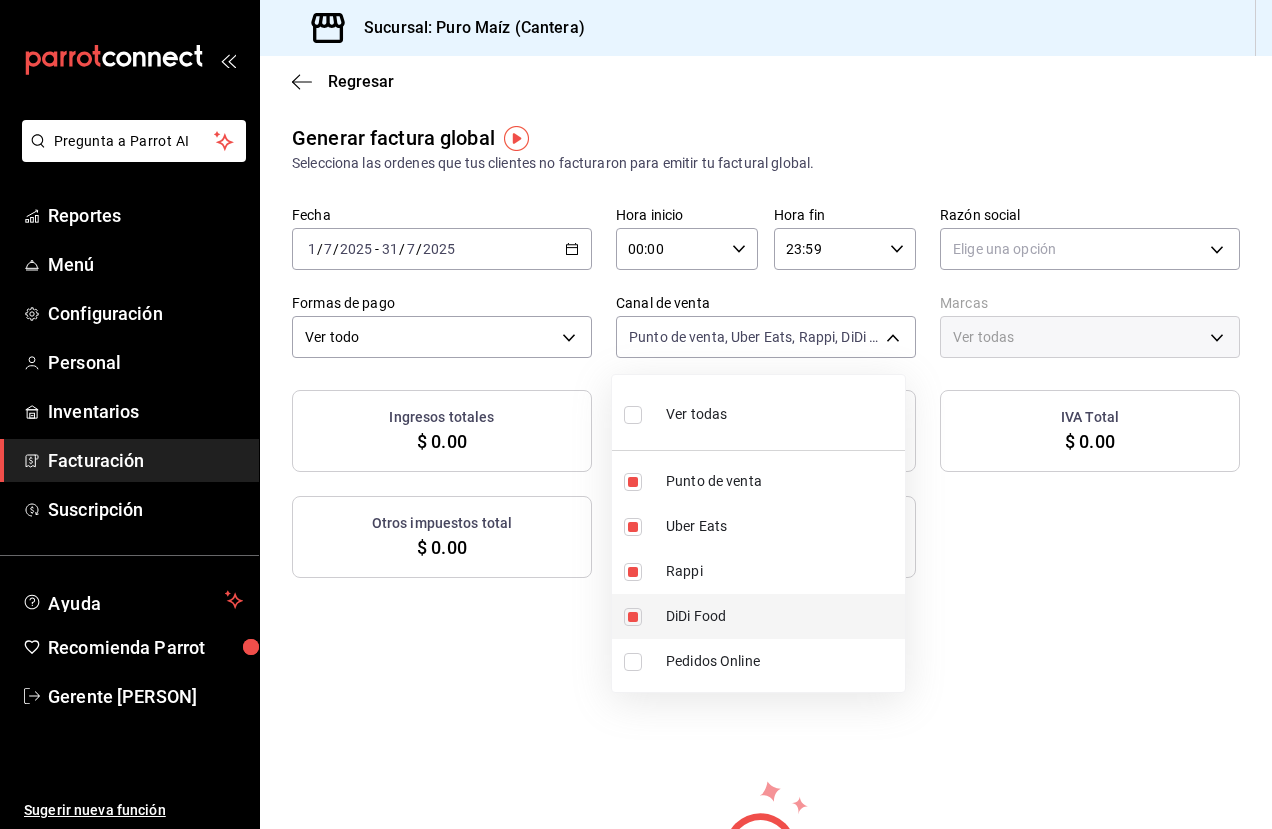 click at bounding box center [633, 617] 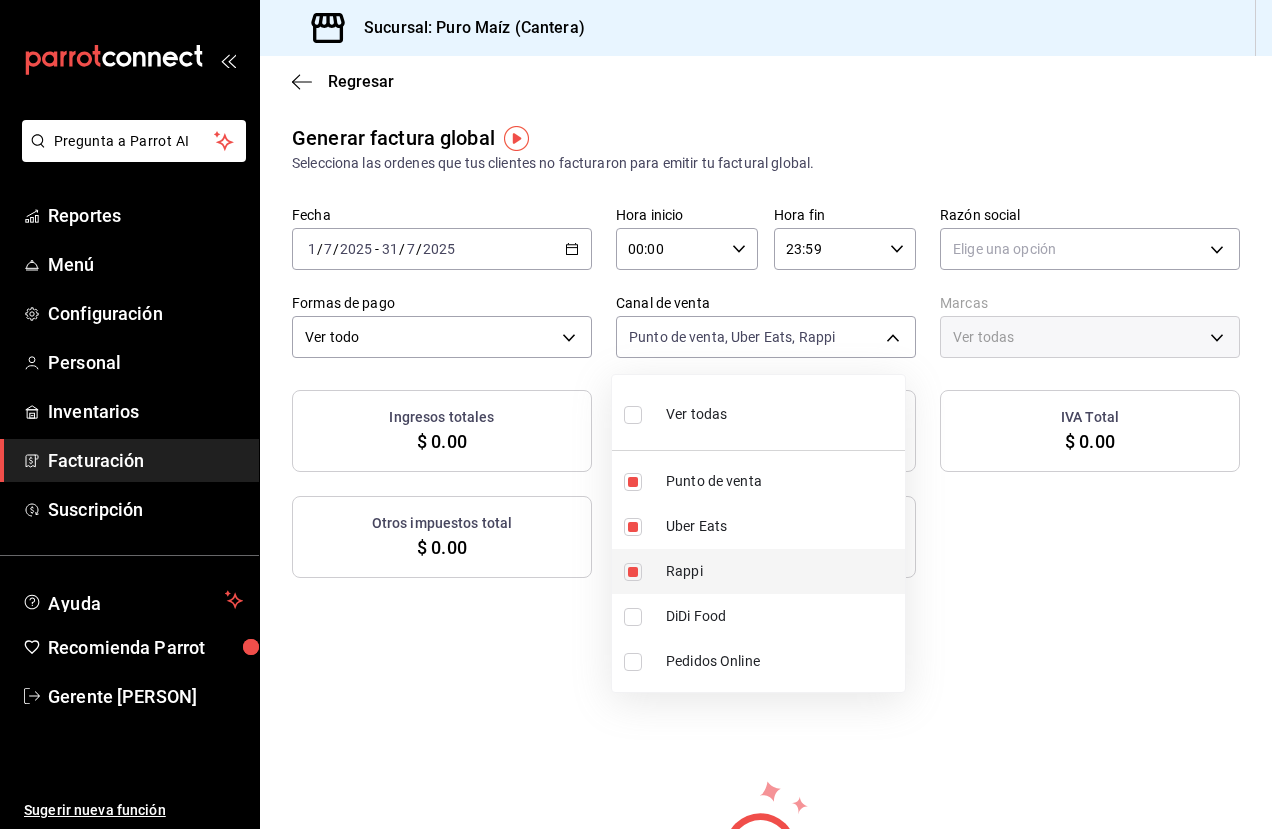 click at bounding box center [633, 572] 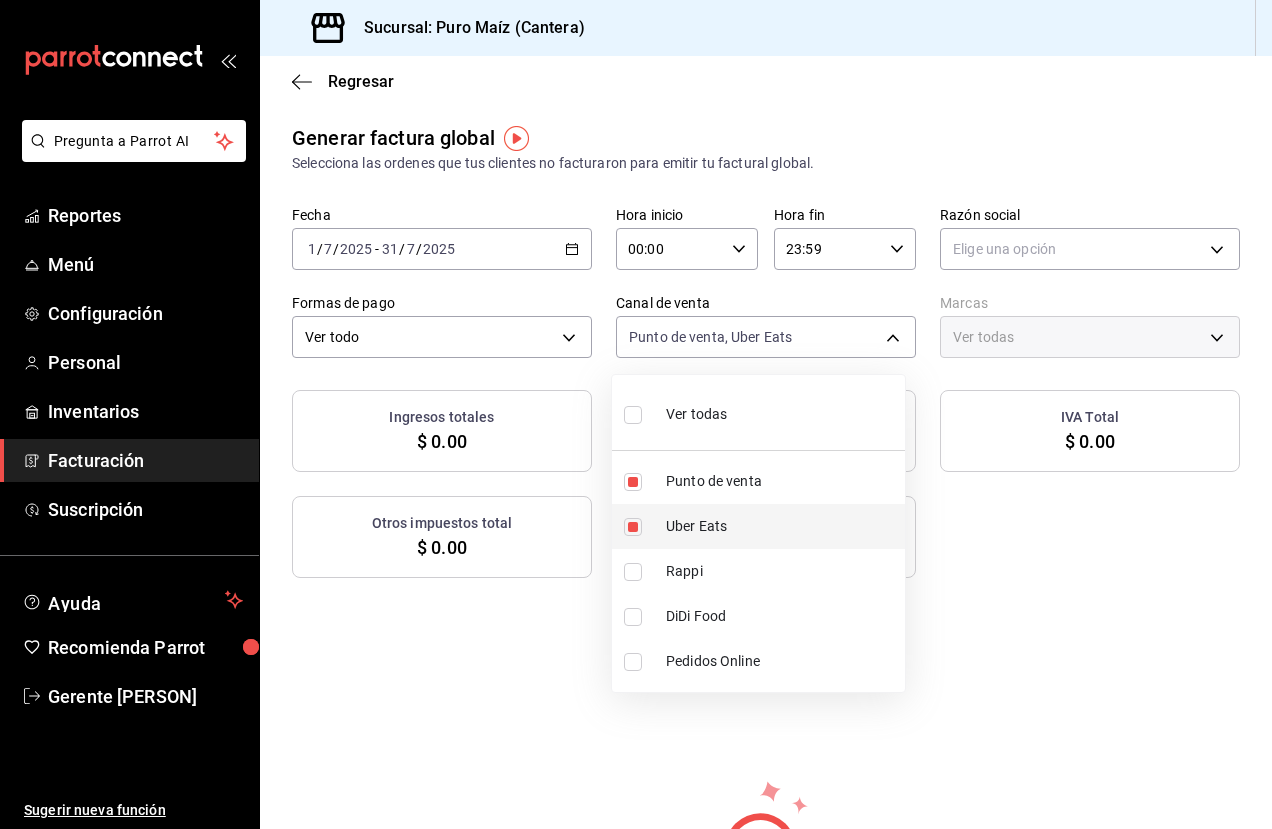 click on "Uber Eats" at bounding box center (758, 526) 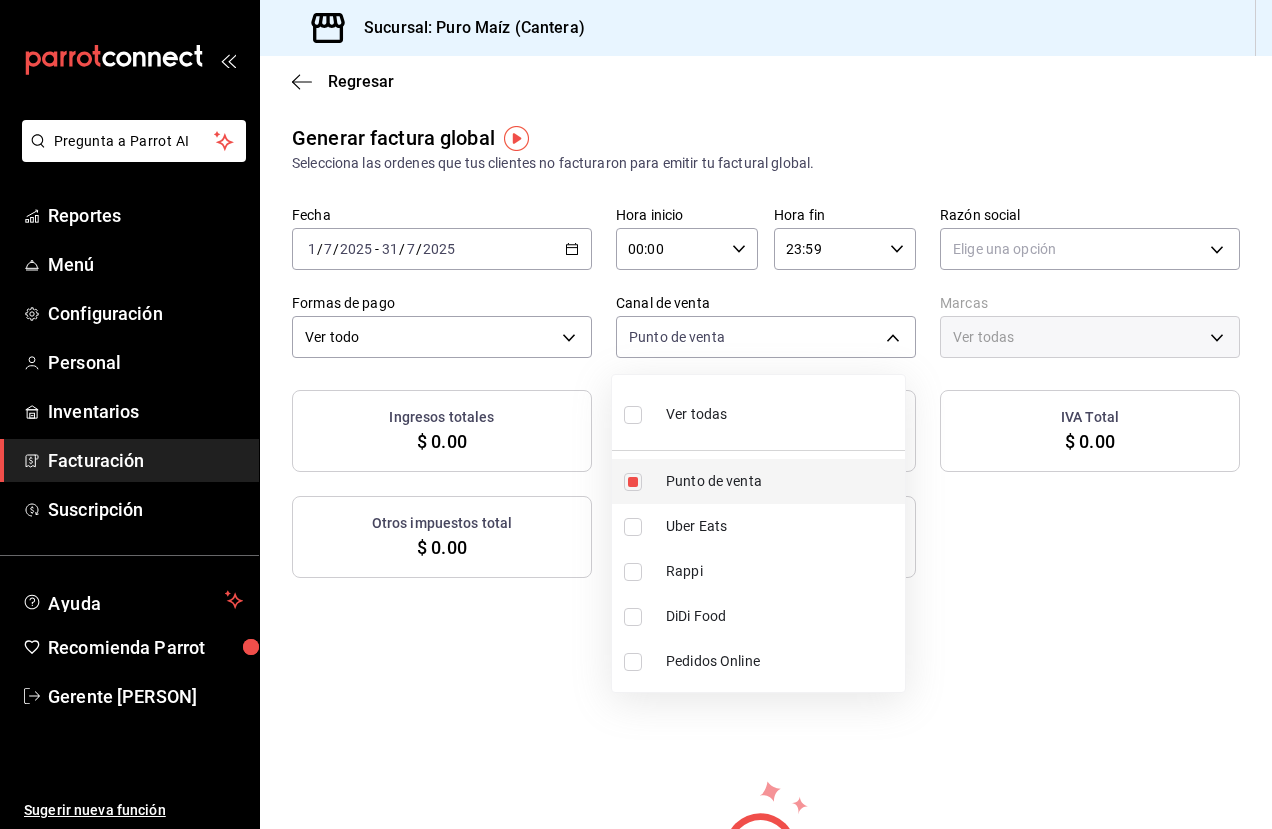 click at bounding box center (633, 482) 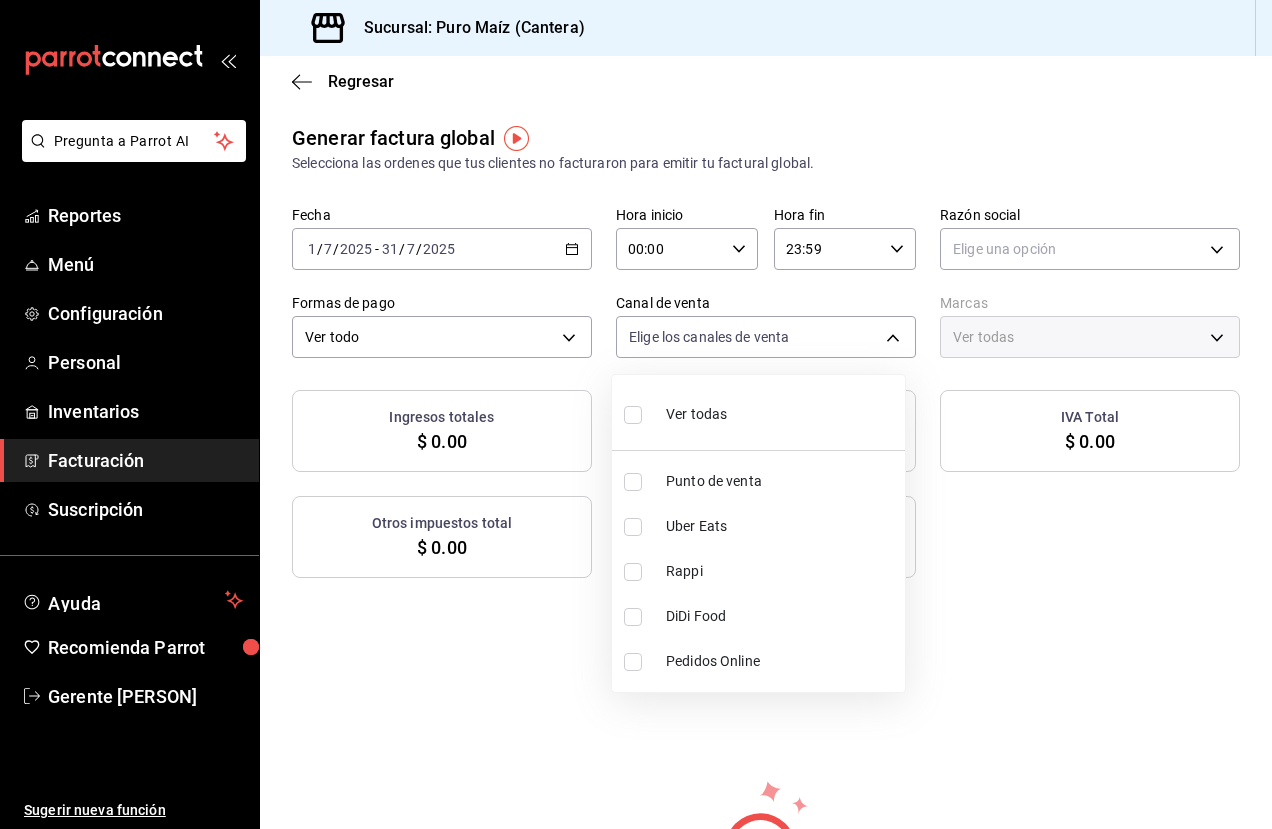 click at bounding box center [633, 482] 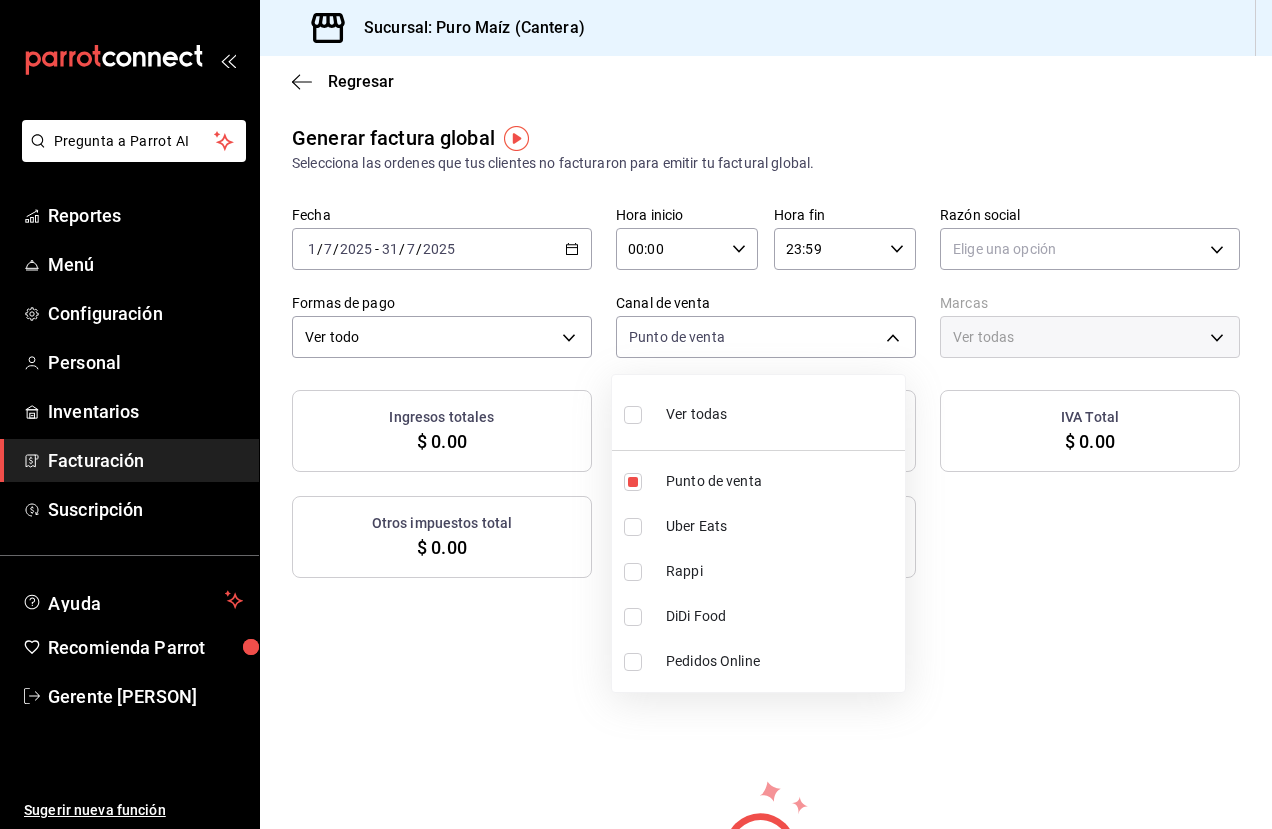 click at bounding box center (633, 415) 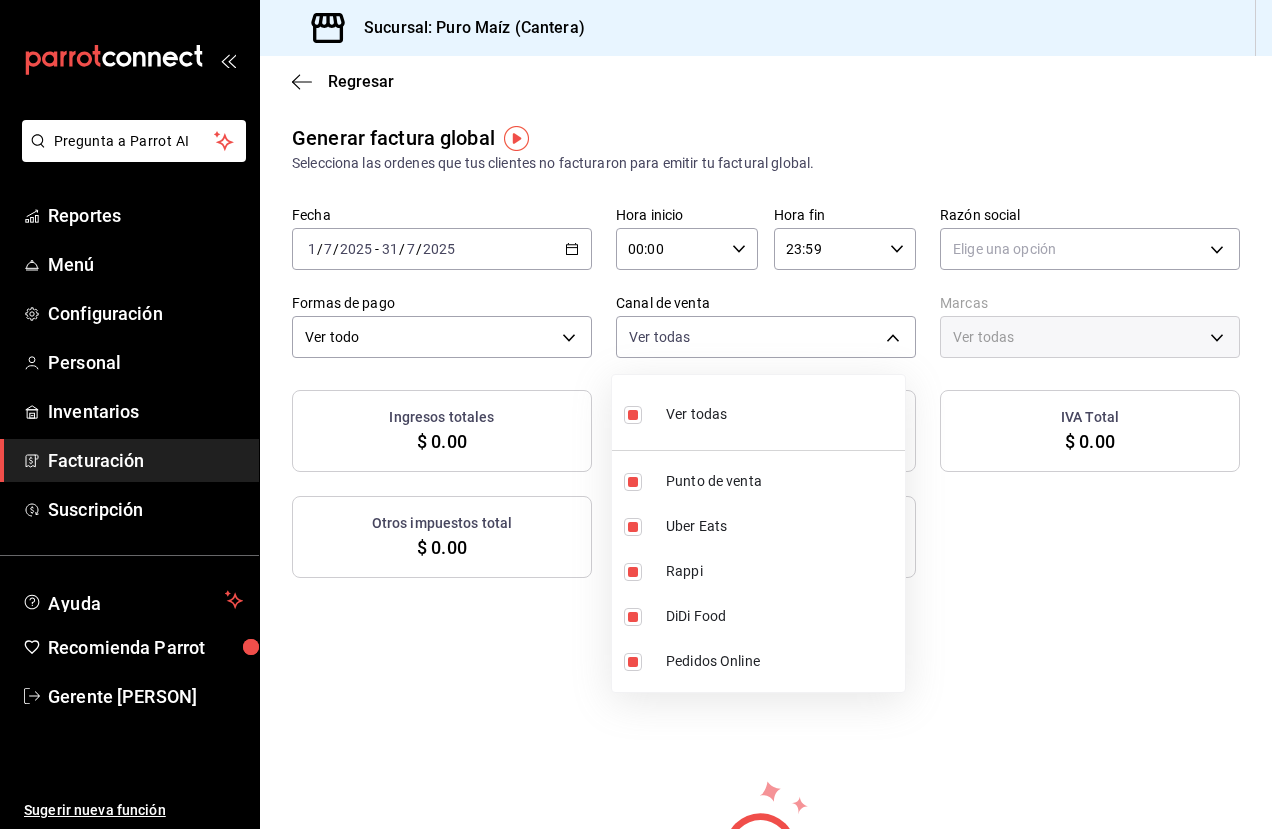 click at bounding box center (636, 414) 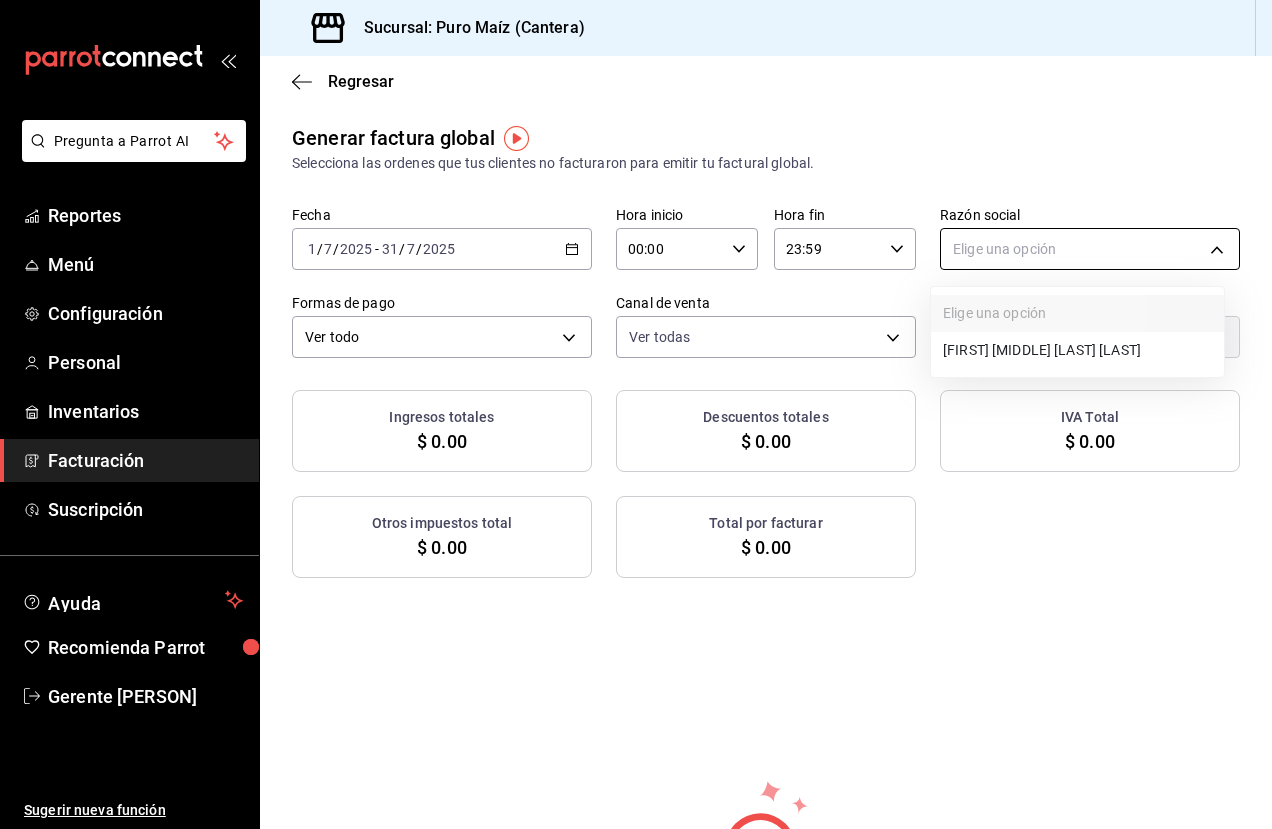 click on "Pregunta a Parrot AI Reportes   Menú   Configuración   Personal   Inventarios   Facturación   Suscripción   Ayuda Recomienda Parrot   Gerente [LAST]   Sugerir nueva función   Sucursal: Puro Maíz (Cantera) Regresar Generar factura global Selecciona las ordenes que tus clientes no facturaron para emitir tu factural global. Fecha [DATE]   [DATE] - [DATE] Hora inicio [TIME] Hora inicio Hora fin [TIME] Hora fin Razón social Elige una opción Formas de pago Ver todo ALL Canal de venta Ver todas PARROT,UBER_EATS,RAPPI,DIDI_FOOD,ONLINE Marcas Ver todas Ingresos totales $ 0.00 Descuentos totales $ 0.00 IVA Total $ 0.00 Otros impuestos total $ 0.00 Total por facturar $ 0.00 No hay información que mostrar GANA 1 MES GRATIS EN TU SUSCRIPCIÓN AQUÍ Ver video tutorial Ir a video Pregunta a Parrot AI Reportes   Menú   Configuración   Personal   Inventarios   Facturación   Suscripción   Ayuda Recomienda Parrot   Gerente [LAST]   Sugerir nueva función   Visitar centro de ayuda ([PHONE])" at bounding box center (636, 414) 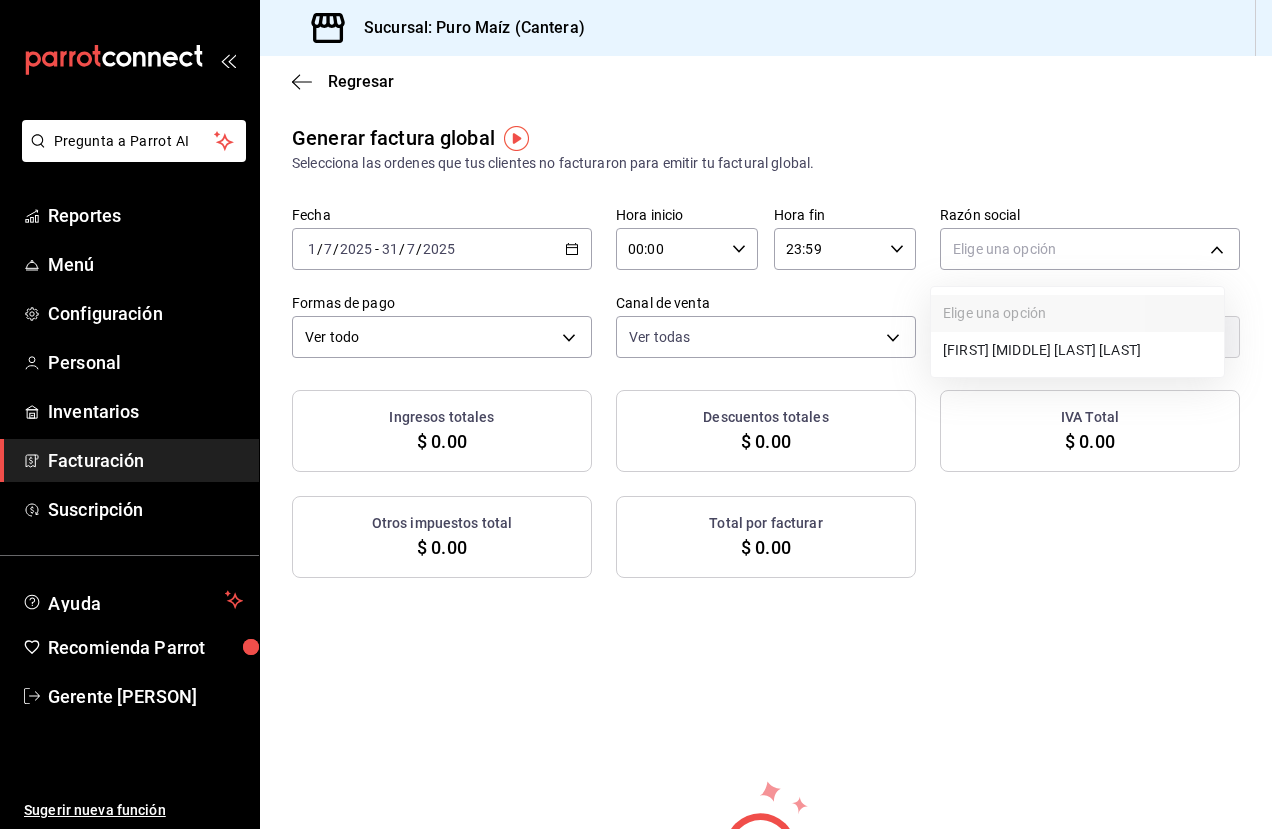 click on "[FIRST] [MIDDLE] [LAST] [LAST]" at bounding box center (1077, 350) 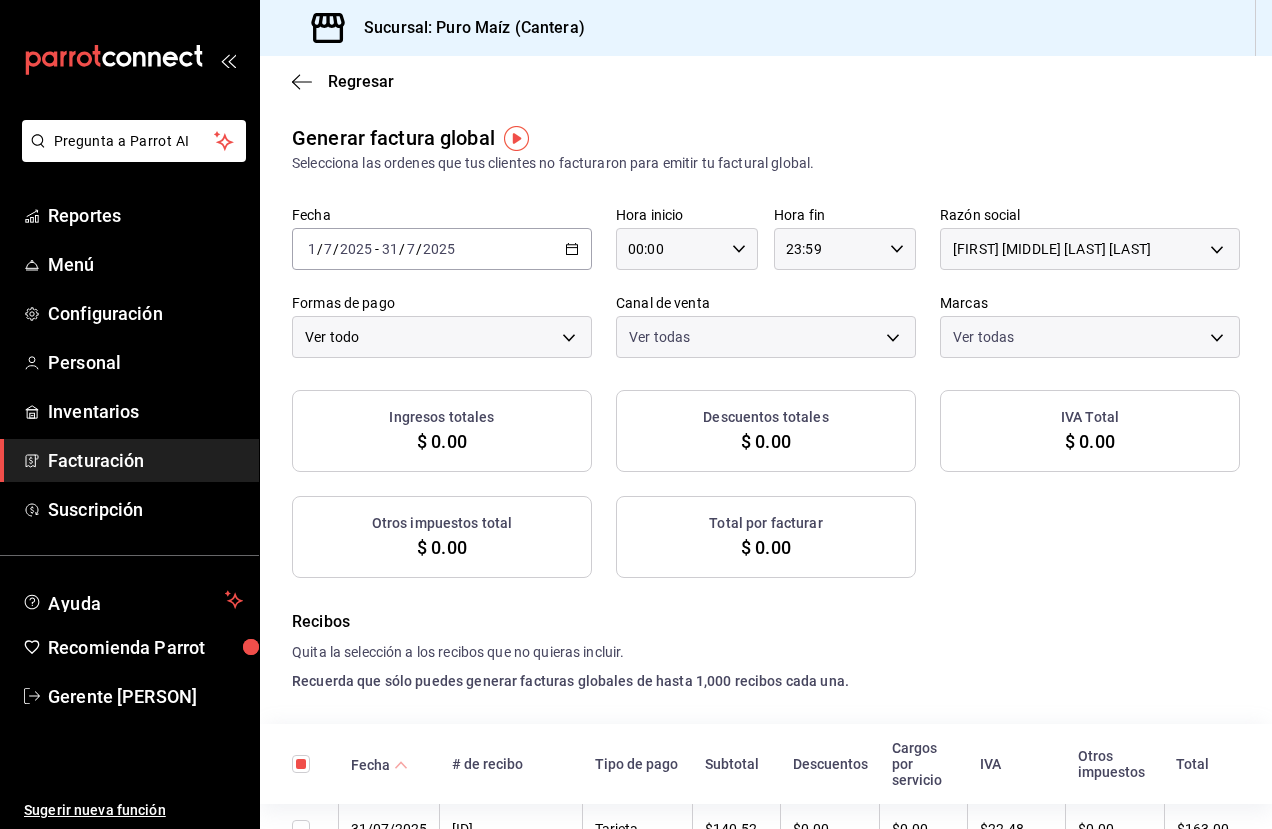 click on "Pregunta a Parrot AI Reportes Menú Configuración Personal Inventarios Facturación Suscripción Ayuda Recomienda Parrot Gerente [PERSON] Sugerir nueva función Sucursal: Puro Maíz (Cantera) Regresar Generar factura global Selecciona las ordenes que tus clientes no facturaron para emitir tu factural global. Fecha 2025-07-01 1 / 7 / 2025 - 2025-07-31 31 / 7 / 2025 Hora inicio 00:00 Hora inicio Hora fin 23:59 Hora fin Razón social [PERSON] [UUID] Formas de pago Ver todo ALL Canal de venta Ver todas PARROT,UBER_EATS,RAPPI,DIDI_FOOD,ONLINE Marcas Ver todas [UUID] Ingresos totales $ [PRICE] Descuentos totales $ [PRICE] IVA Total $ [PRICE] Otros impuestos total $ [PRICE] Total por facturar $ [PRICE] Recibos Quita la selección a los recibos que no quieras incluir. Recuerda que sólo puedes generar facturas globales de hasta 1,000 recibos cada una. Fecha # de recibo Tipo de pago Subtotal Descuentos Cargos por servicio IVA Total" at bounding box center (636, 414) 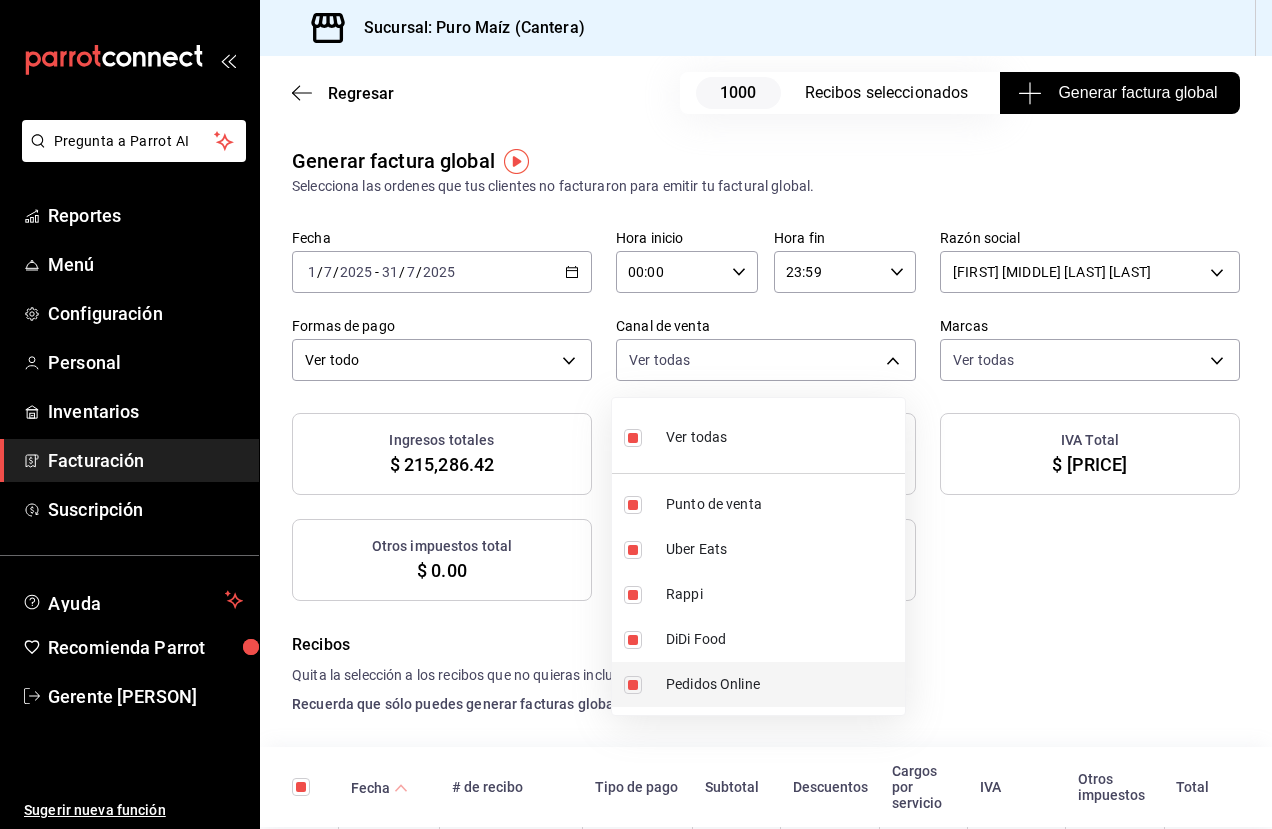 click at bounding box center [637, 685] 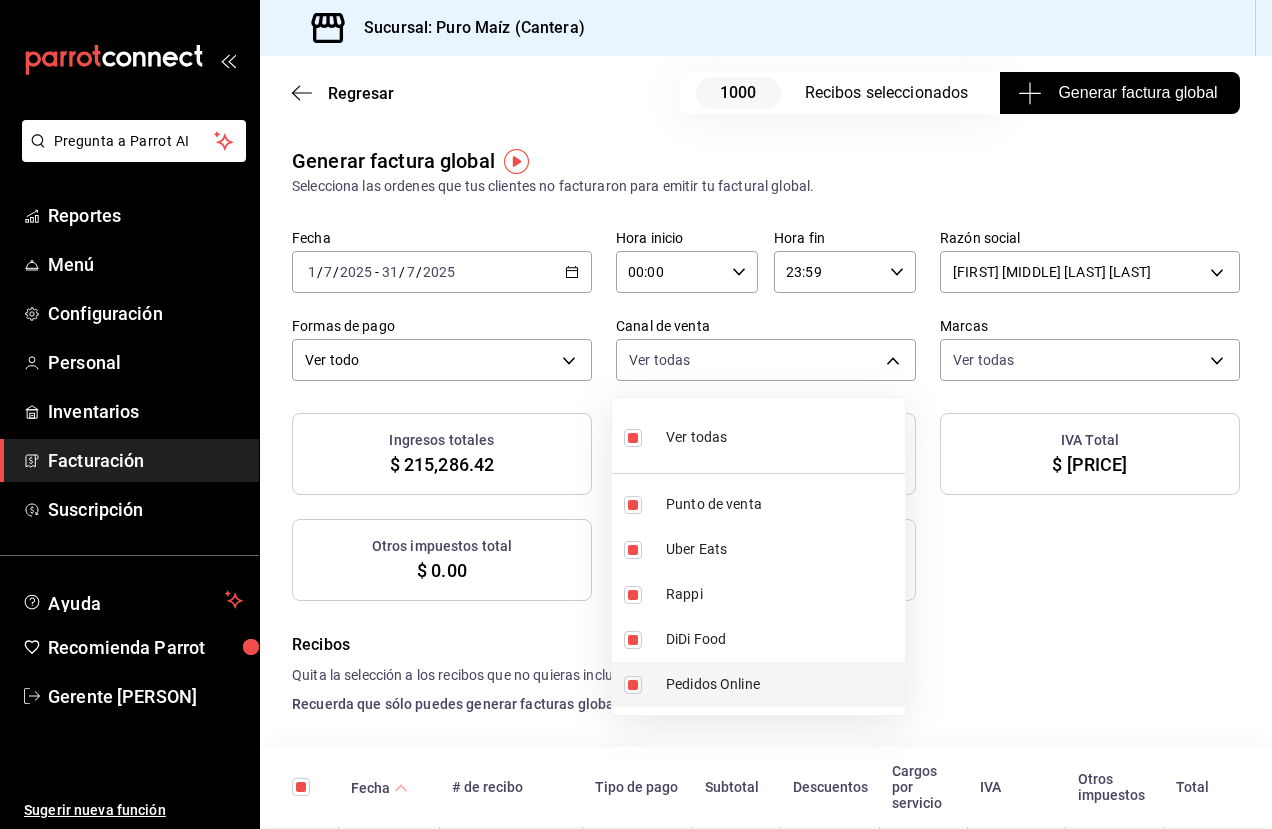 click at bounding box center [633, 685] 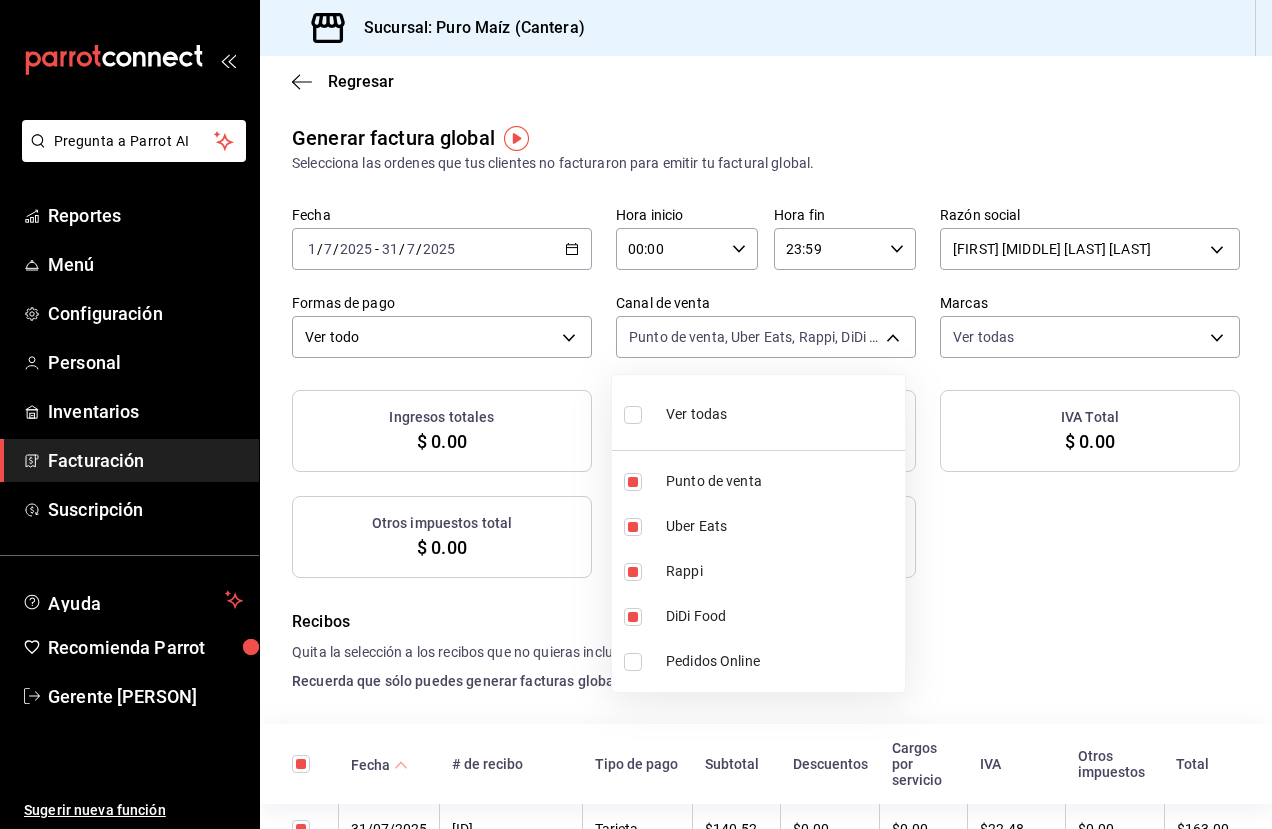 click on "DiDi Food" at bounding box center [758, 616] 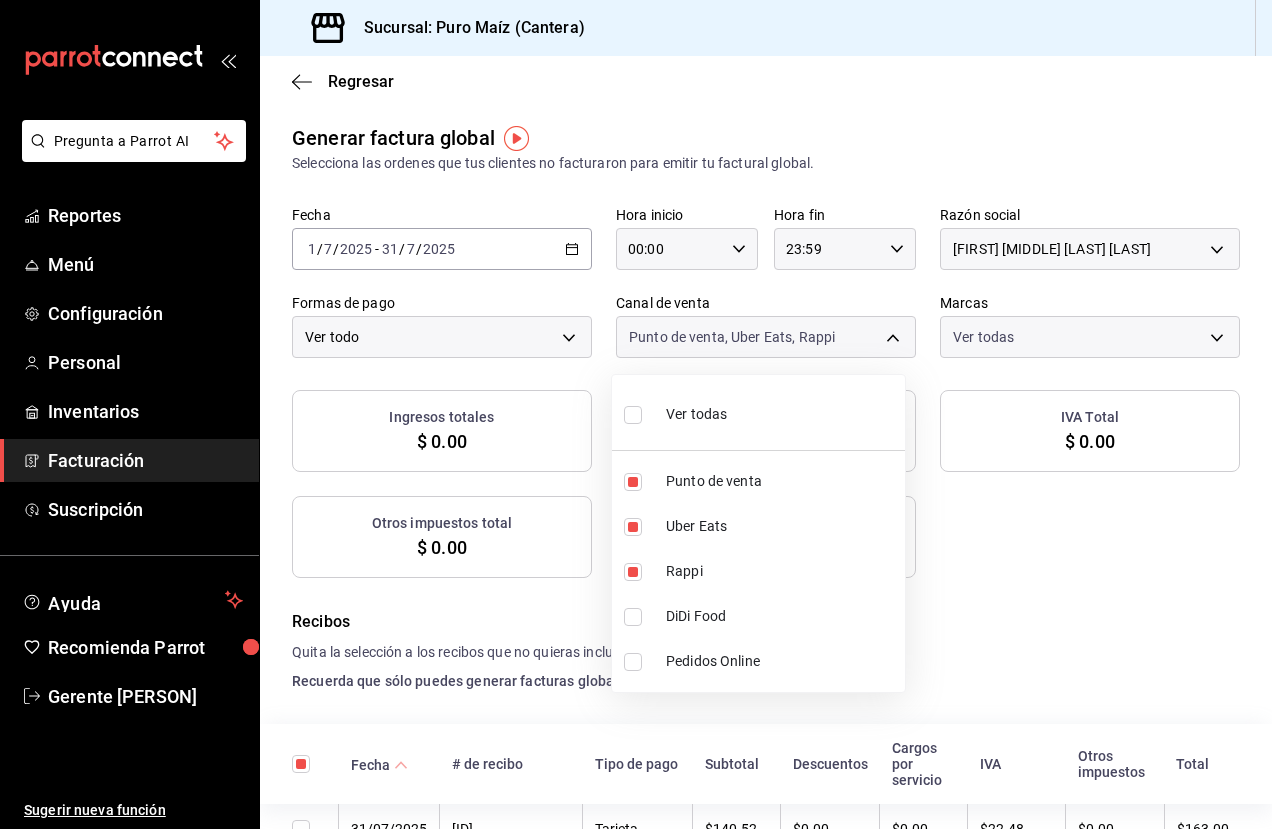 click at bounding box center (633, 572) 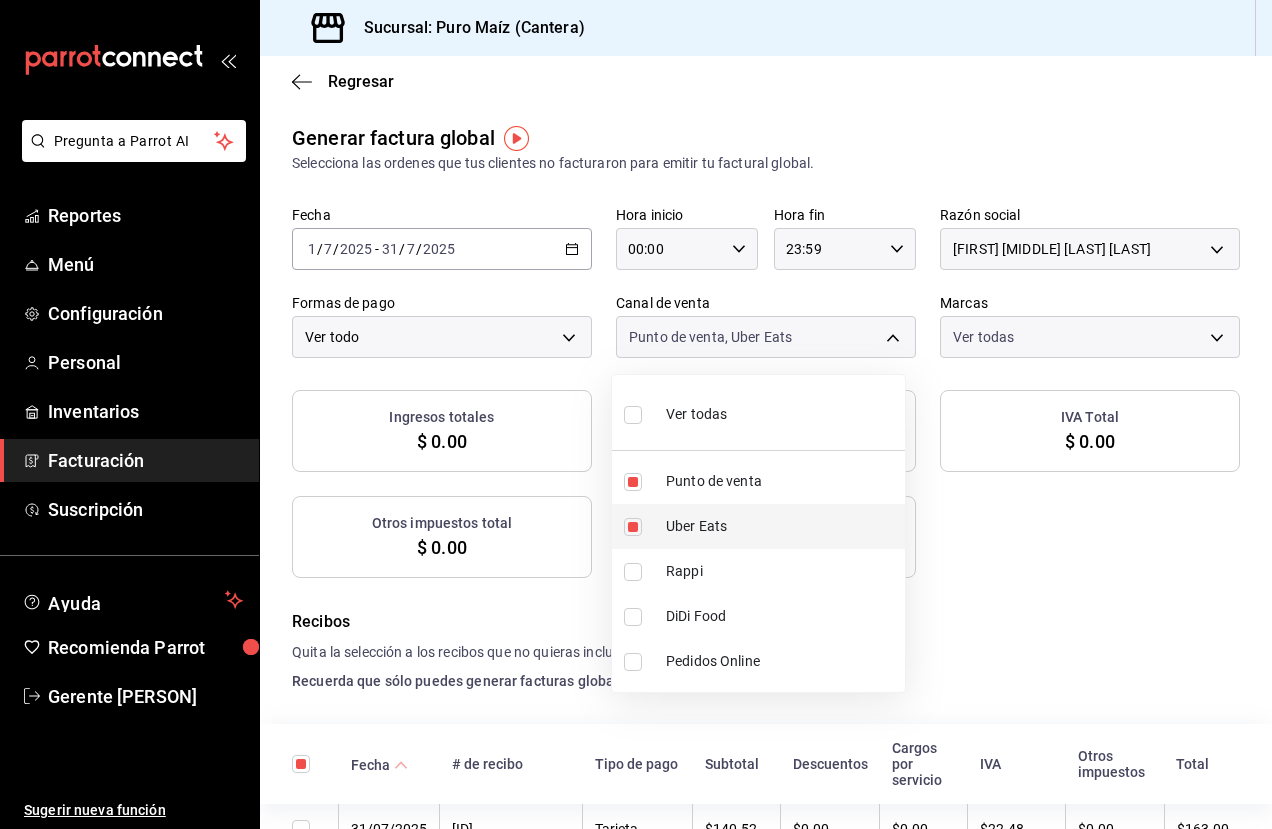 click at bounding box center (633, 527) 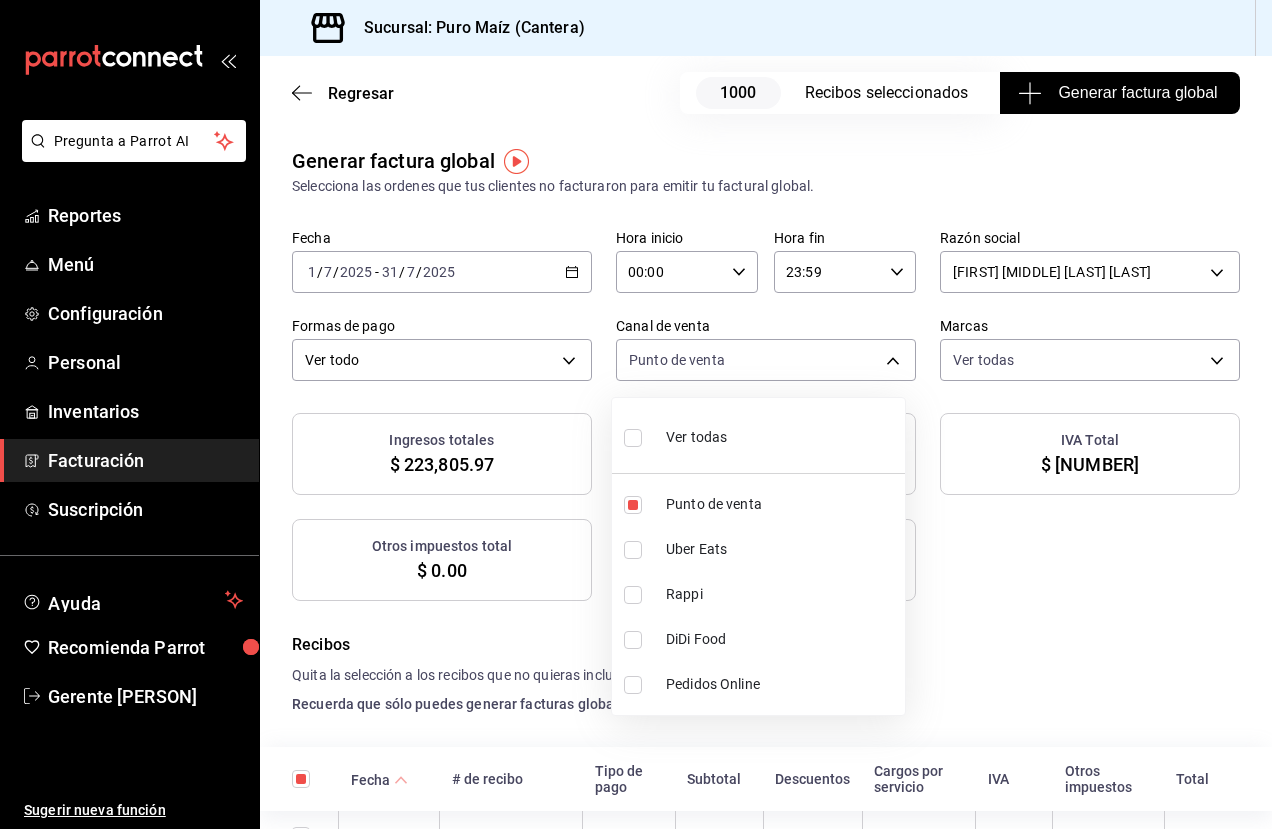 click at bounding box center [636, 414] 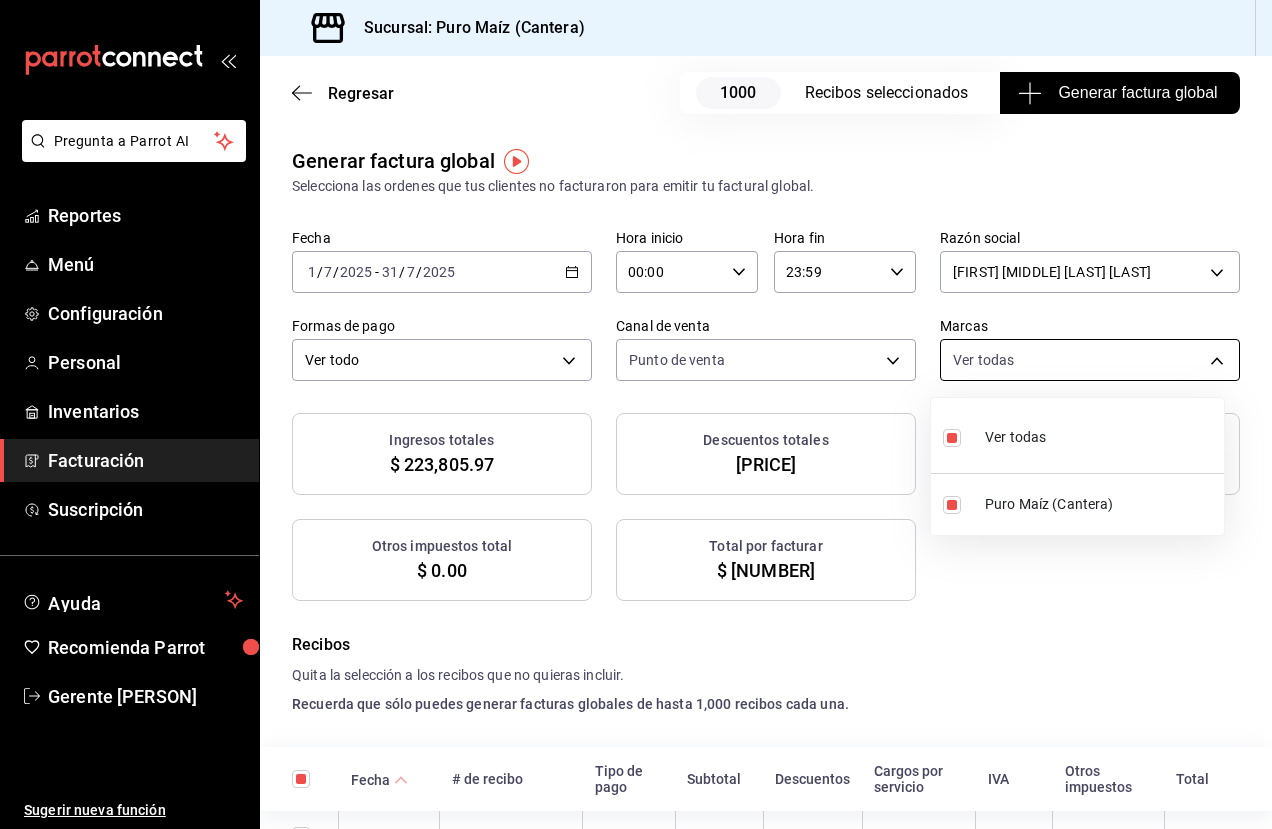 click on "Pregunta a Parrot AI Reportes   Menú   Configuración   Personal   Inventarios   Facturación   Suscripción   Ayuda Recomienda Parrot   Gerente [NAME]   Sugerir nueva función   Sucursal: Puro Maíz (Cantera) Regresar 1000 Recibos seleccionados Generar factura global Generar factura global Selecciona las ordenes que tus clientes no facturaron para emitir tu factural global. Fecha [DATE]   [DATE] - [DATE]   [DATE] Hora inicio [TIME] Hora inicio Hora fin [TIME] Hora fin Razón social [FIRST] [LAST] [UUID] Formas de pago Ver todo ALL Canal de venta Punto de venta PARROT Marcas Ver todas [UUID] Ingresos totales $ 223,805.97 Descuentos totales $ 5,082.30 IVA Total $ 35,808.73 Otros impuestos total $ 0.00 Total por facturar $ 259,614.70 Recibos Quita la selección a los recibos que no quieras incluir. Recuerda que sólo puedes generar facturas globales de hasta 1,000 recibos cada una. Fecha # de recibo Tipo de pago IVA" at bounding box center (636, 414) 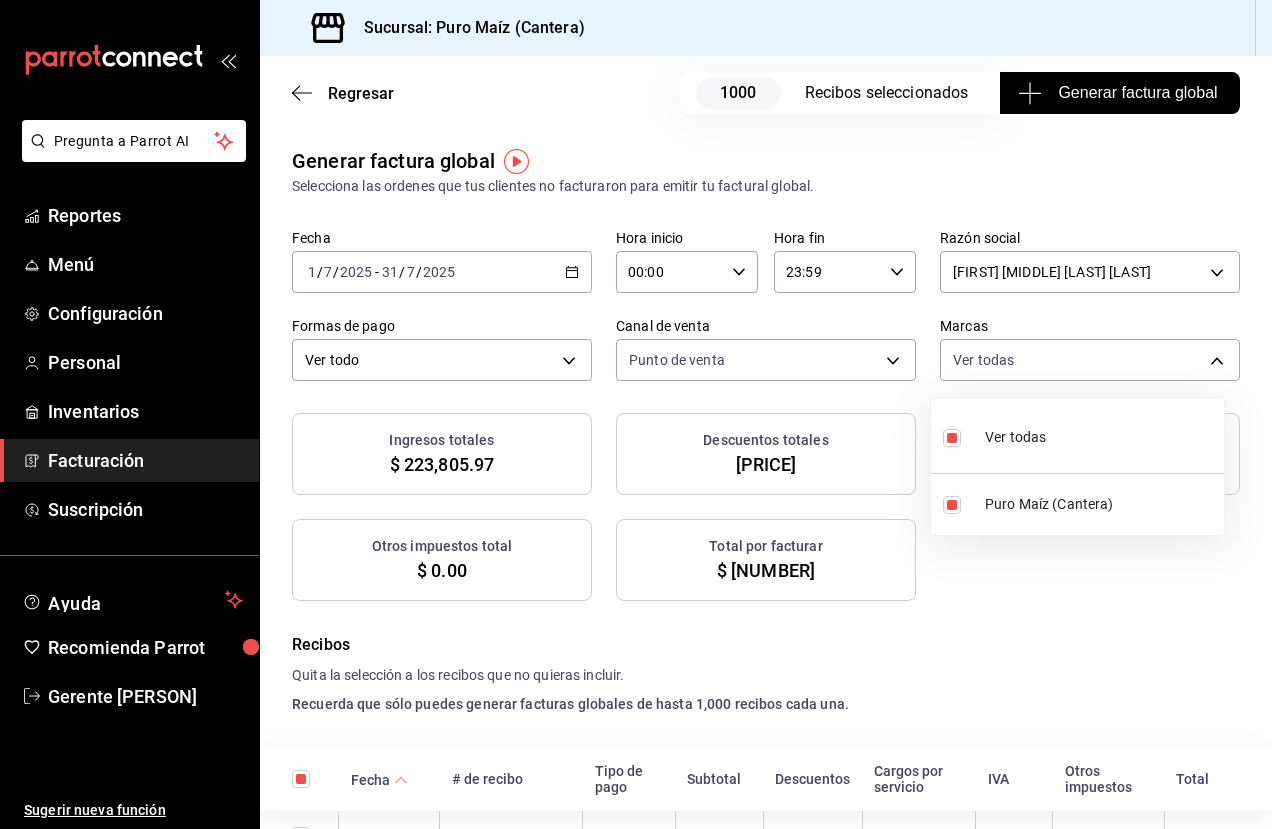 click at bounding box center (636, 414) 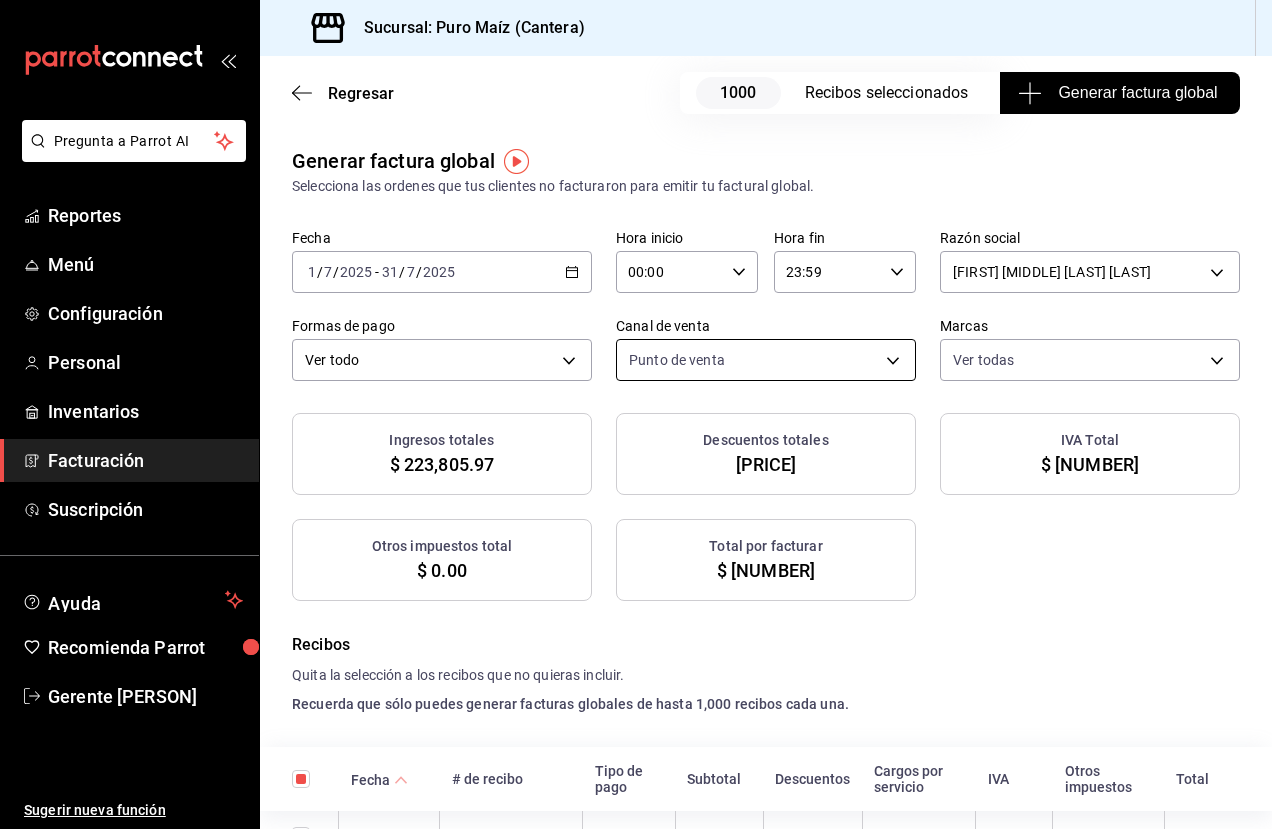 click on "Pregunta a Parrot AI Reportes   Menú   Configuración   Personal   Inventarios   Facturación   Suscripción   Ayuda Recomienda Parrot   Gerente [NAME]   Sugerir nueva función   Sucursal: Puro Maíz (Cantera) Regresar 1000 Recibos seleccionados Generar factura global Generar factura global Selecciona las ordenes que tus clientes no facturaron para emitir tu factural global. Fecha [DATE]   [DATE] - [DATE]   [DATE] Hora inicio [TIME] Hora inicio Hora fin [TIME] Hora fin Razón social [FIRST] [LAST] [UUID] Formas de pago Ver todo ALL Canal de venta Punto de venta PARROT Marcas Ver todas [UUID] Ingresos totales $ 223,805.97 Descuentos totales $ 5,082.30 IVA Total $ 35,808.73 Otros impuestos total $ 0.00 Total por facturar $ 259,614.70 Recibos Quita la selección a los recibos que no quieras incluir. Recuerda que sólo puedes generar facturas globales de hasta 1,000 recibos cada una. Fecha # de recibo Tipo de pago IVA" at bounding box center [636, 414] 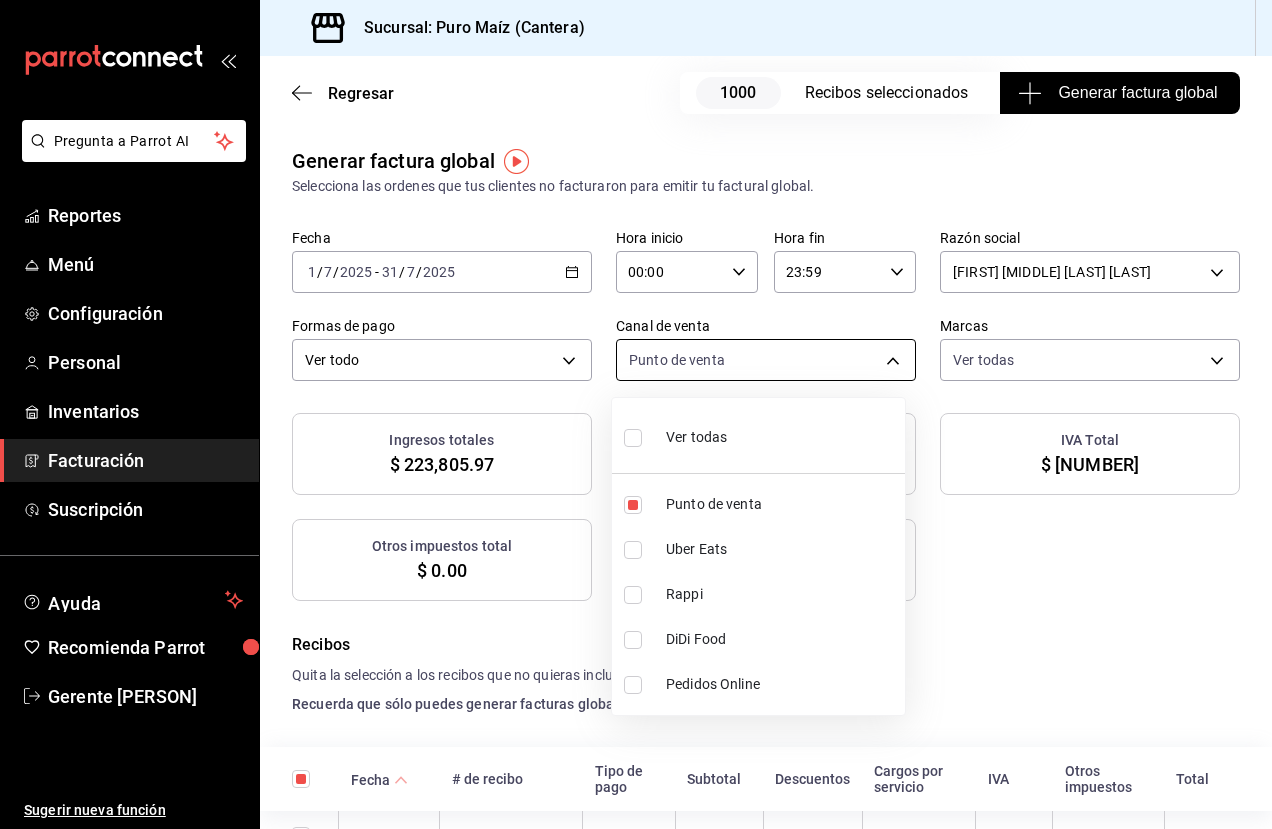 click at bounding box center (636, 414) 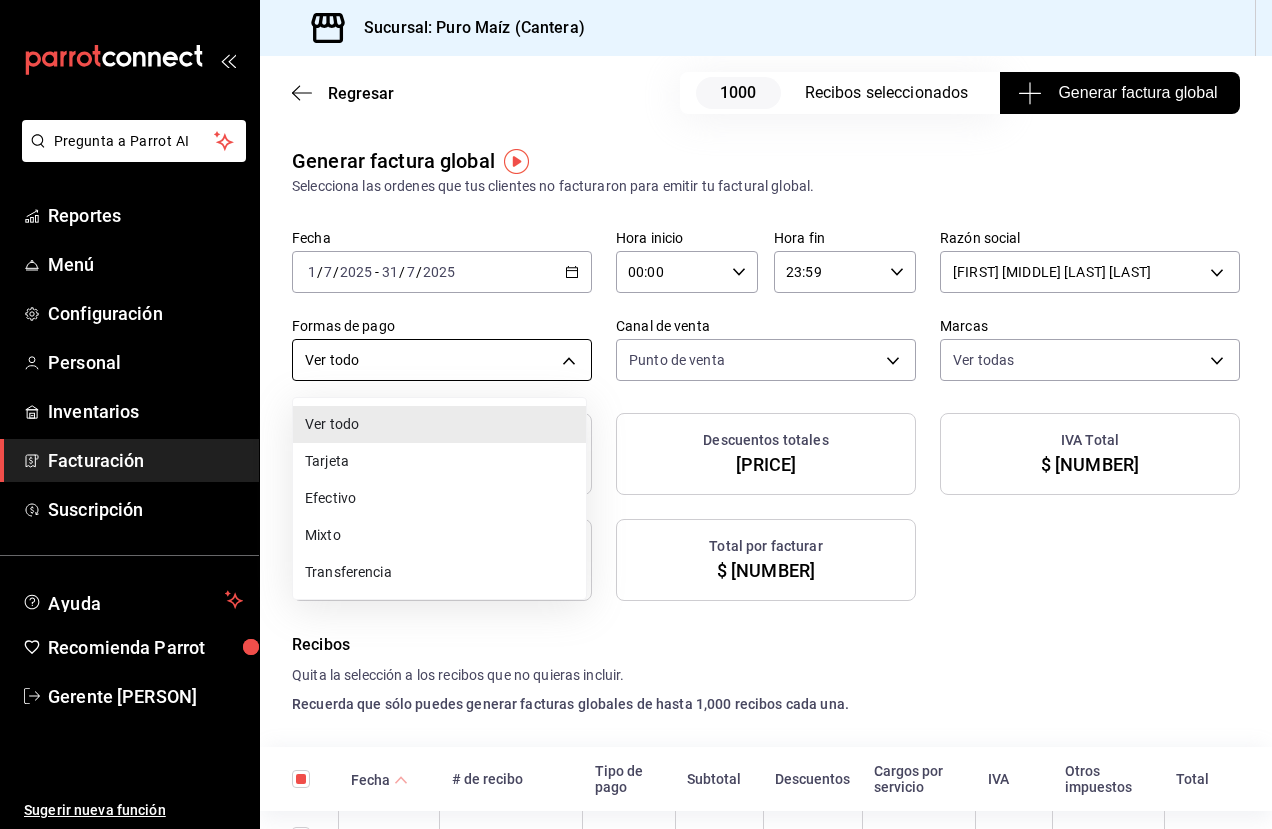 click on "Pregunta a Parrot AI Reportes   Menú   Configuración   Personal   Inventarios   Facturación   Suscripción   Ayuda Recomienda Parrot   Gerente [NAME]   Sugerir nueva función   Sucursal: Puro Maíz (Cantera) Regresar 1000 Recibos seleccionados Generar factura global Generar factura global Selecciona las ordenes que tus clientes no facturaron para emitir tu factural global. Fecha [DATE]   [DATE] - [DATE]   [DATE] Hora inicio [TIME] Hora inicio Hora fin [TIME] Hora fin Razón social [FIRST] [LAST] [UUID] Formas de pago Ver todo ALL Canal de venta Punto de venta PARROT Marcas Ver todas [UUID] Ingresos totales $ 223,805.97 Descuentos totales $ 5,082.30 IVA Total $ 35,808.73 Otros impuestos total $ 0.00 Total por facturar $ 259,614.70 Recibos Quita la selección a los recibos que no quieras incluir. Recuerda que sólo puedes generar facturas globales de hasta 1,000 recibos cada una. Fecha # de recibo Tipo de pago IVA" at bounding box center [636, 414] 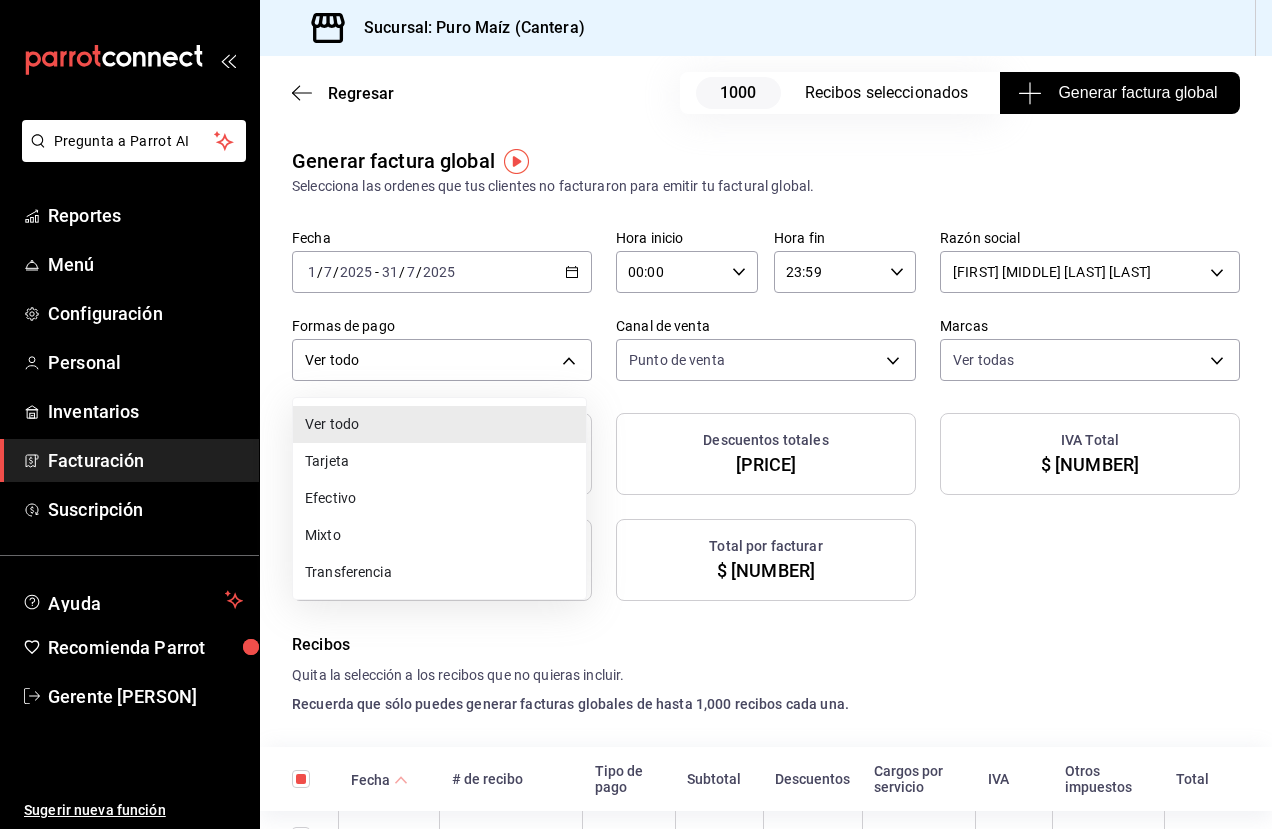 click at bounding box center [636, 414] 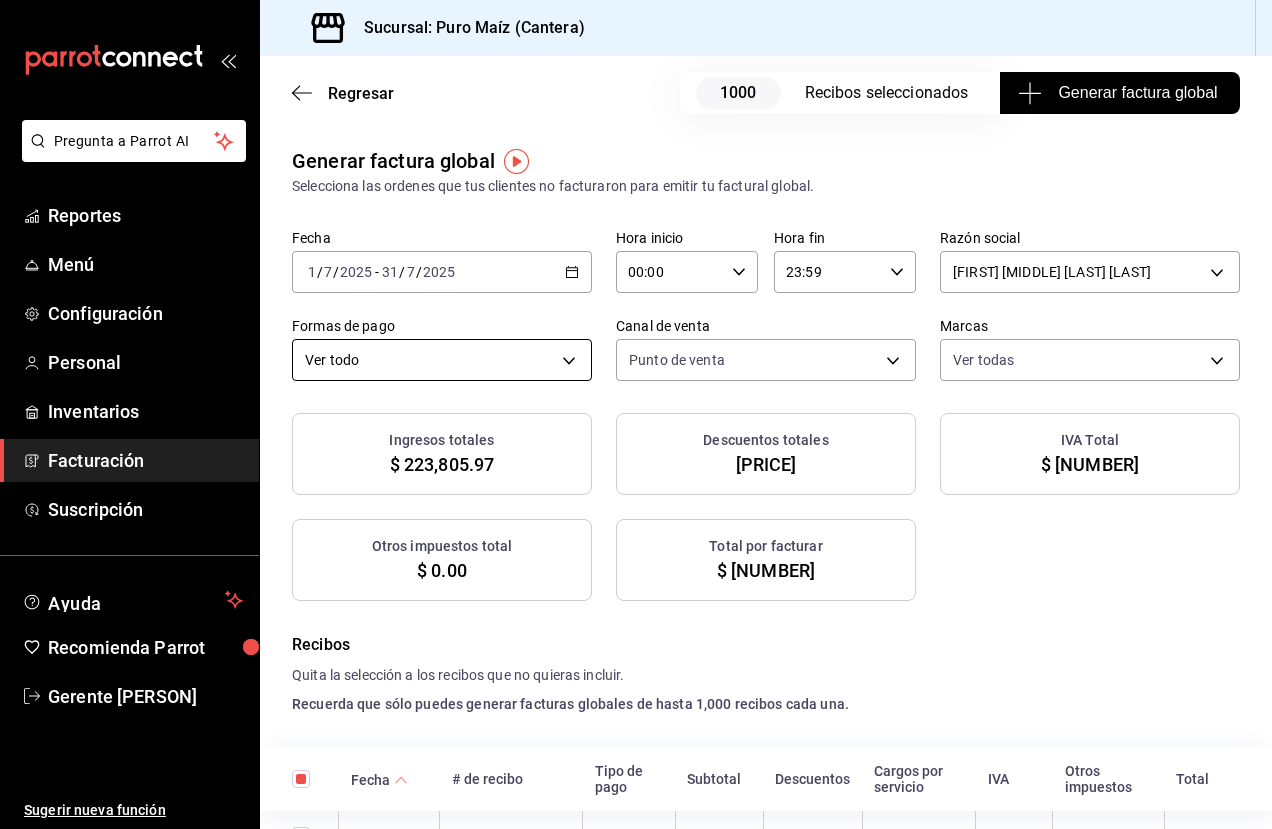 click on "Pregunta a Parrot AI Reportes   Menú   Configuración   Personal   Inventarios   Facturación   Suscripción   Ayuda Recomienda Parrot   Gerente [NAME]   Sugerir nueva función   Sucursal: Puro Maíz (Cantera) Regresar 1000 Recibos seleccionados Generar factura global Generar factura global Selecciona las ordenes que tus clientes no facturaron para emitir tu factural global. Fecha [DATE]   [DATE] - [DATE]   [DATE] Hora inicio [TIME] Hora inicio Hora fin [TIME] Hora fin Razón social [FIRST] [LAST] [UUID] Formas de pago Ver todo ALL Canal de venta Punto de venta PARROT Marcas Ver todas [UUID] Ingresos totales $ 223,805.97 Descuentos totales $ 5,082.30 IVA Total $ 35,808.73 Otros impuestos total $ 0.00 Total por facturar $ 259,614.70 Recibos Quita la selección a los recibos que no quieras incluir. Recuerda que sólo puedes generar facturas globales de hasta 1,000 recibos cada una. Fecha # de recibo Tipo de pago IVA" at bounding box center [636, 414] 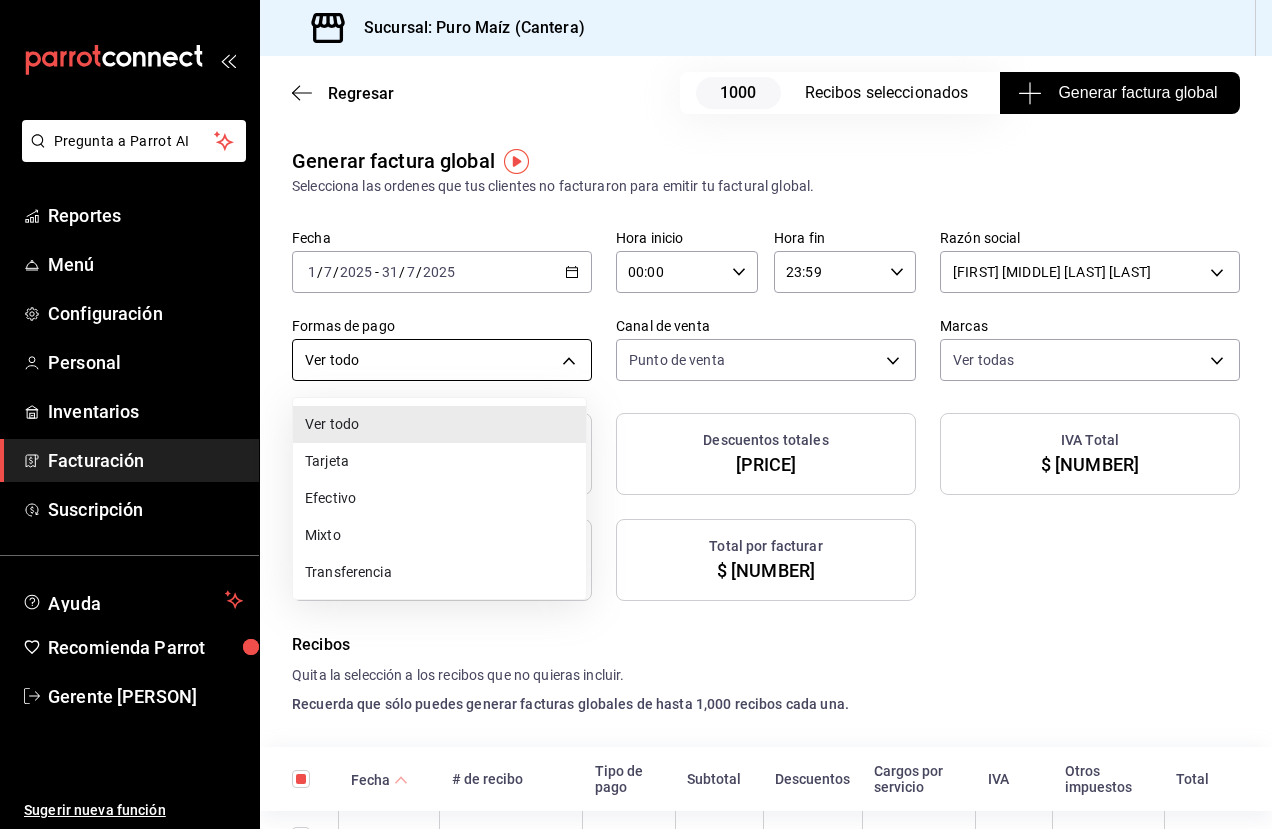 click at bounding box center [636, 414] 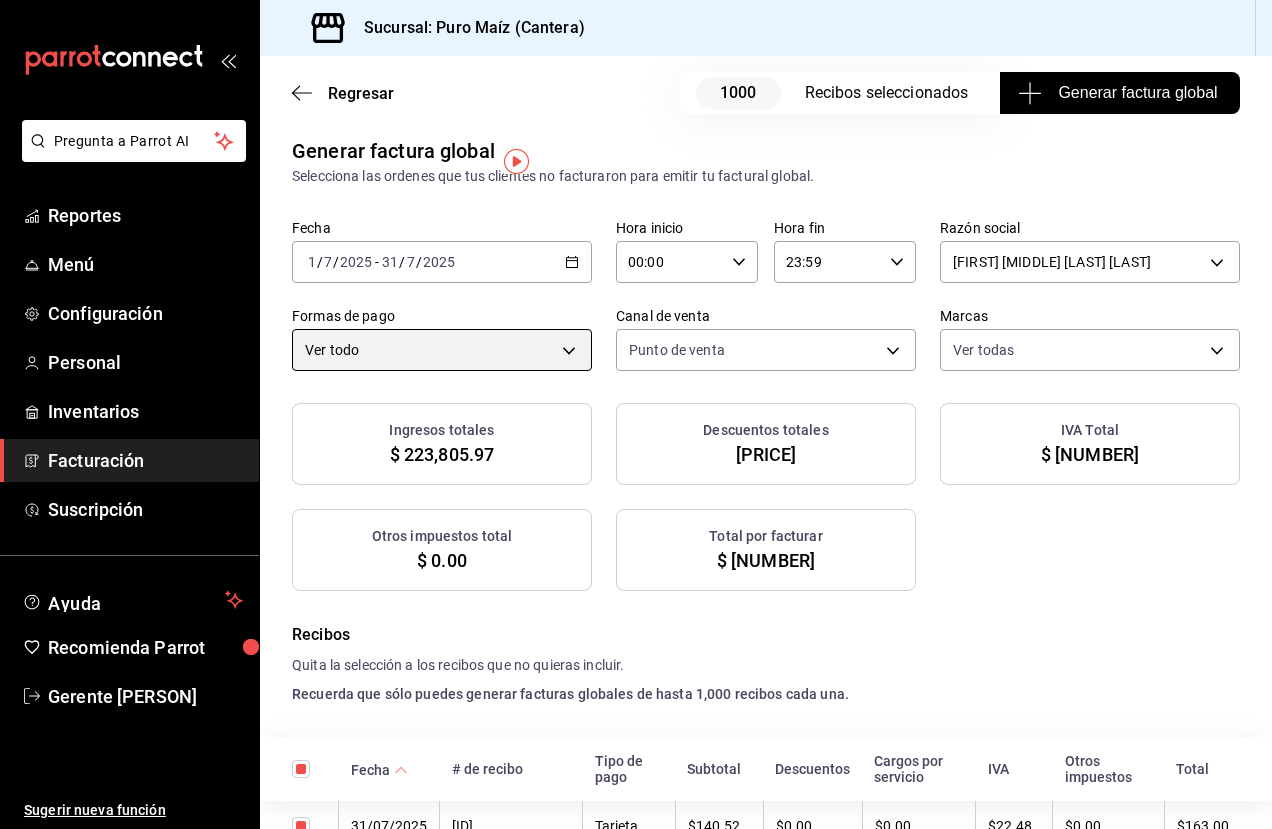 scroll, scrollTop: 0, scrollLeft: 0, axis: both 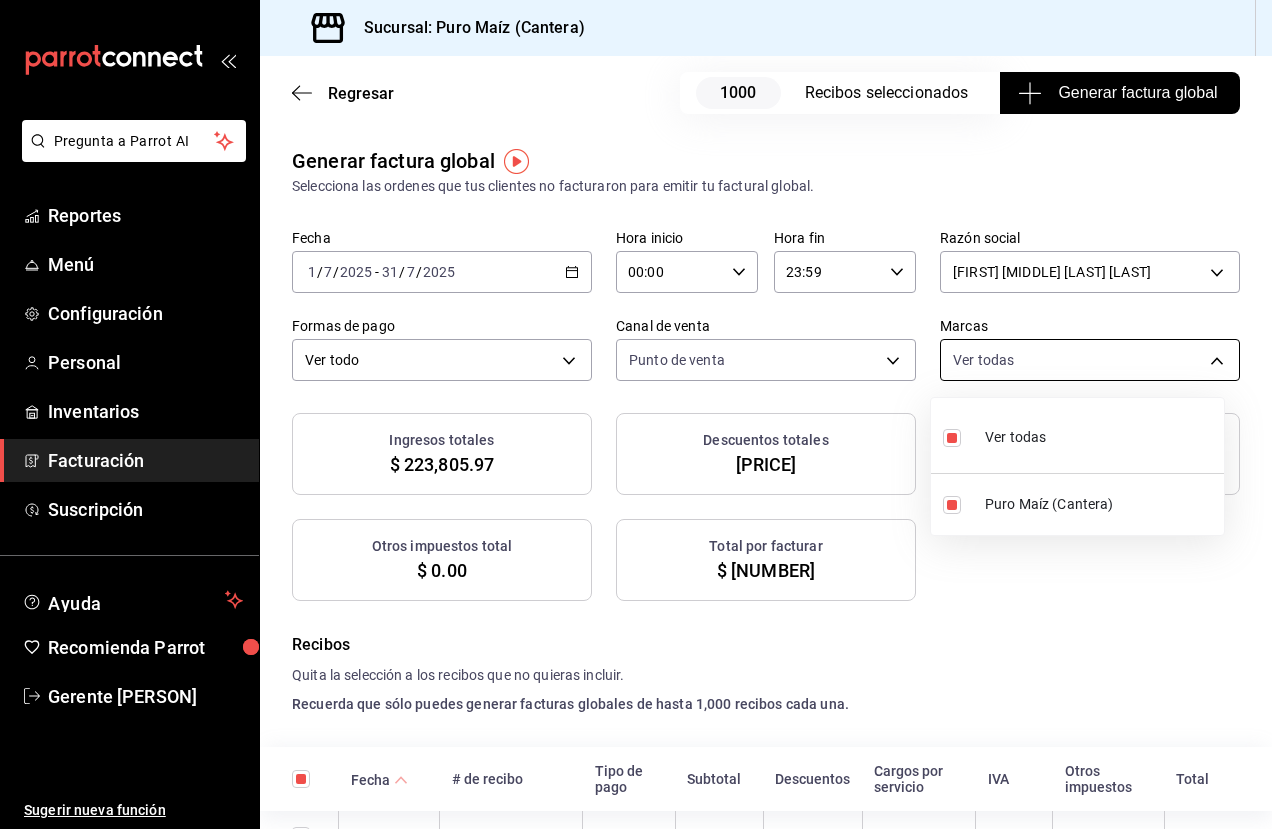 click on "Pregunta a Parrot AI Reportes   Menú   Configuración   Personal   Inventarios   Facturación   Suscripción   Ayuda Recomienda Parrot   Gerente [NAME]   Sugerir nueva función   Sucursal: Puro Maíz (Cantera) Regresar 1000 Recibos seleccionados Generar factura global Generar factura global Selecciona las ordenes que tus clientes no facturaron para emitir tu factural global. Fecha [DATE]   [DATE] - [DATE]   [DATE] Hora inicio [TIME] Hora inicio Hora fin [TIME] Hora fin Razón social [FIRST] [LAST] [UUID] Formas de pago Ver todo ALL Canal de venta Punto de venta PARROT Marcas Ver todas [UUID] Ingresos totales $ 223,805.97 Descuentos totales $ 5,082.30 IVA Total $ 35,808.73 Otros impuestos total $ 0.00 Total por facturar $ 259,614.70 Recibos Quita la selección a los recibos que no quieras incluir. Recuerda que sólo puedes generar facturas globales de hasta 1,000 recibos cada una. Fecha # de recibo Tipo de pago IVA" at bounding box center (636, 414) 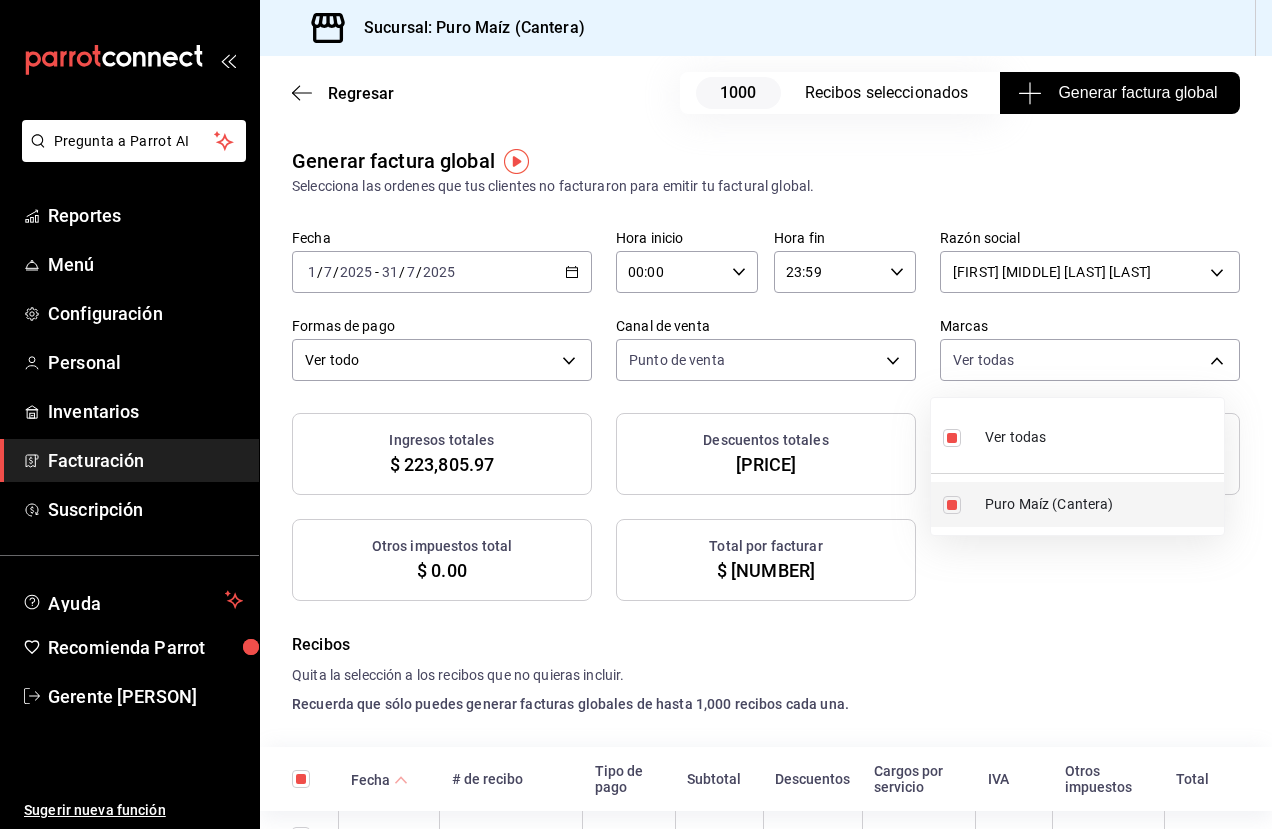 click on "Puro Maíz (Cantera)" at bounding box center [1077, 504] 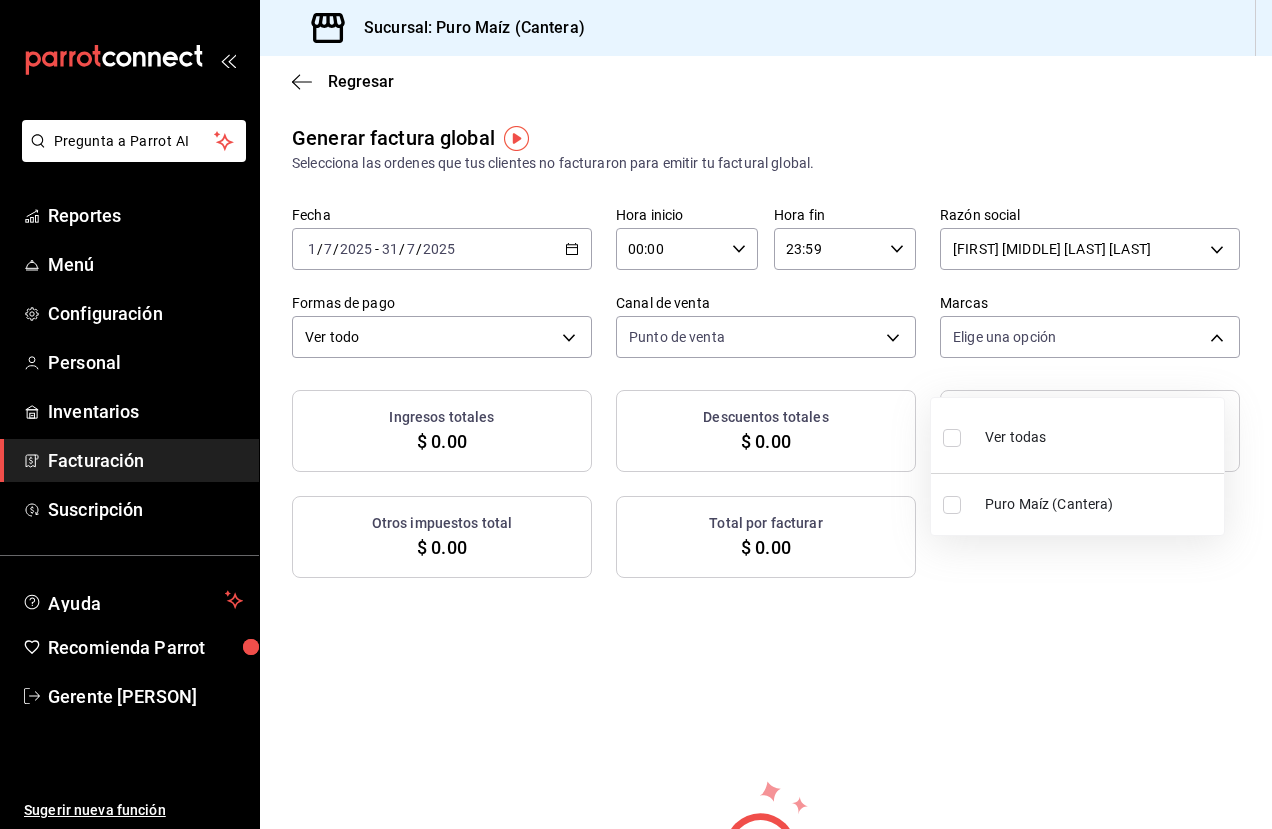 click on "Puro Maíz (Cantera)" at bounding box center (1100, 504) 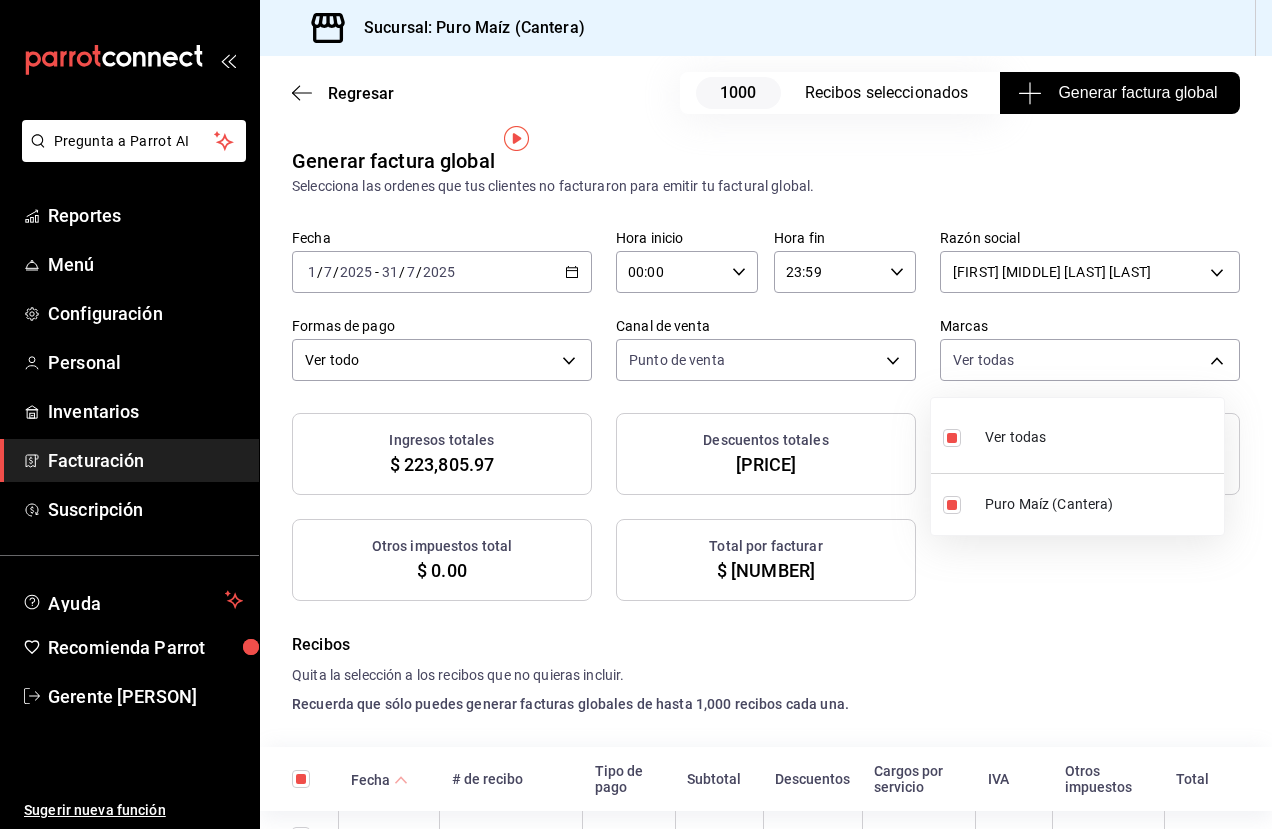 click at bounding box center (636, 414) 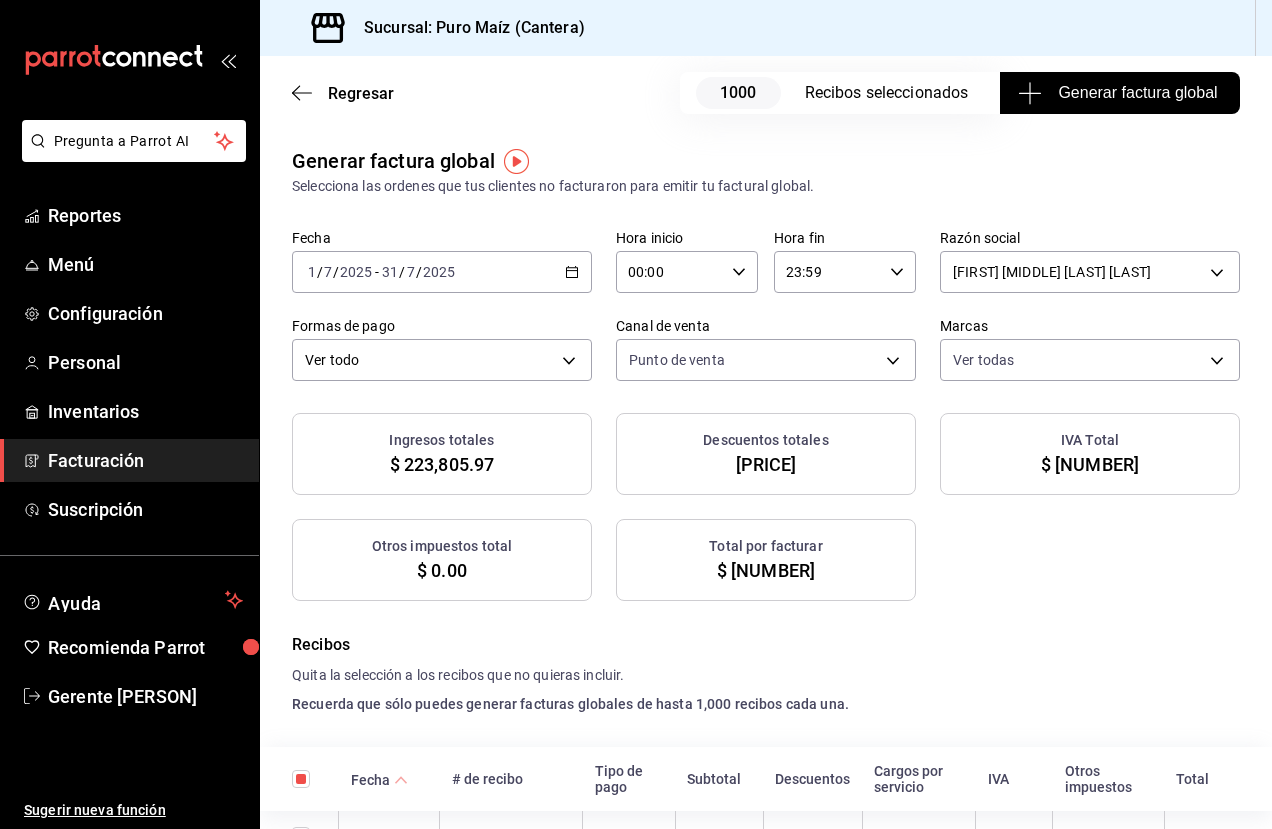 click 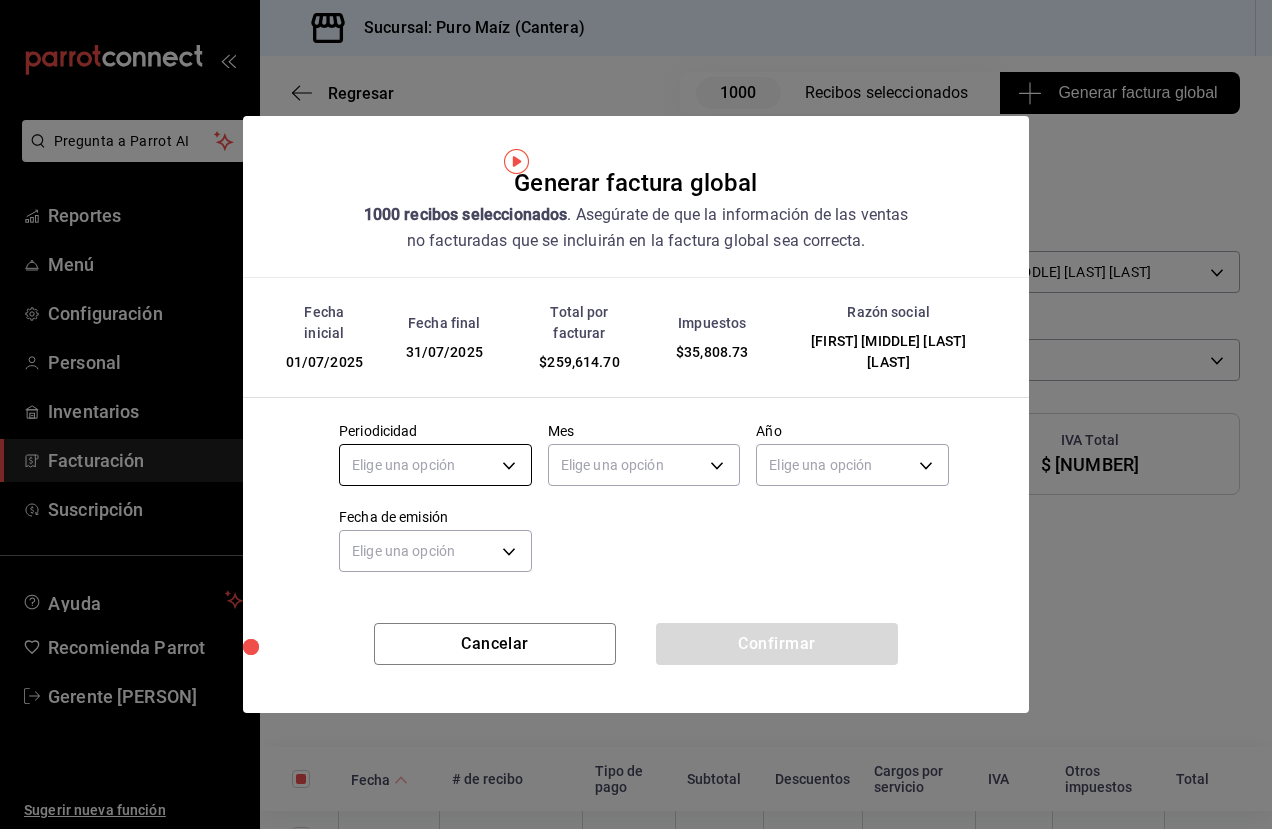 click on "Pregunta a Parrot AI Reportes   Menú   Configuración   Personal   Inventarios   Facturación   Suscripción   Ayuda Recomienda Parrot   Gerente [NAME]   Sugerir nueva función   Sucursal: Puro Maíz (Cantera) Regresar 1000 Recibos seleccionados Generar factura global Generar factura global Selecciona las ordenes que tus clientes no facturaron para emitir tu factural global. Fecha [DATE]   [DATE] - [DATE]   [DATE] Hora inicio [TIME] Hora inicio Hora fin [TIME] Hora fin Razón social [FIRST] [LAST] [UUID] Formas de pago Ver todo ALL Canal de venta Punto de venta PARROT Marcas Ver todas [UUID] Ingresos totales $ 223,805.97 Descuentos totales $ 5,082.30 IVA Total $ 35,808.73 Otros impuestos total $ 0.00 Total por facturar $ 259,614.70 Recibos Quita la selección a los recibos que no quieras incluir. Recuerda que sólo puedes generar facturas globales de hasta 1,000 recibos cada una. Fecha # de recibo Tipo de pago IVA" at bounding box center [636, 414] 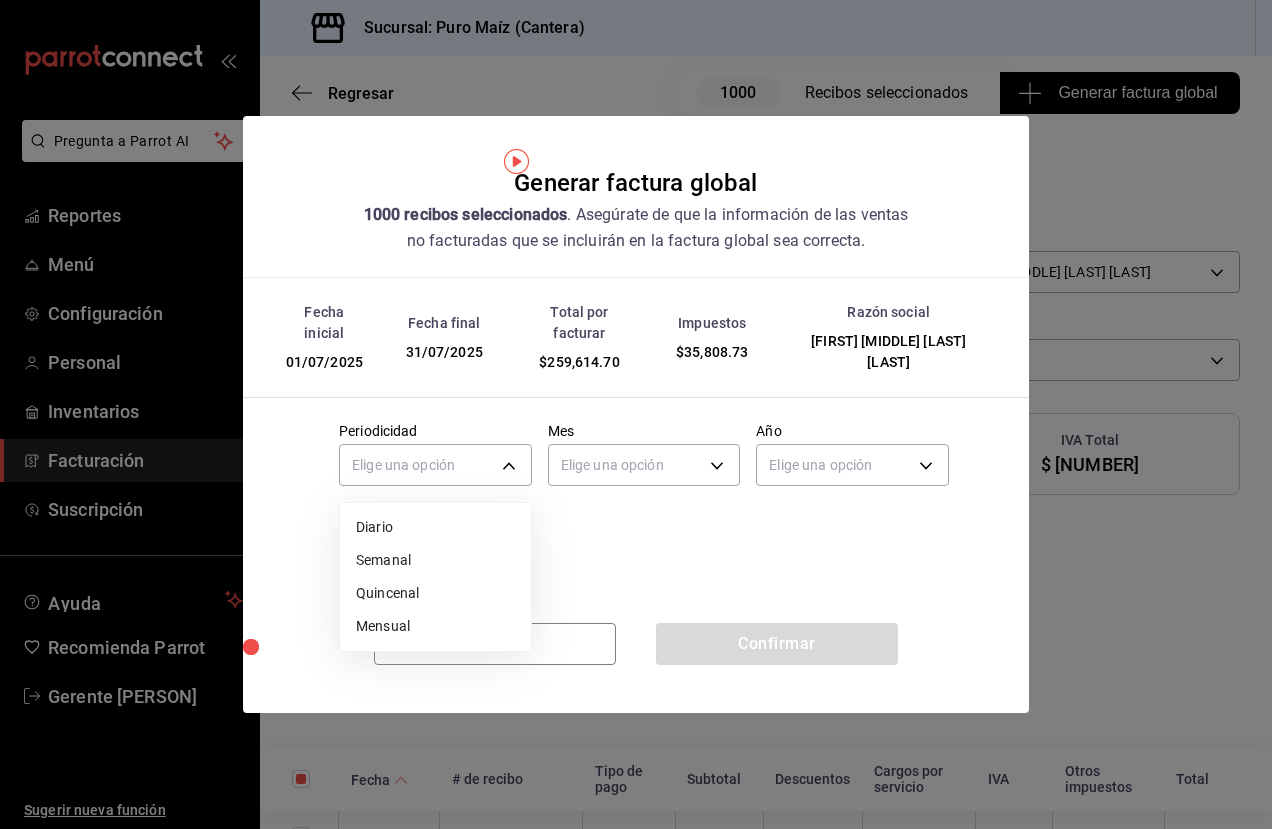 click on "Mensual" at bounding box center (435, 626) 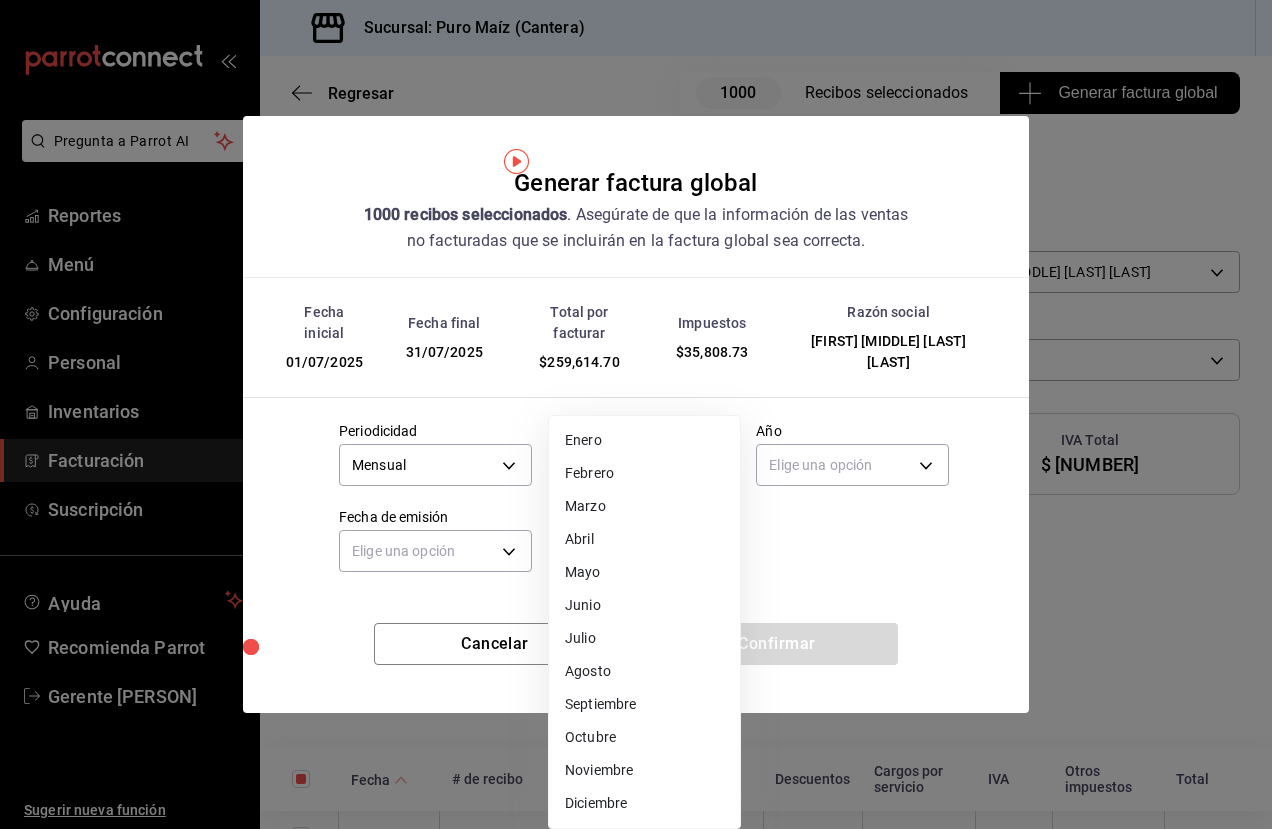 click on "Pregunta a Parrot AI Reportes   Menú   Configuración   Personal   Inventarios   Facturación   Suscripción   Ayuda Recomienda Parrot   Gerente [NAME]   Sugerir nueva función   Sucursal: Puro Maíz (Cantera) Regresar 1000 Recibos seleccionados Generar factura global Generar factura global Selecciona las ordenes que tus clientes no facturaron para emitir tu factural global. Fecha [DATE]   [DATE] - [DATE]   [DATE] Hora inicio [TIME] Hora inicio Hora fin [TIME] Hora fin Razón social [FIRST] [LAST] [UUID] Formas de pago Ver todo ALL Canal de venta Punto de venta PARROT Marcas Ver todas [UUID] Ingresos totales $ 223,805.97 Descuentos totales $ 5,082.30 IVA Total $ 35,808.73 Otros impuestos total $ 0.00 Total por facturar $ 259,614.70 Recibos Quita la selección a los recibos que no quieras incluir. Recuerda que sólo puedes generar facturas globales de hasta 1,000 recibos cada una. Fecha # de recibo Tipo de pago IVA" at bounding box center [636, 414] 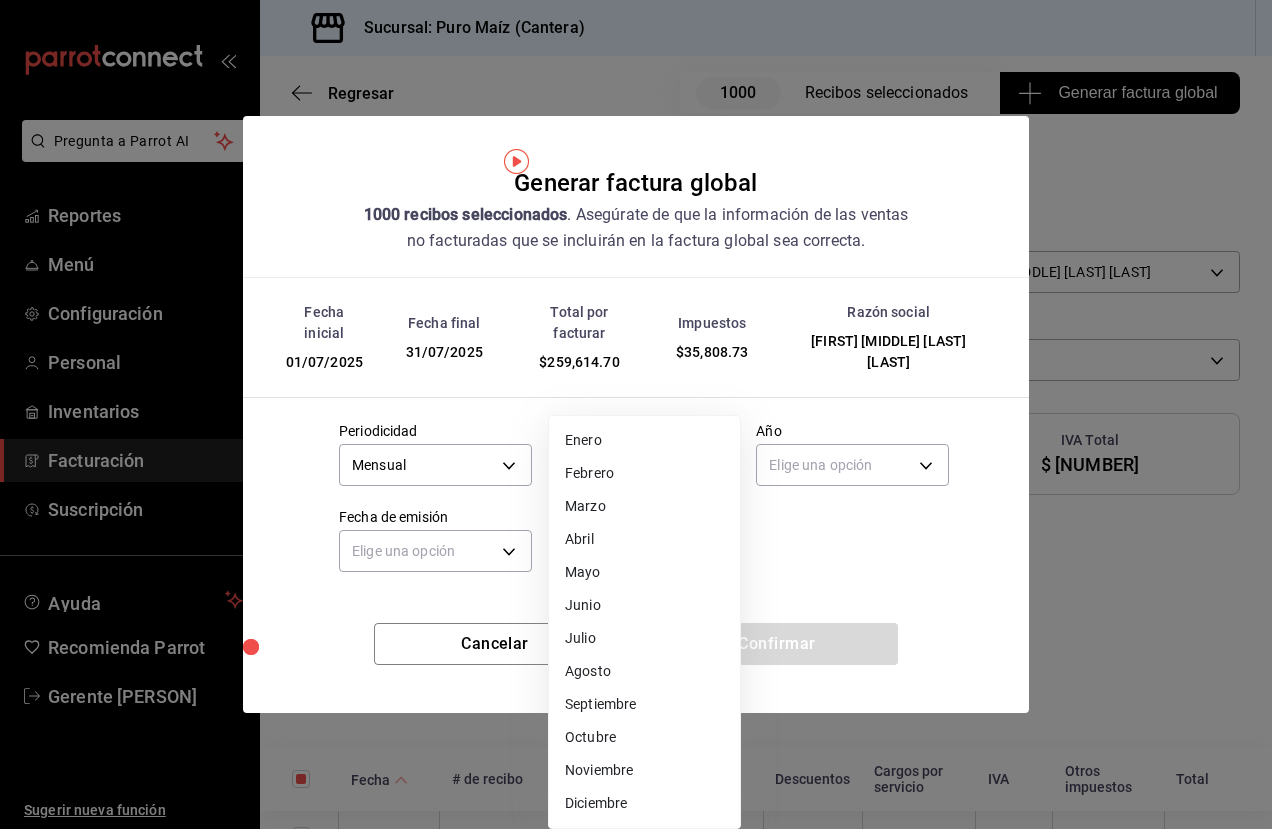 click on "Julio" at bounding box center [644, 638] 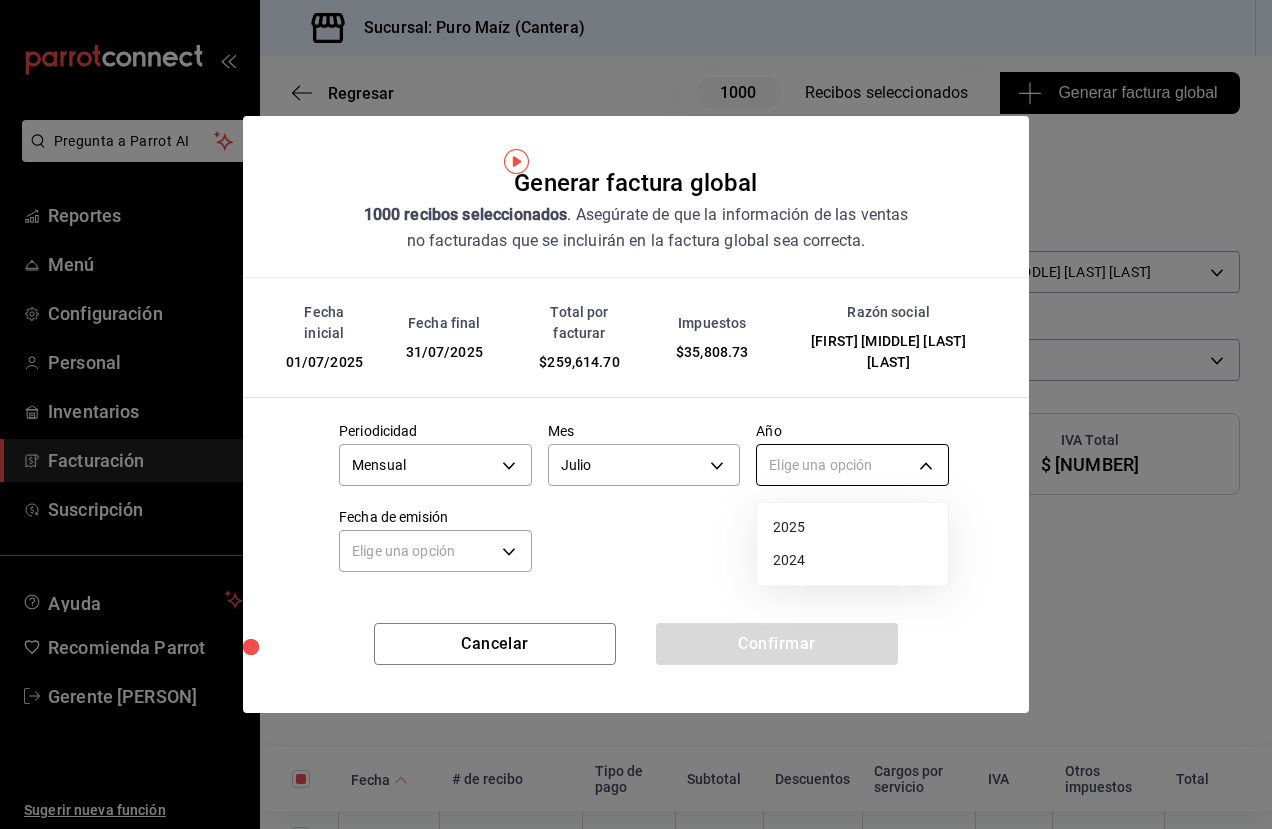 click on "Pregunta a Parrot AI Reportes   Menú   Configuración   Personal   Inventarios   Facturación   Suscripción   Ayuda Recomienda Parrot   Gerente [NAME]   Sugerir nueva función   Sucursal: Puro Maíz (Cantera) Regresar 1000 Recibos seleccionados Generar factura global Generar factura global Selecciona las ordenes que tus clientes no facturaron para emitir tu factural global. Fecha [DATE]   [DATE] - [DATE]   [DATE] Hora inicio [TIME] Hora inicio Hora fin [TIME] Hora fin Razón social [FIRST] [LAST] [UUID] Formas de pago Ver todo ALL Canal de venta Punto de venta PARROT Marcas Ver todas [UUID] Ingresos totales $ 223,805.97 Descuentos totales $ 5,082.30 IVA Total $ 35,808.73 Otros impuestos total $ 0.00 Total por facturar $ 259,614.70 Recibos Quita la selección a los recibos que no quieras incluir. Recuerda que sólo puedes generar facturas globales de hasta 1,000 recibos cada una. Fecha # de recibo Tipo de pago IVA" at bounding box center (636, 414) 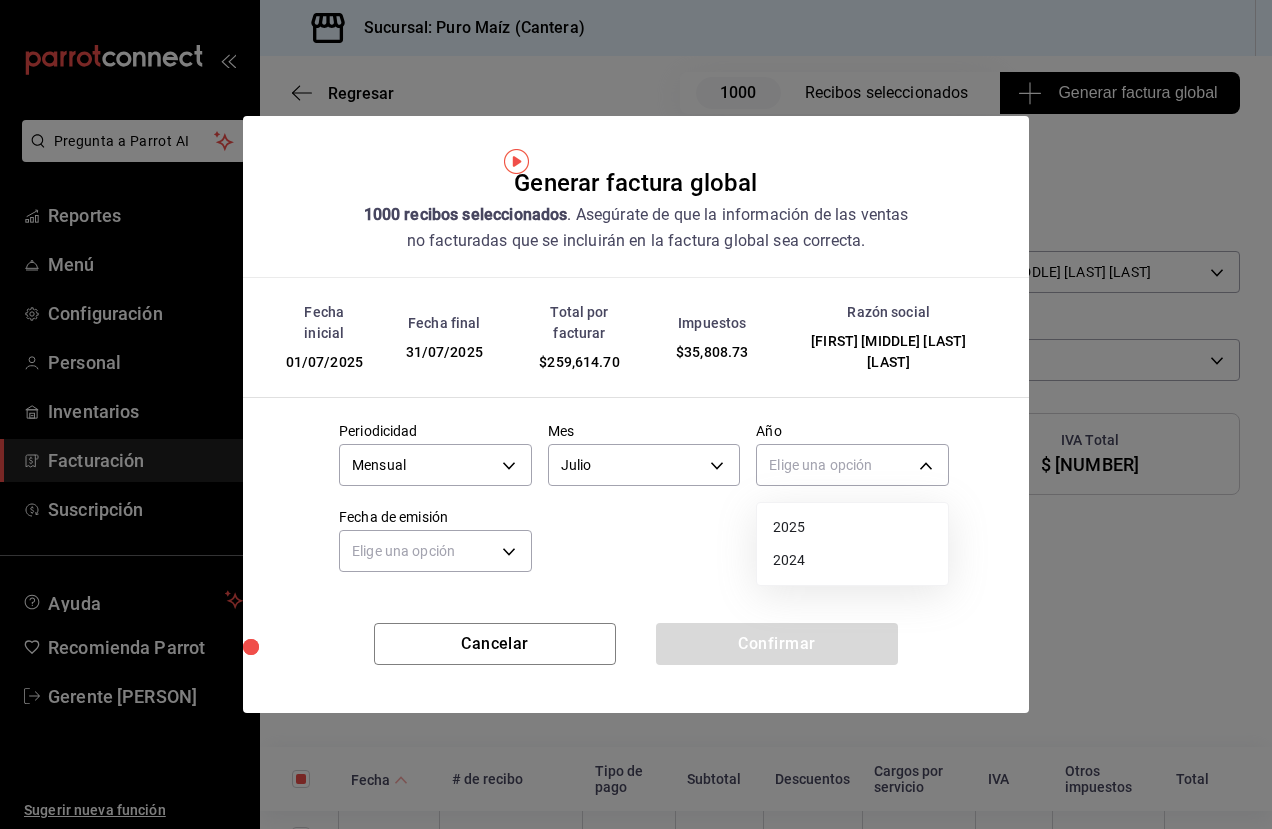 click on "2025" at bounding box center [852, 527] 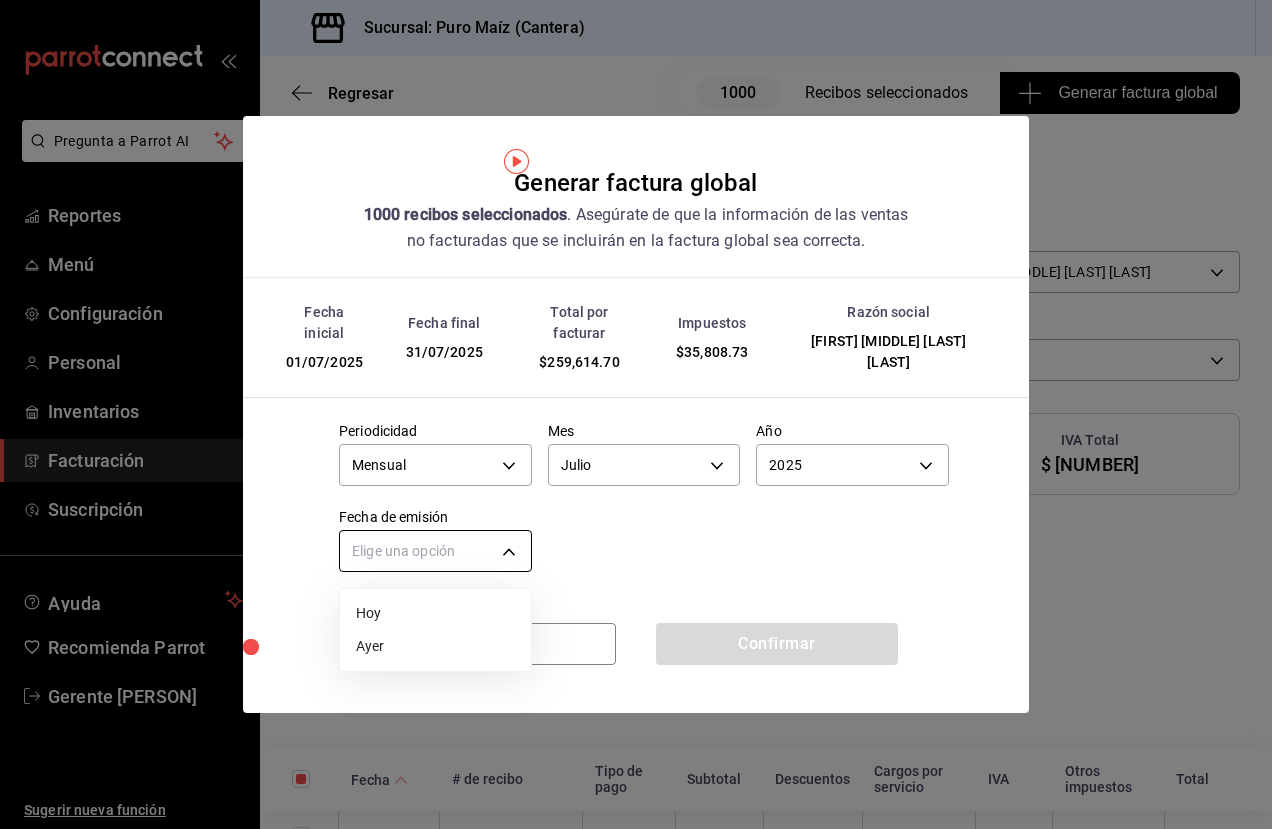click on "Pregunta a Parrot AI Reportes   Menú   Configuración   Personal   Inventarios   Facturación   Suscripción   Ayuda Recomienda Parrot   Gerente [NAME]   Sugerir nueva función   Sucursal: Puro Maíz (Cantera) Regresar 1000 Recibos seleccionados Generar factura global Generar factura global Selecciona las ordenes que tus clientes no facturaron para emitir tu factural global. Fecha [DATE]   [DATE] - [DATE]   [DATE] Hora inicio [TIME] Hora inicio Hora fin [TIME] Hora fin Razón social [FIRST] [LAST] [UUID] Formas de pago Ver todo ALL Canal de venta Punto de venta PARROT Marcas Ver todas [UUID] Ingresos totales $ 223,805.97 Descuentos totales $ 5,082.30 IVA Total $ 35,808.73 Otros impuestos total $ 0.00 Total por facturar $ 259,614.70 Recibos Quita la selección a los recibos que no quieras incluir. Recuerda que sólo puedes generar facturas globales de hasta 1,000 recibos cada una. Fecha # de recibo Tipo de pago IVA" at bounding box center (636, 414) 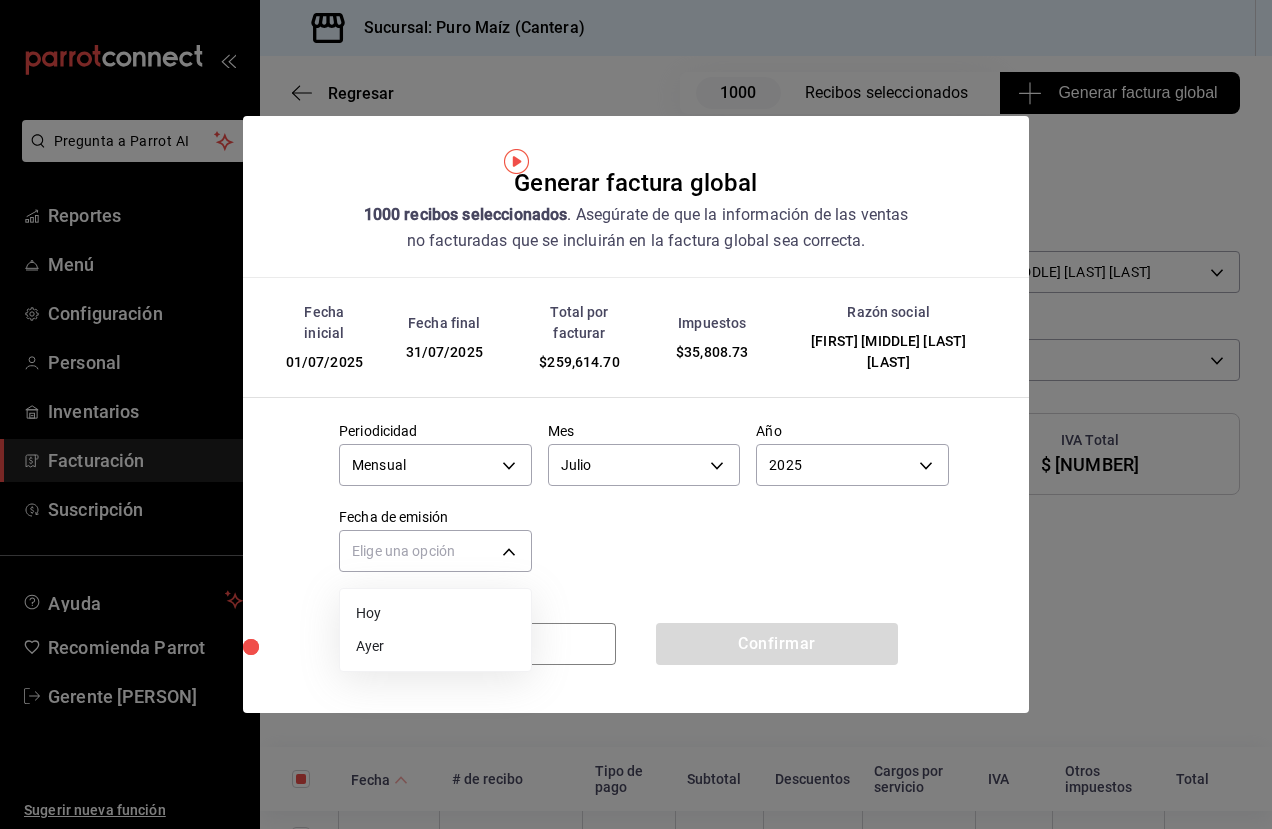 click on "Hoy" at bounding box center (435, 613) 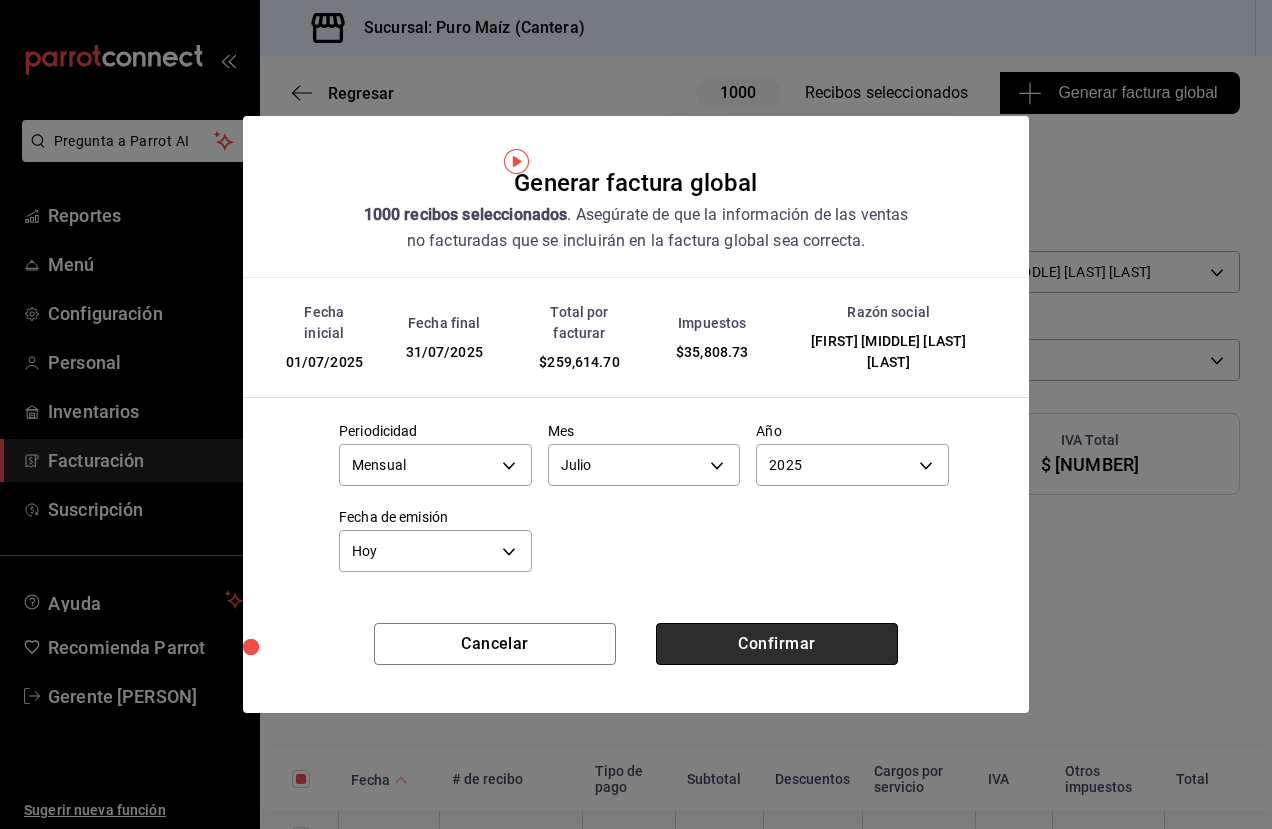 click on "Confirmar" at bounding box center (777, 644) 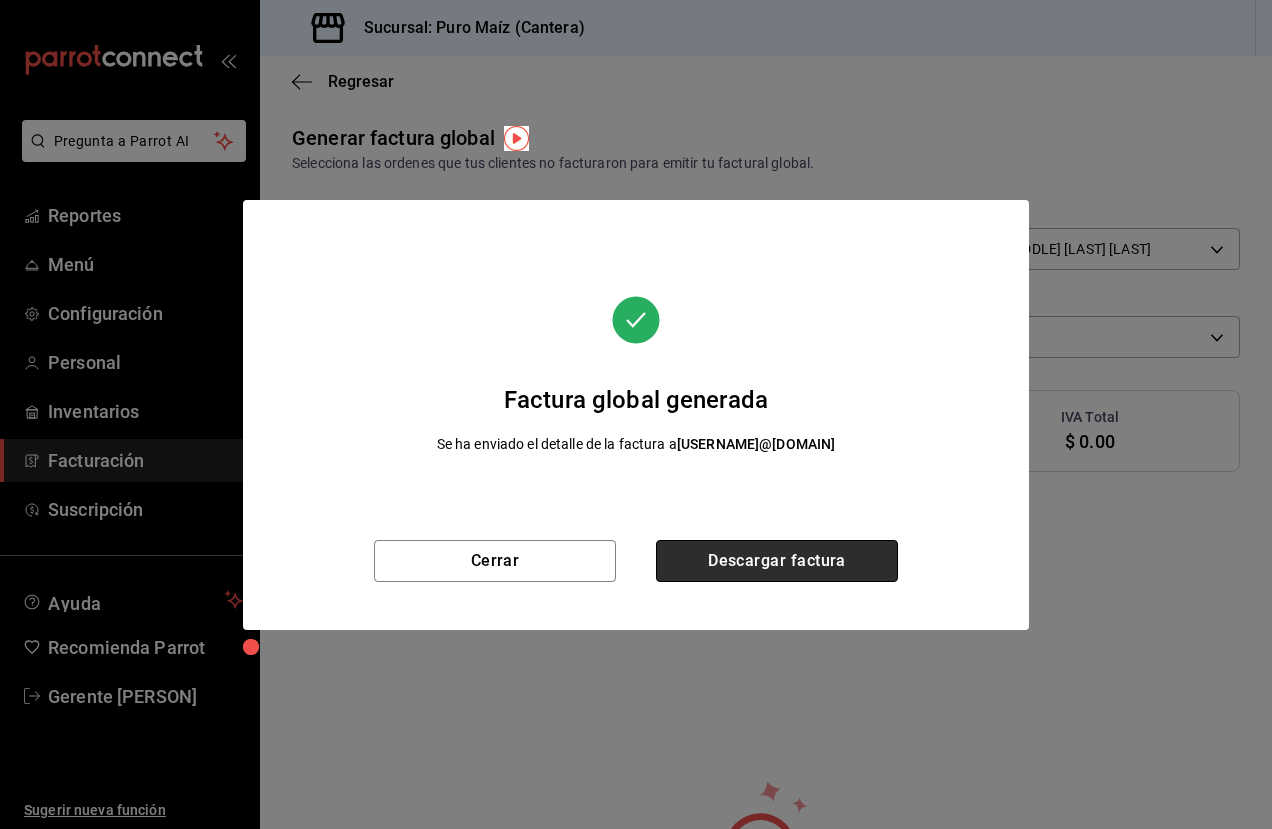 click on "Descargar factura" at bounding box center (777, 561) 